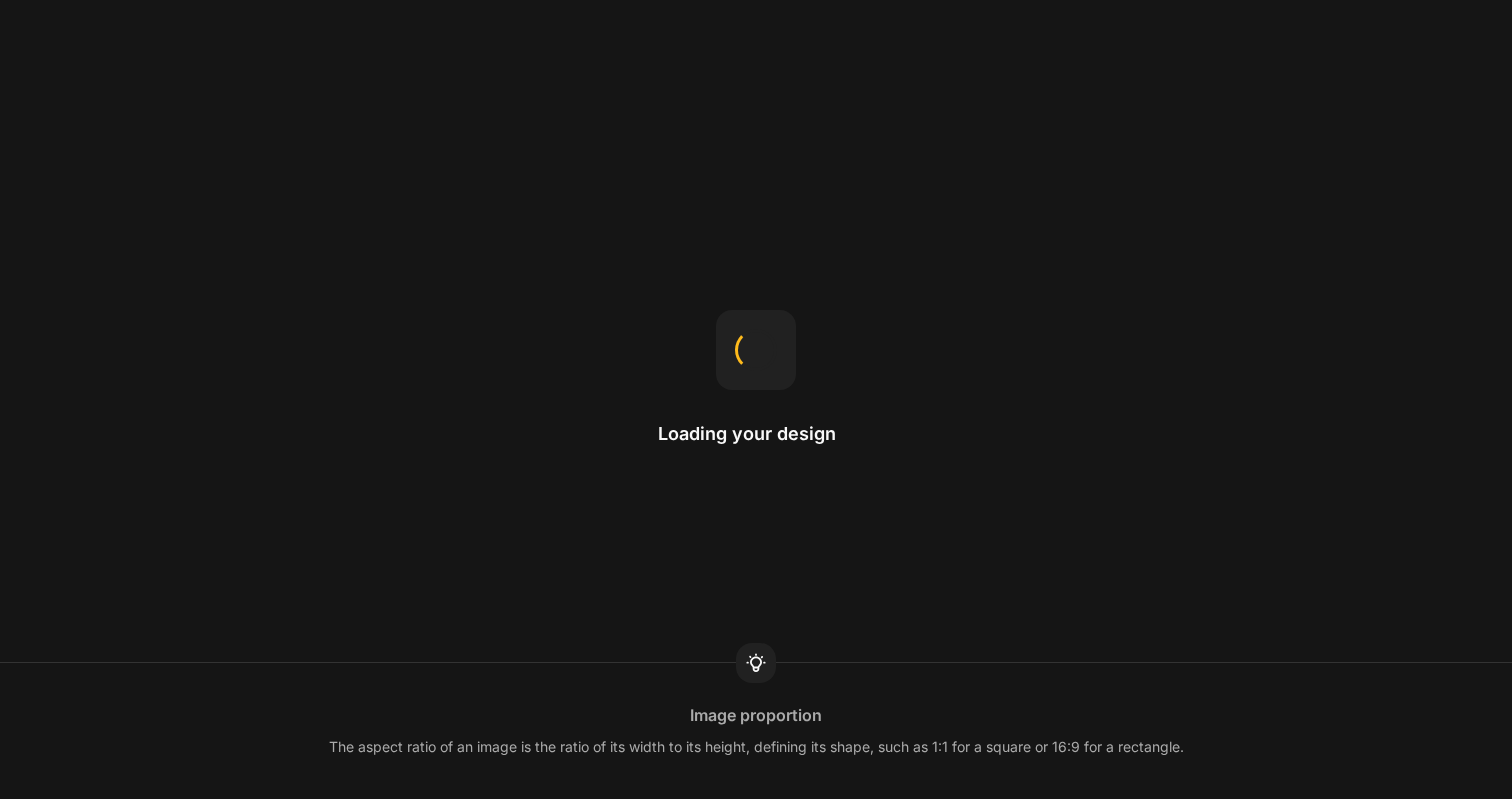 scroll, scrollTop: 0, scrollLeft: 0, axis: both 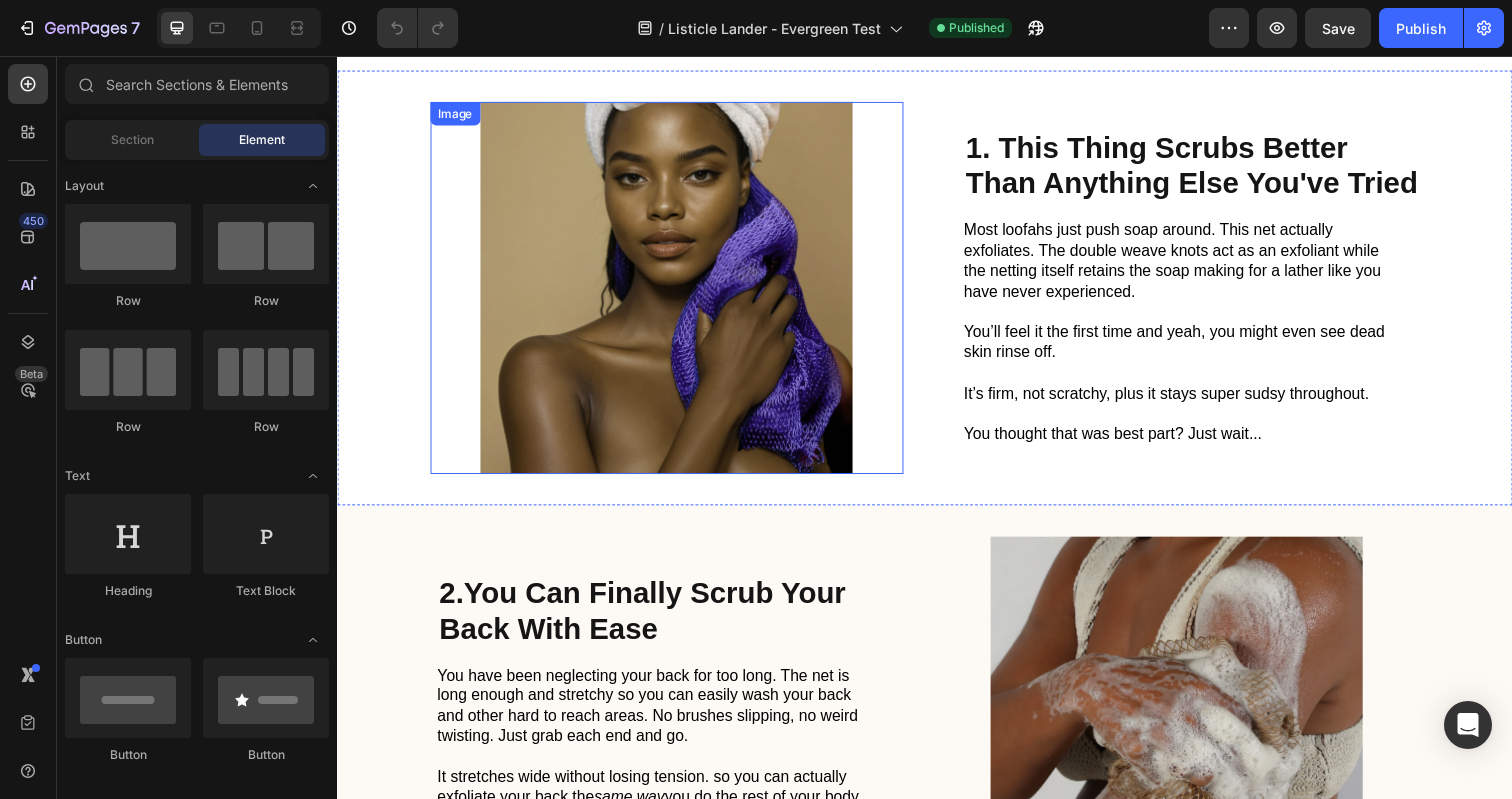 click at bounding box center (673, 293) 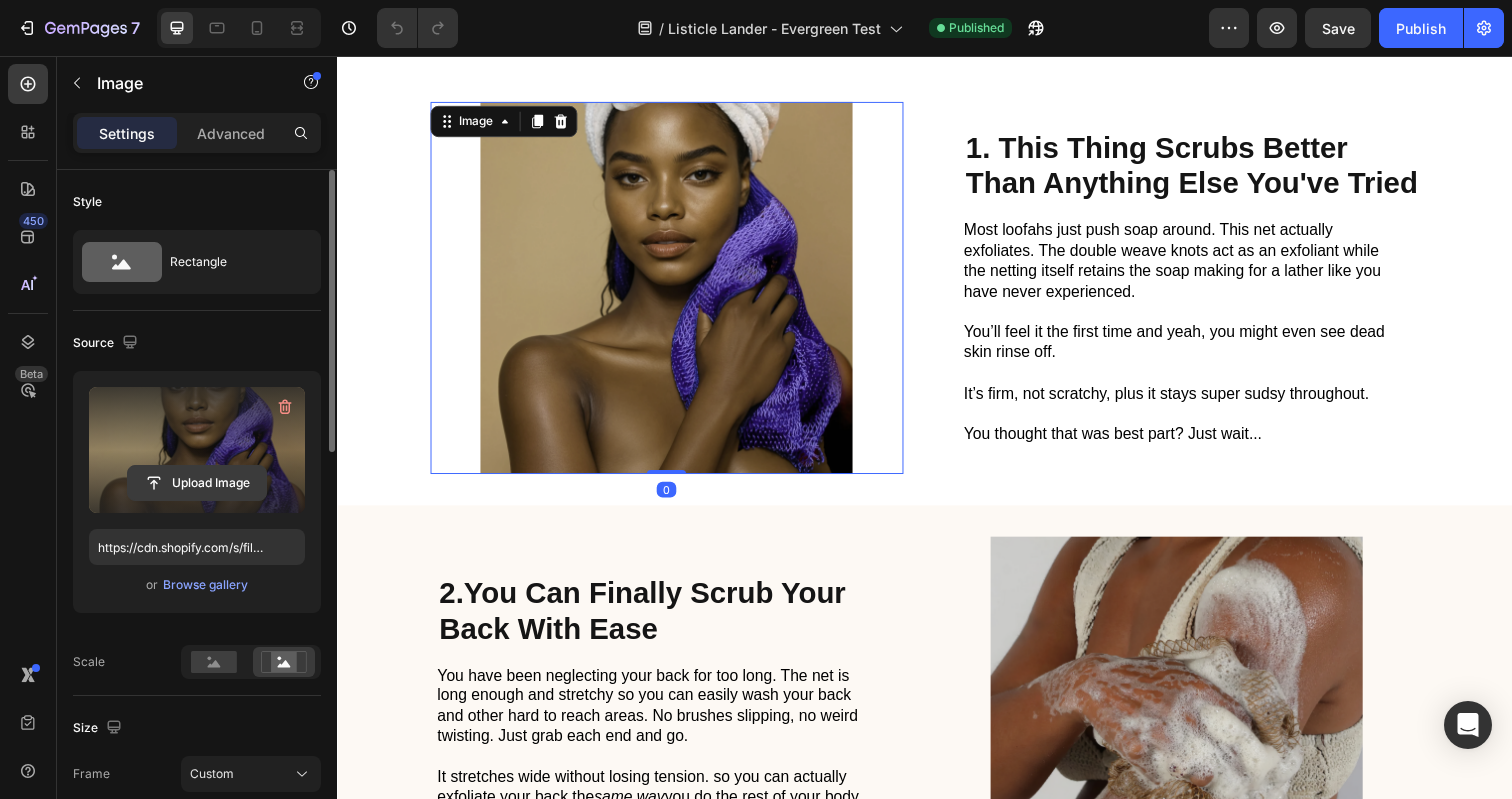 click 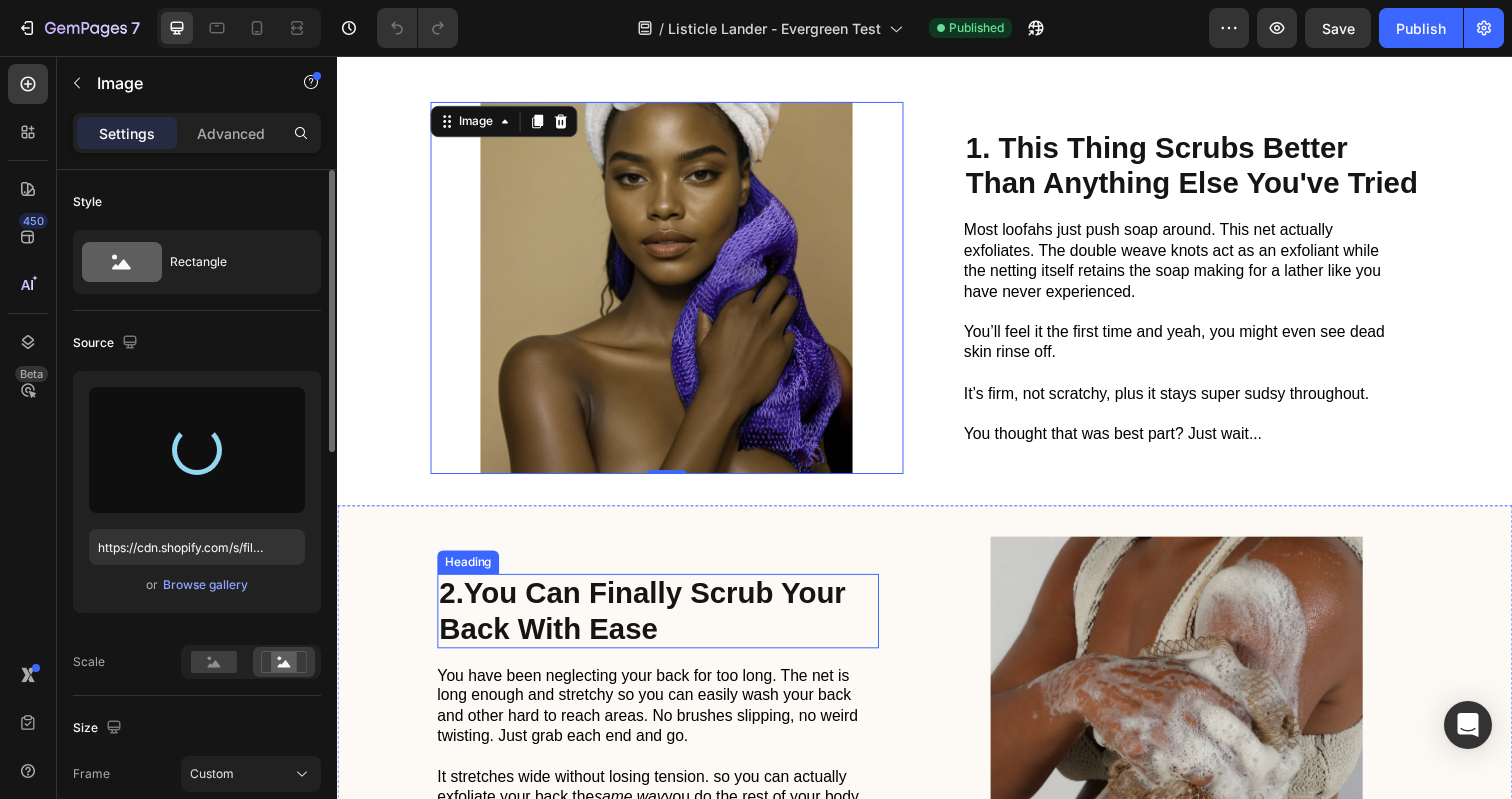 type on "https://cdn.shopify.com/s/files/1/0696/6889/7008/files/gempages_547039503395587314-aa3ee4e0-6138-497f-82bc-1bbcf4f51141.jpg" 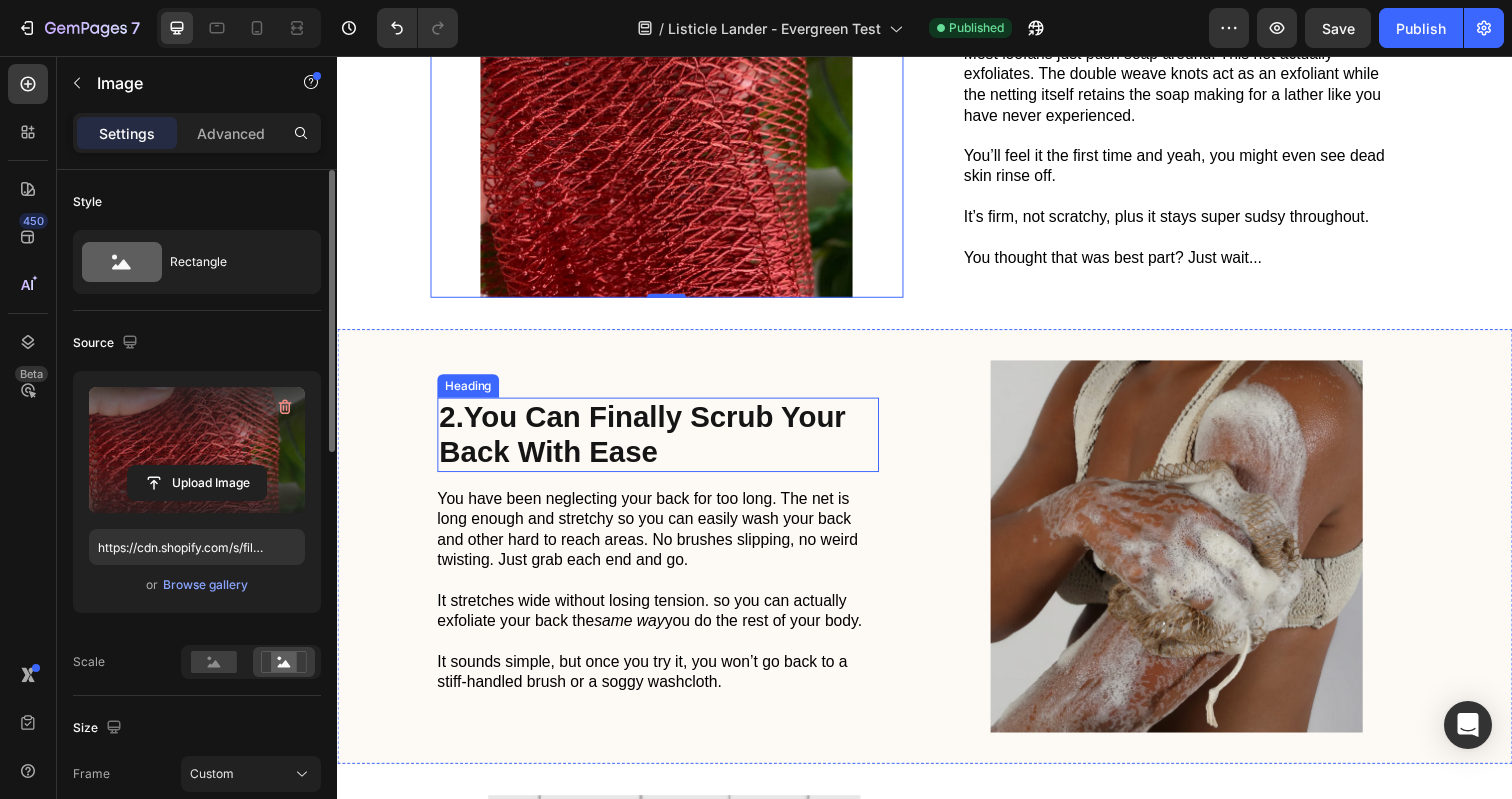 scroll, scrollTop: 557, scrollLeft: 0, axis: vertical 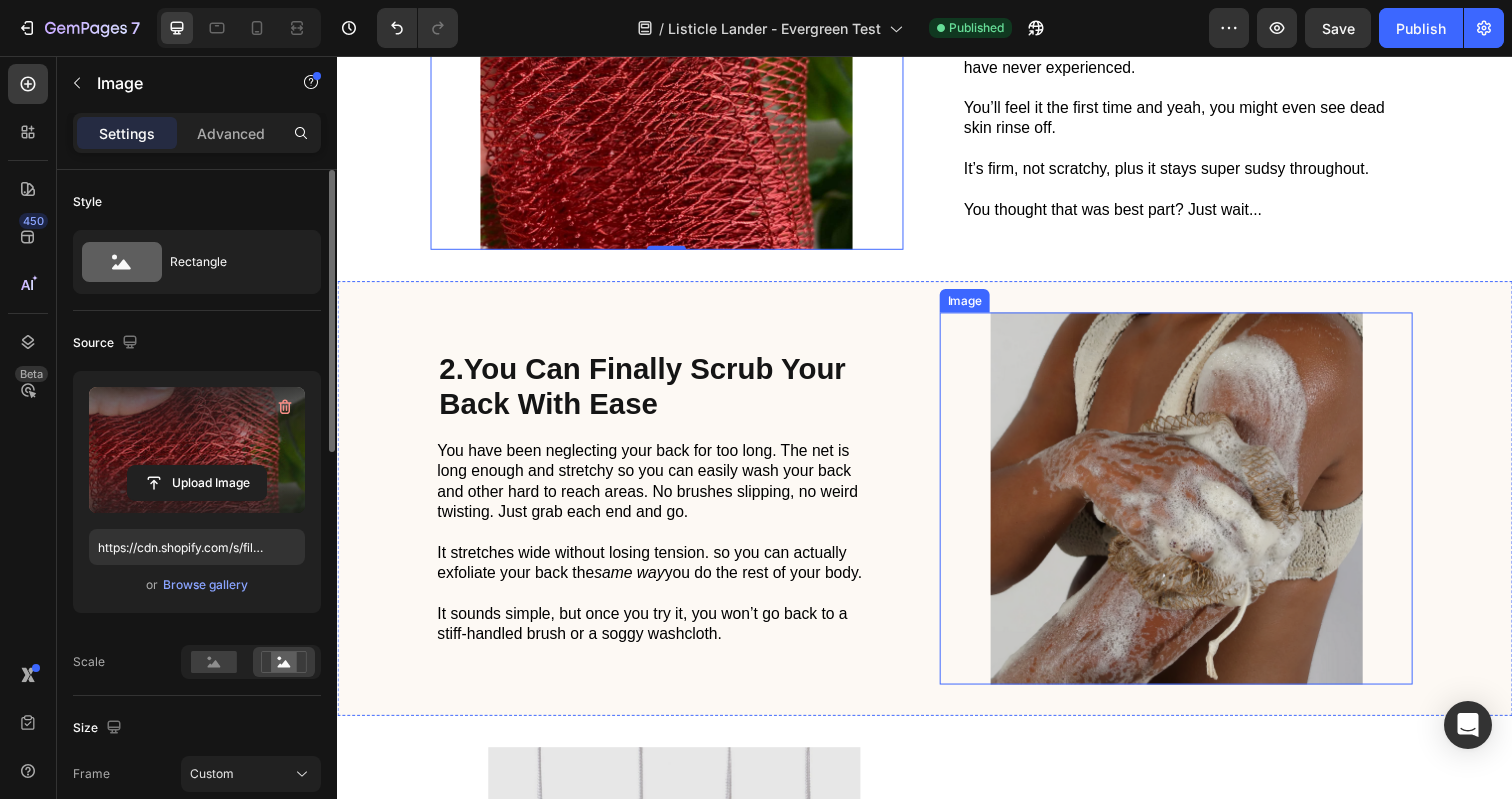 click at bounding box center [1193, 508] 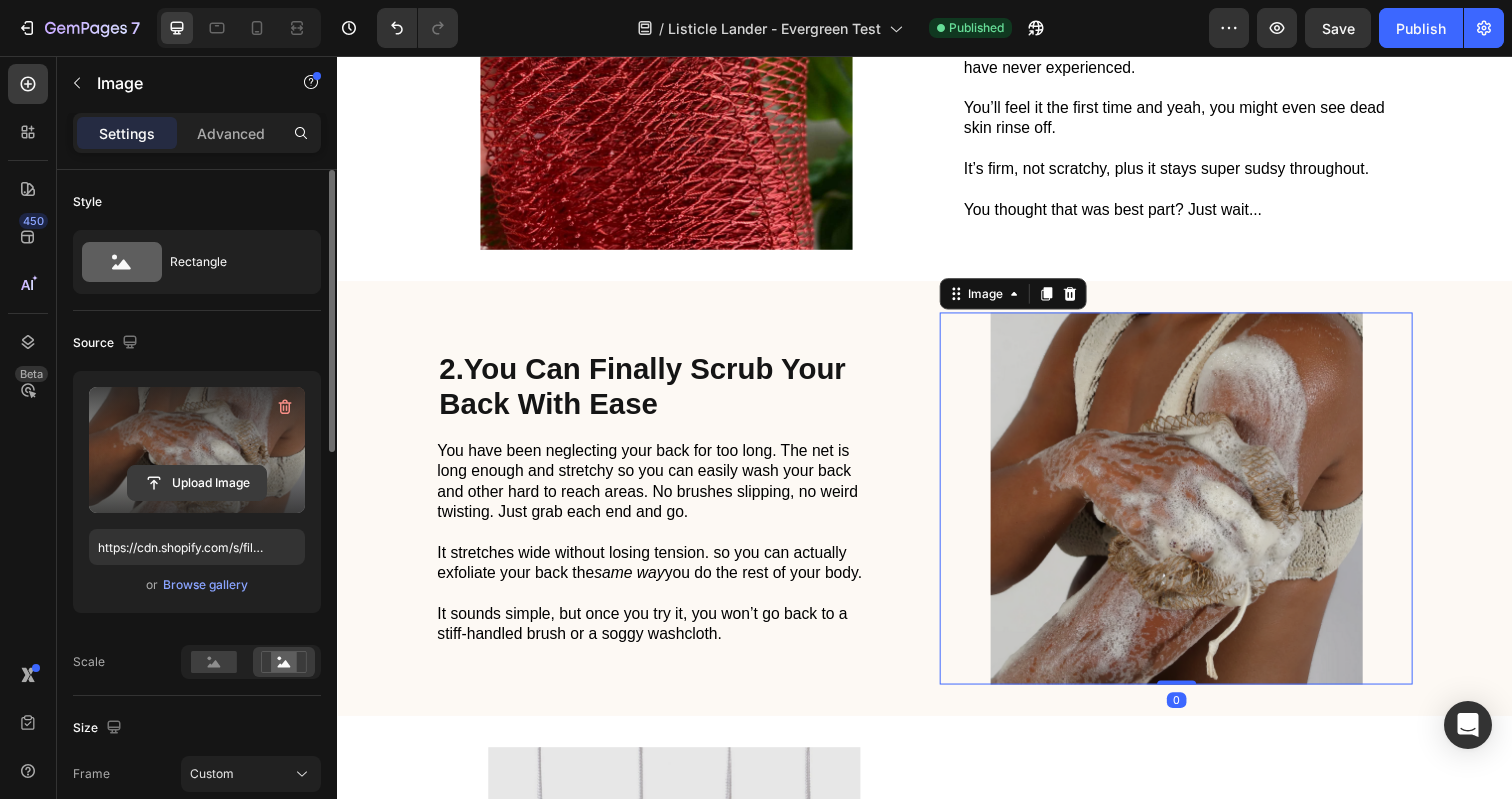 click 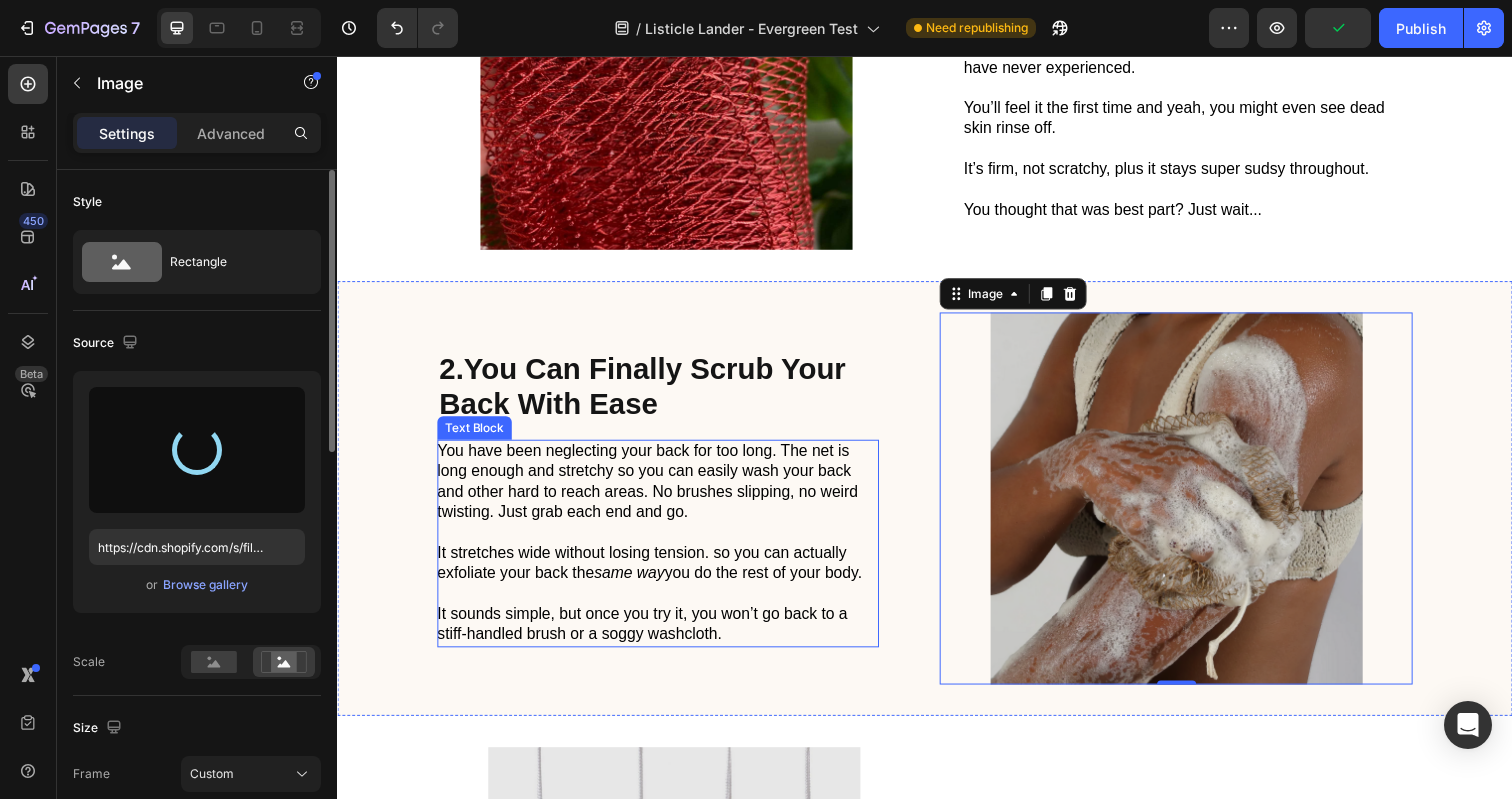 type on "https://cdn.shopify.com/s/files/1/0696/6889/7008/files/gempages_547039503395587314-f796c6b0-f04e-405c-829f-3ac41a3eeeb9.jpg" 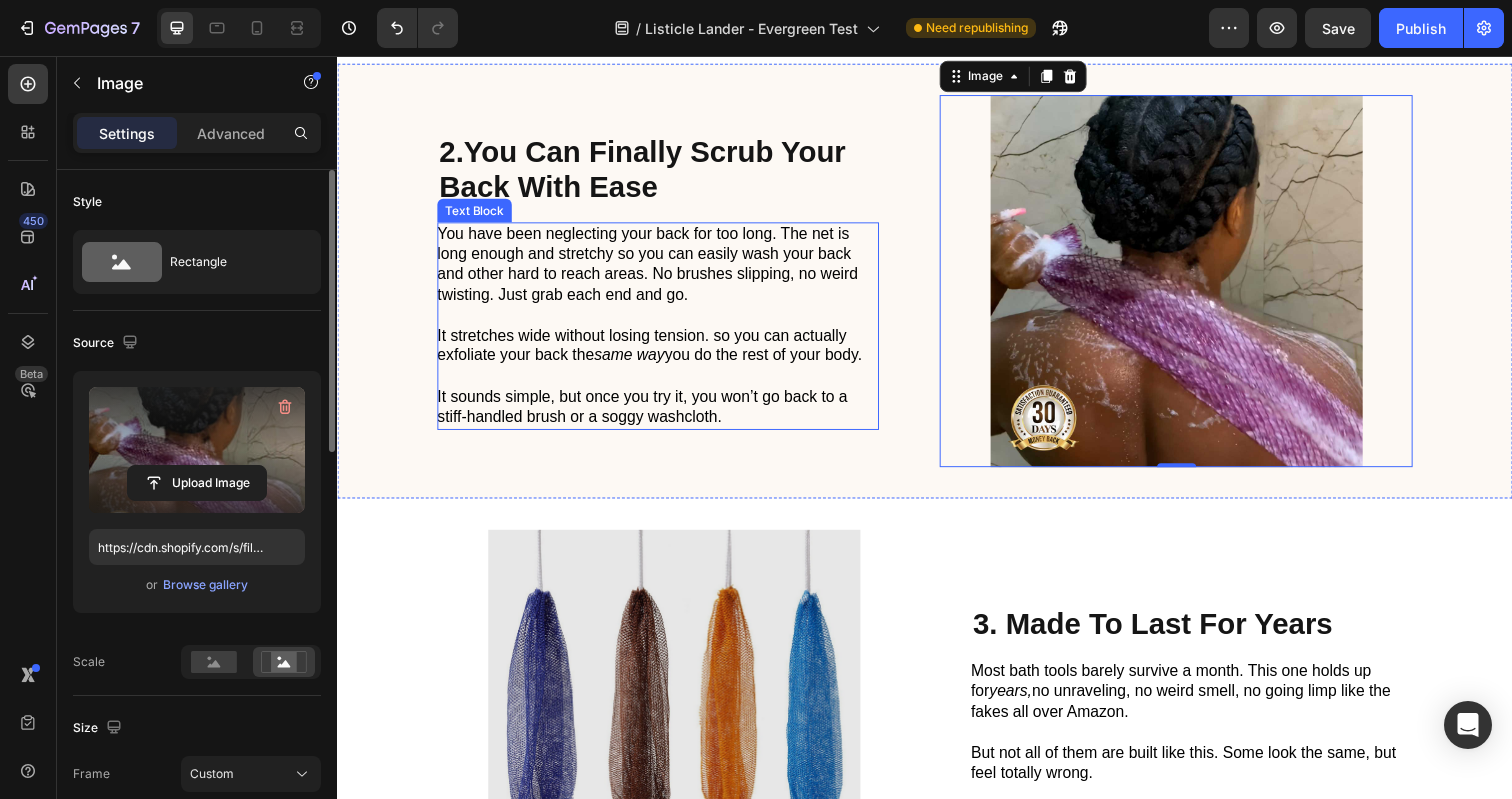 scroll, scrollTop: 878, scrollLeft: 0, axis: vertical 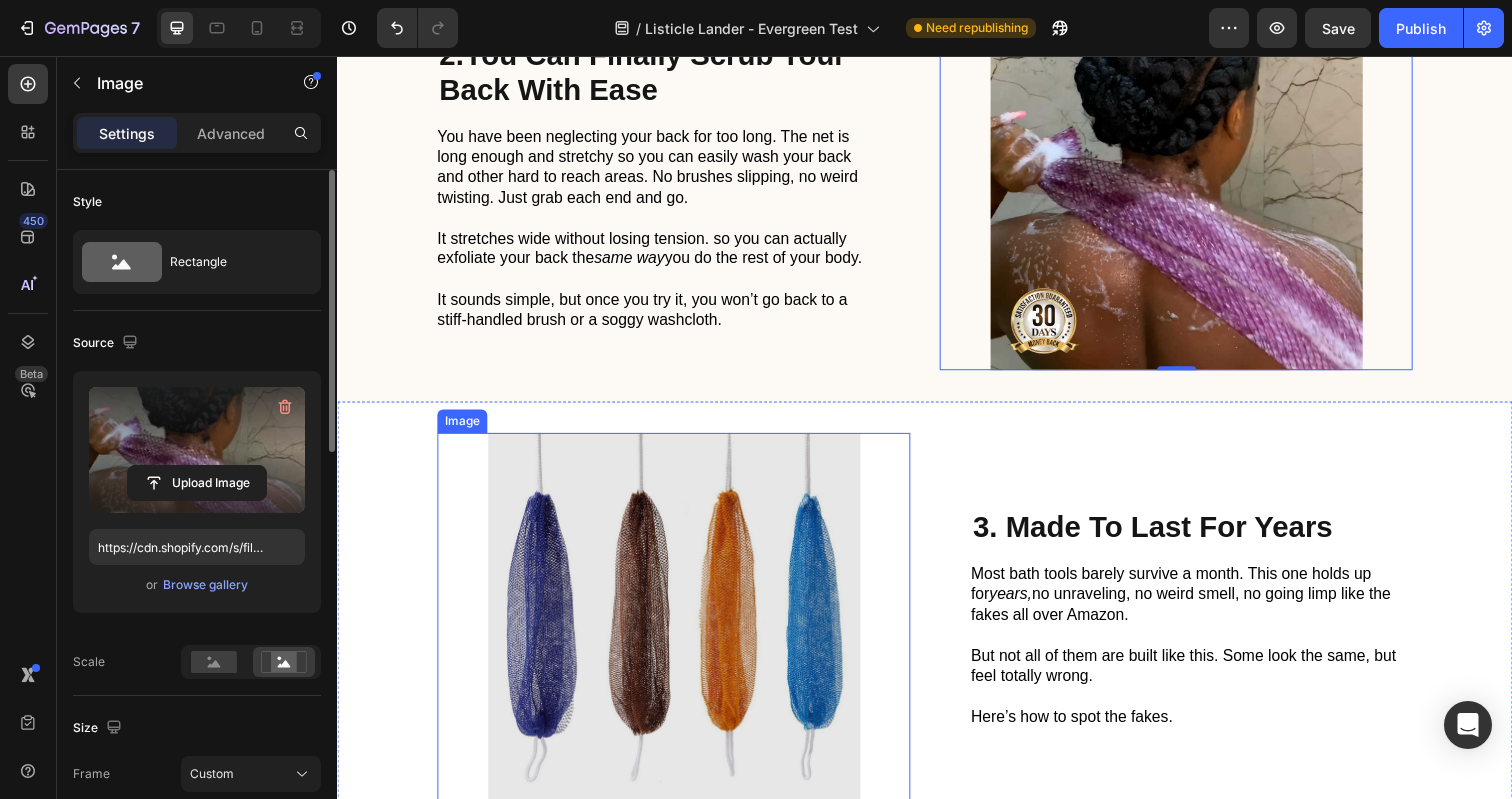 click at bounding box center [680, 631] 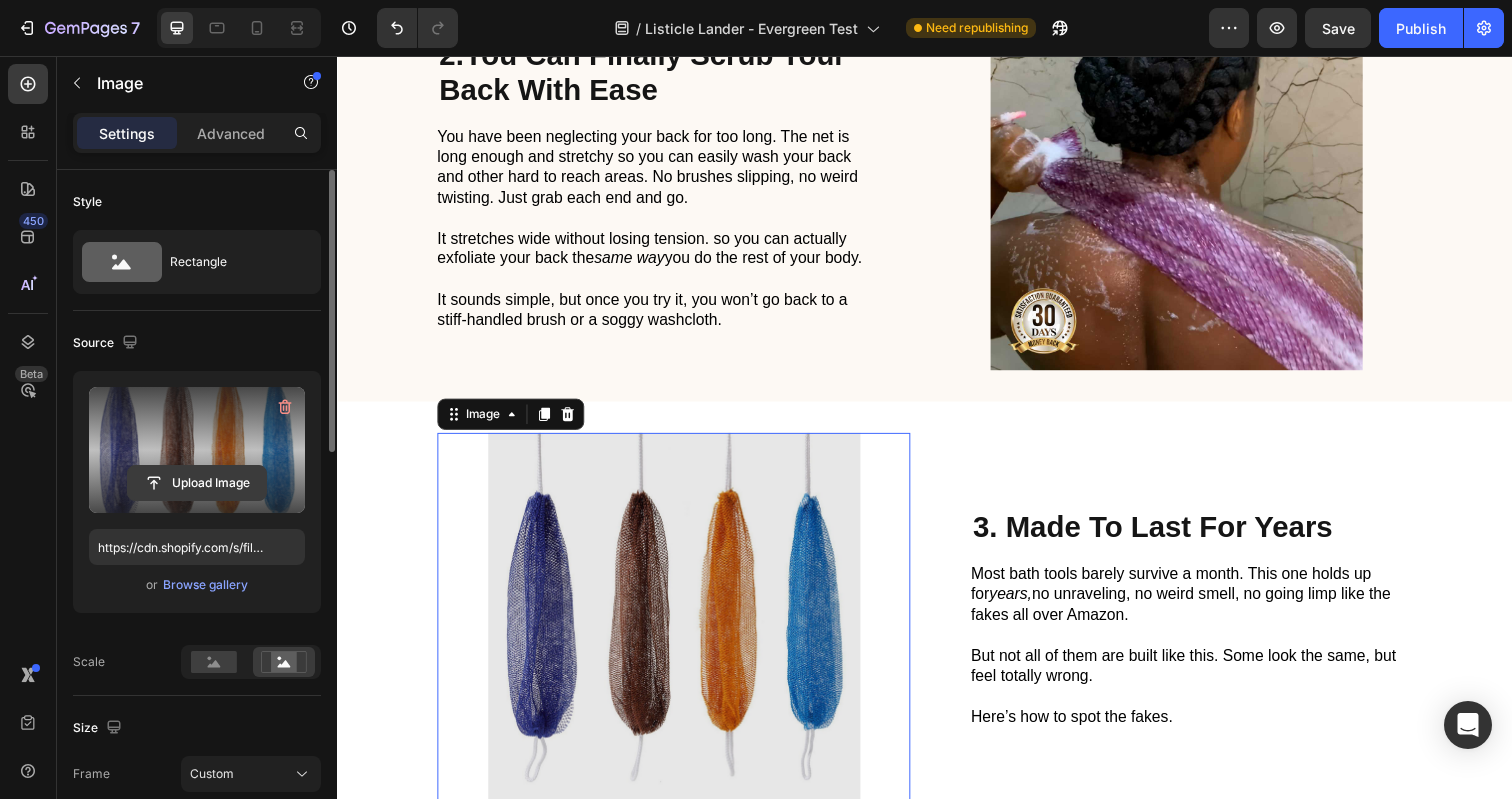 click 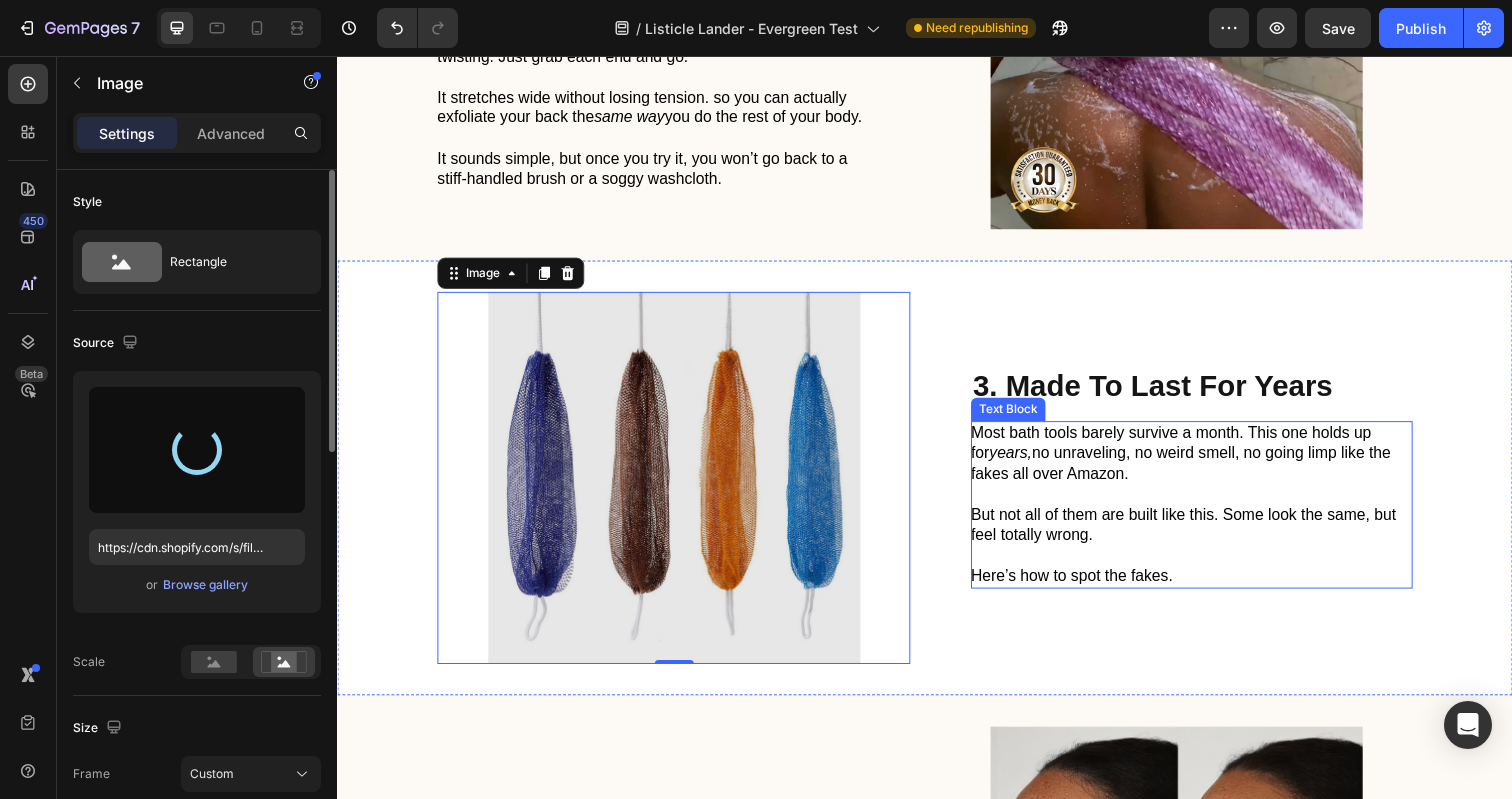 scroll, scrollTop: 1062, scrollLeft: 0, axis: vertical 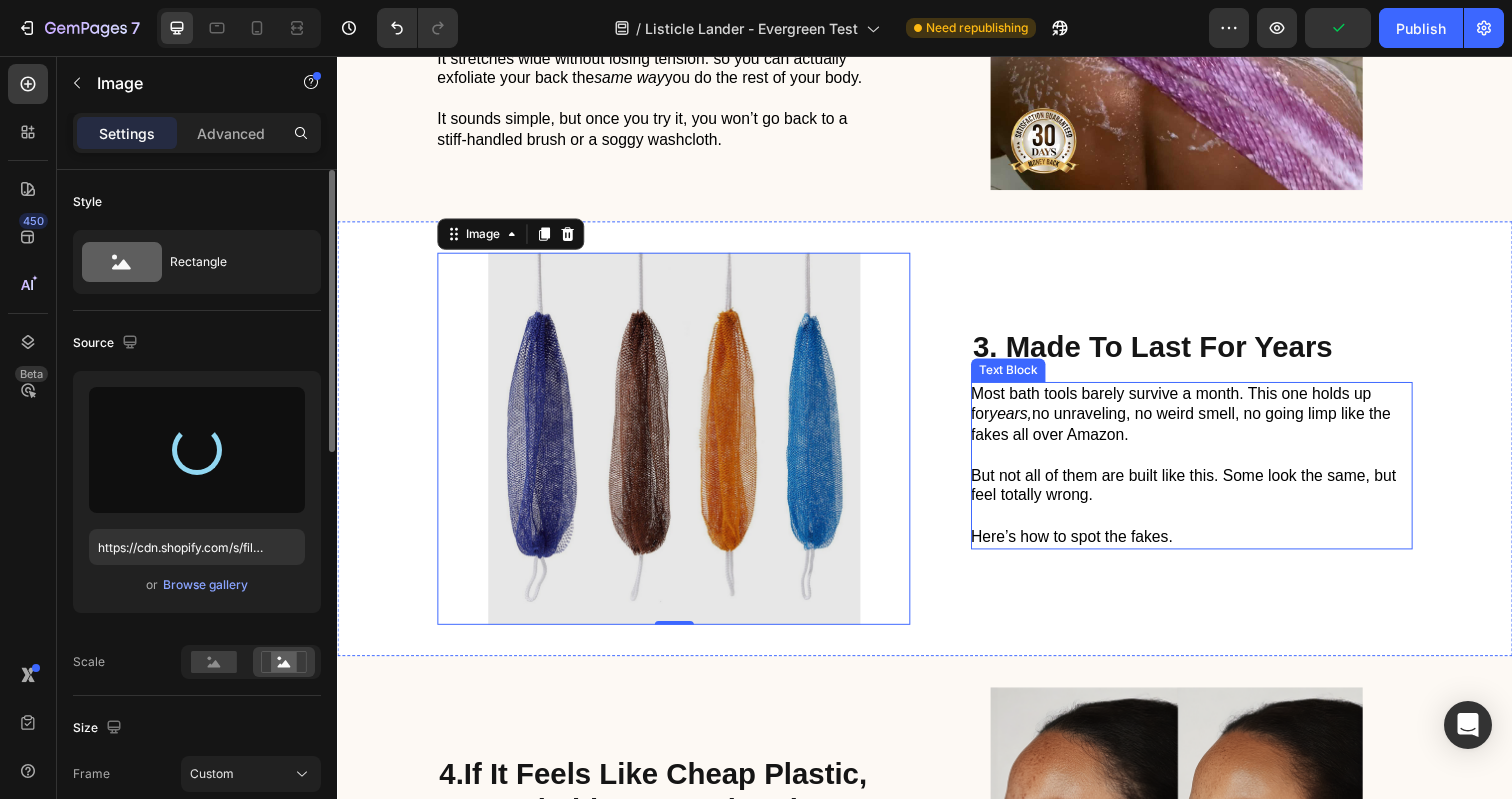 type on "https://cdn.shopify.com/s/files/1/0696/6889/7008/files/gempages_547039503395587314-12814c4a-8e02-4535-aa2b-a7336e261ffb.jpg" 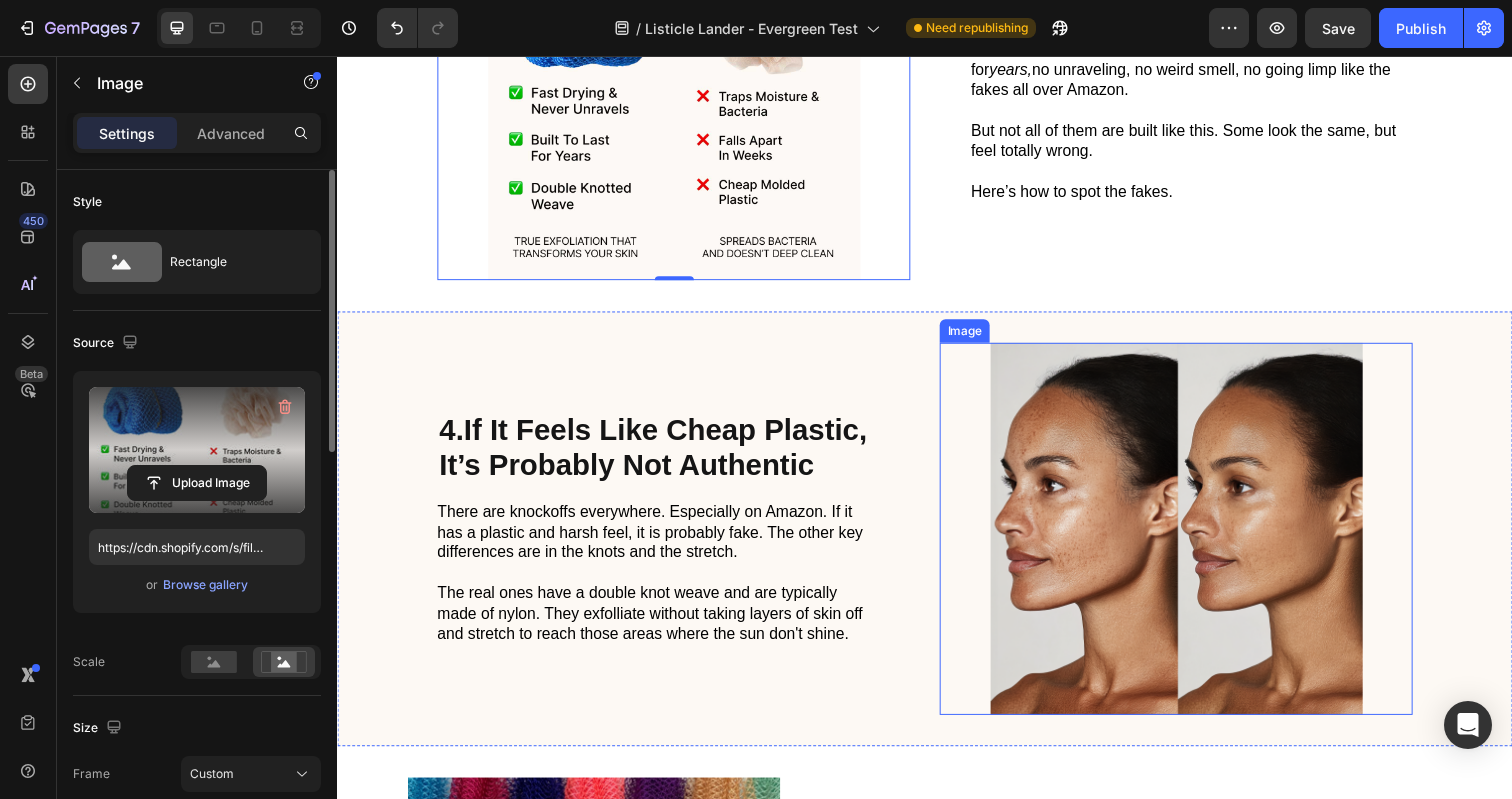 scroll, scrollTop: 1416, scrollLeft: 0, axis: vertical 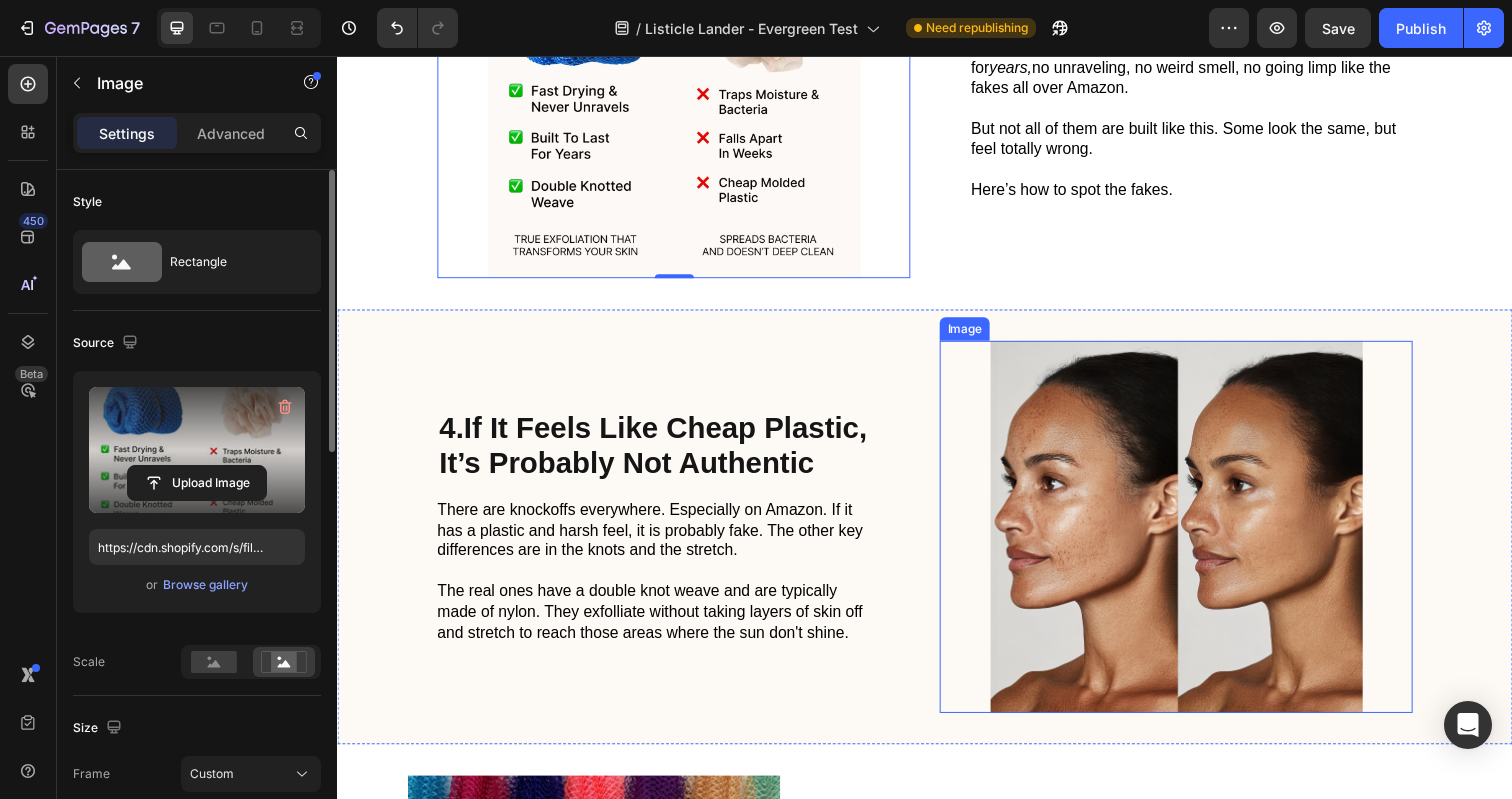 click at bounding box center (1193, 537) 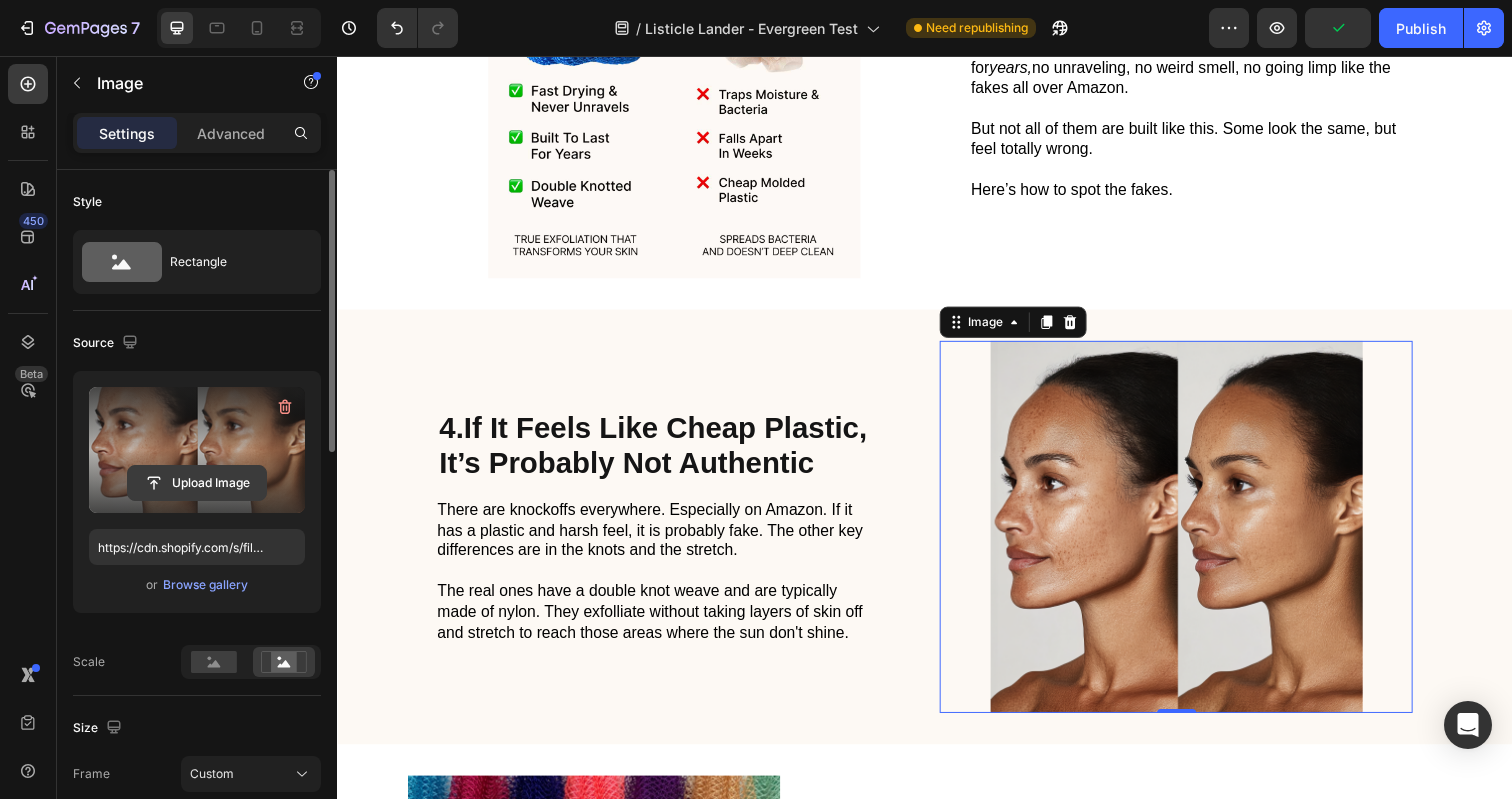 click 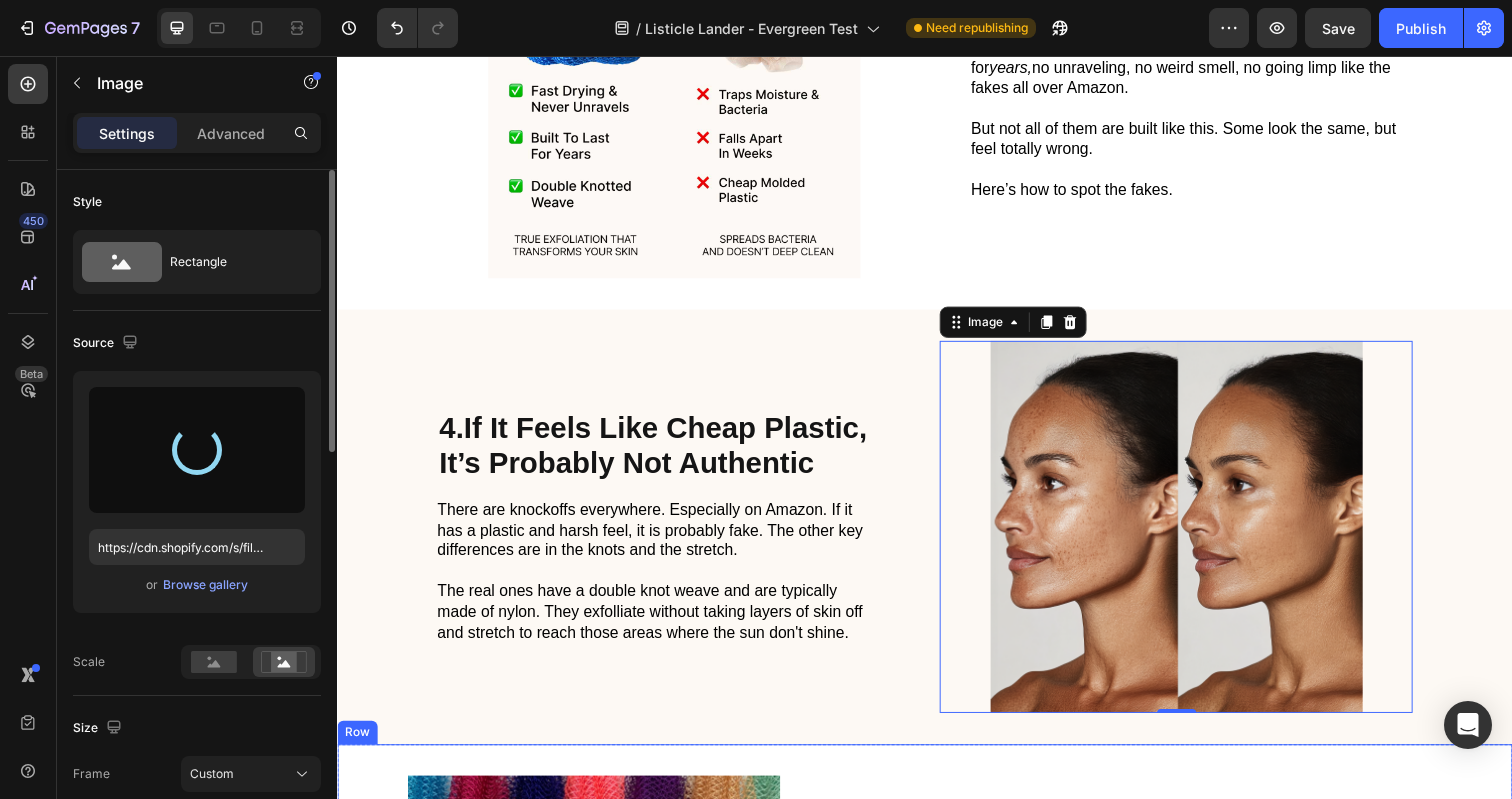 type on "https://cdn.shopify.com/s/files/1/0696/6889/7008/files/gempages_547039503395587314-f3bd93f9-d7fe-4581-a471-19c2013656c0.jpg" 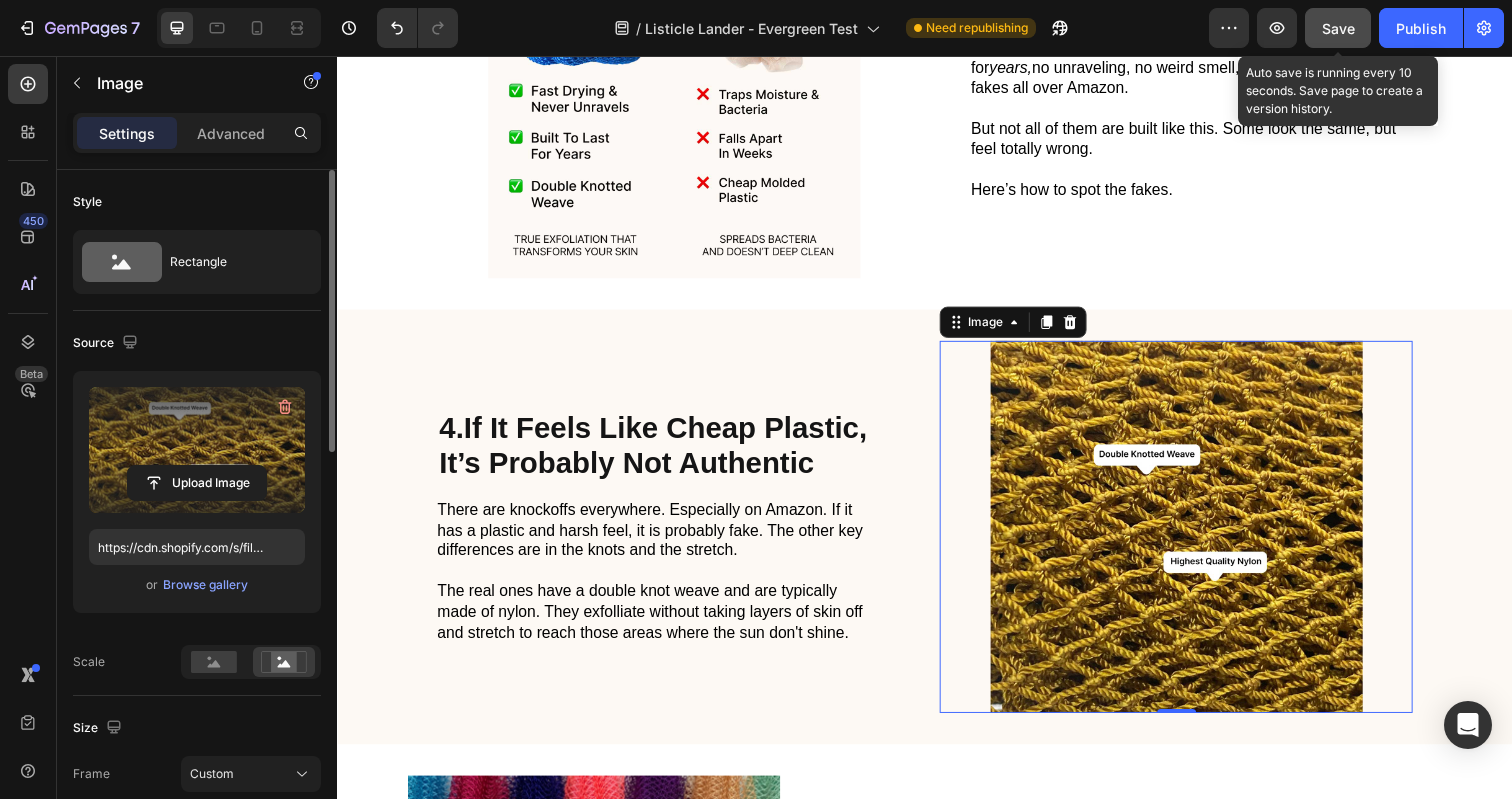 click on "Save" at bounding box center (1338, 28) 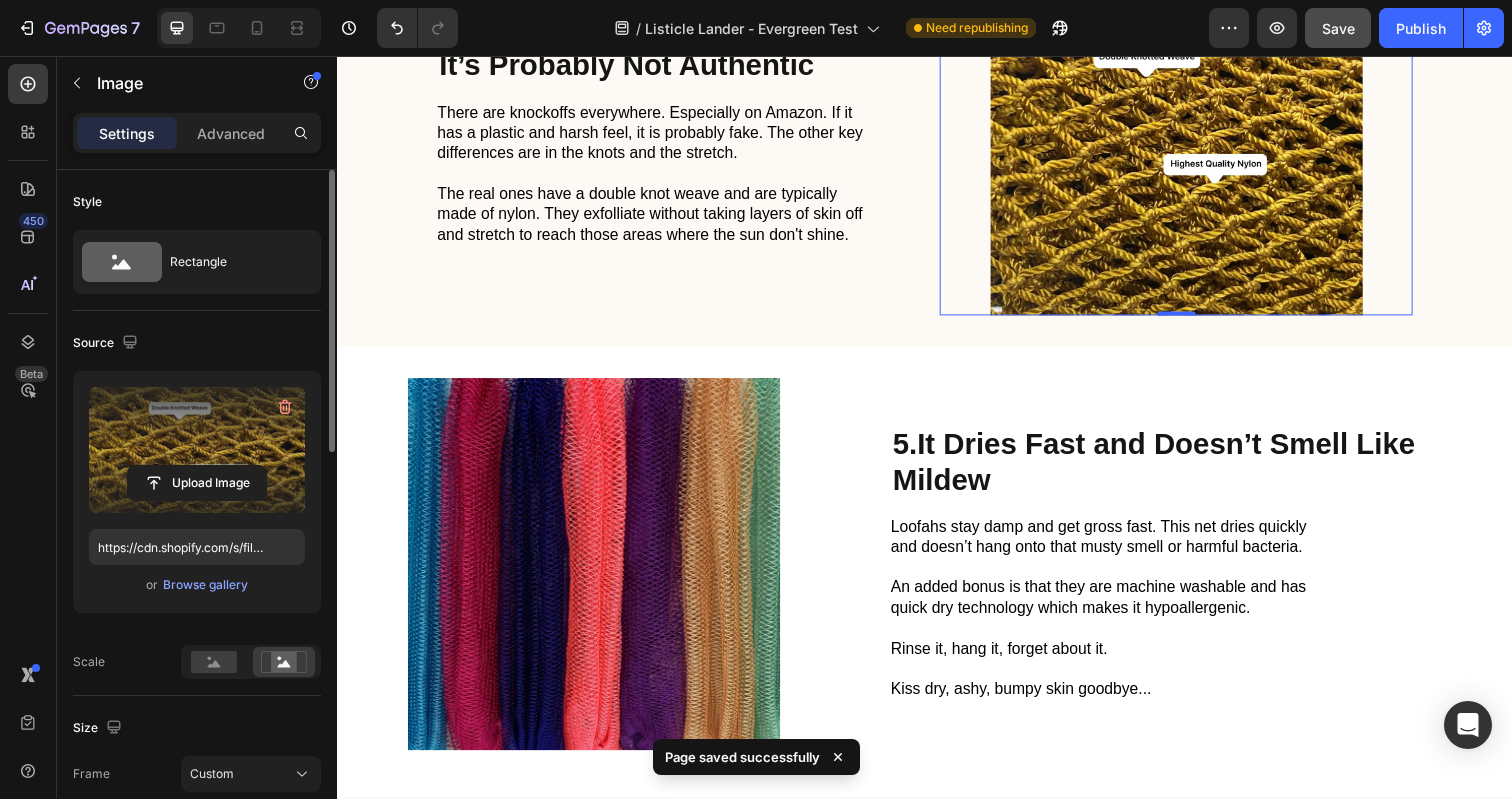 scroll, scrollTop: 1883, scrollLeft: 0, axis: vertical 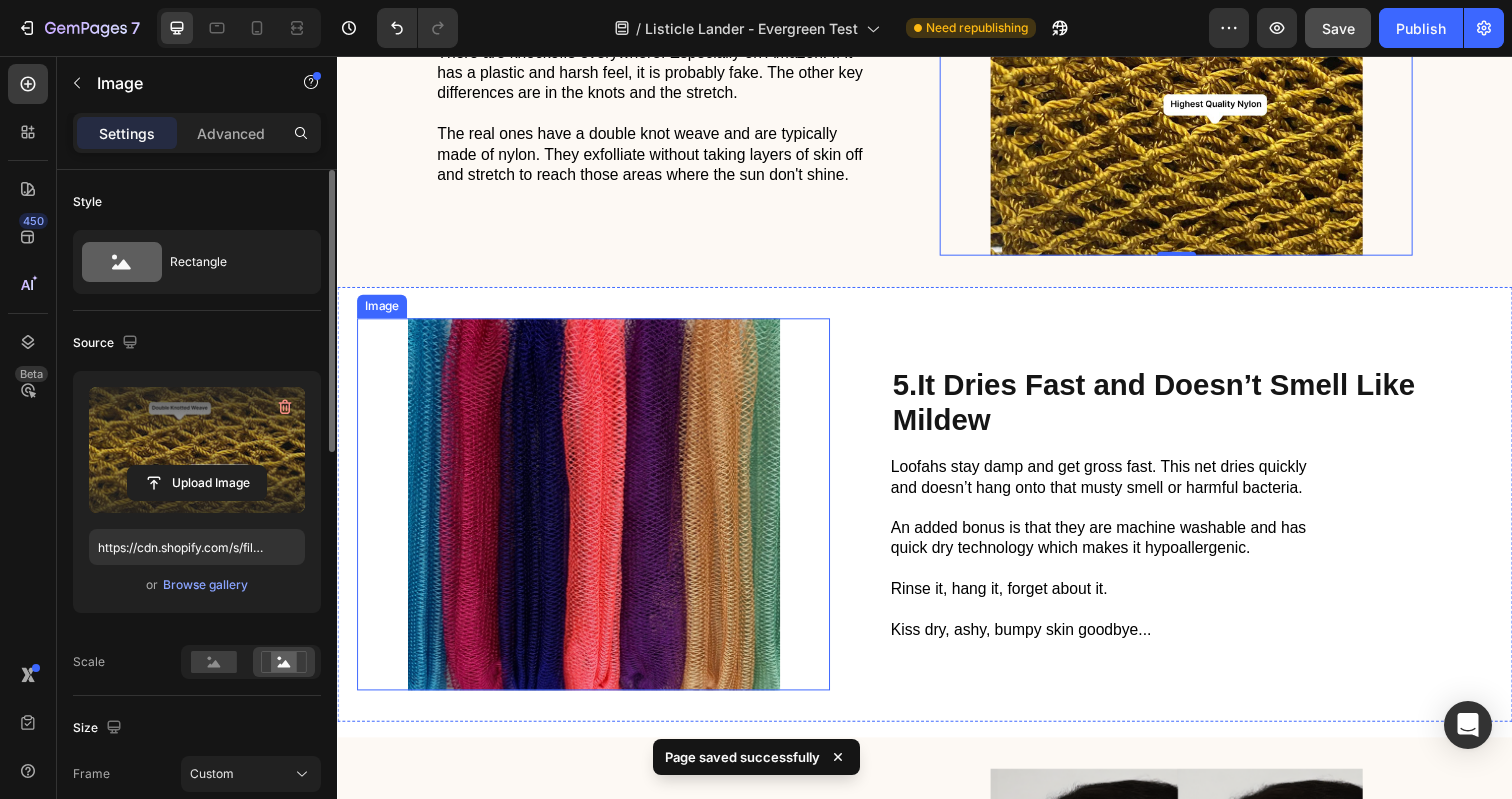 click at bounding box center (598, 514) 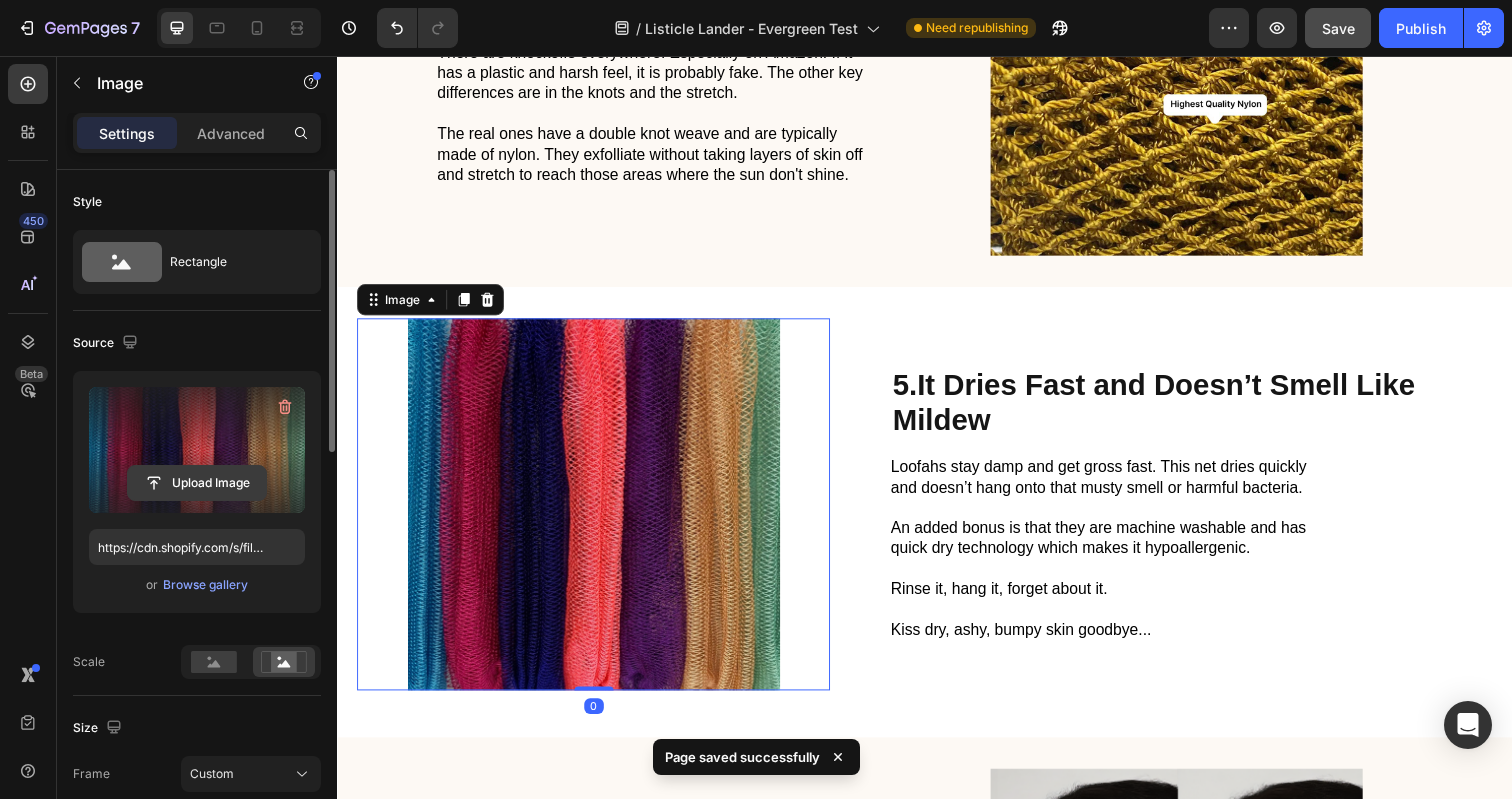 click 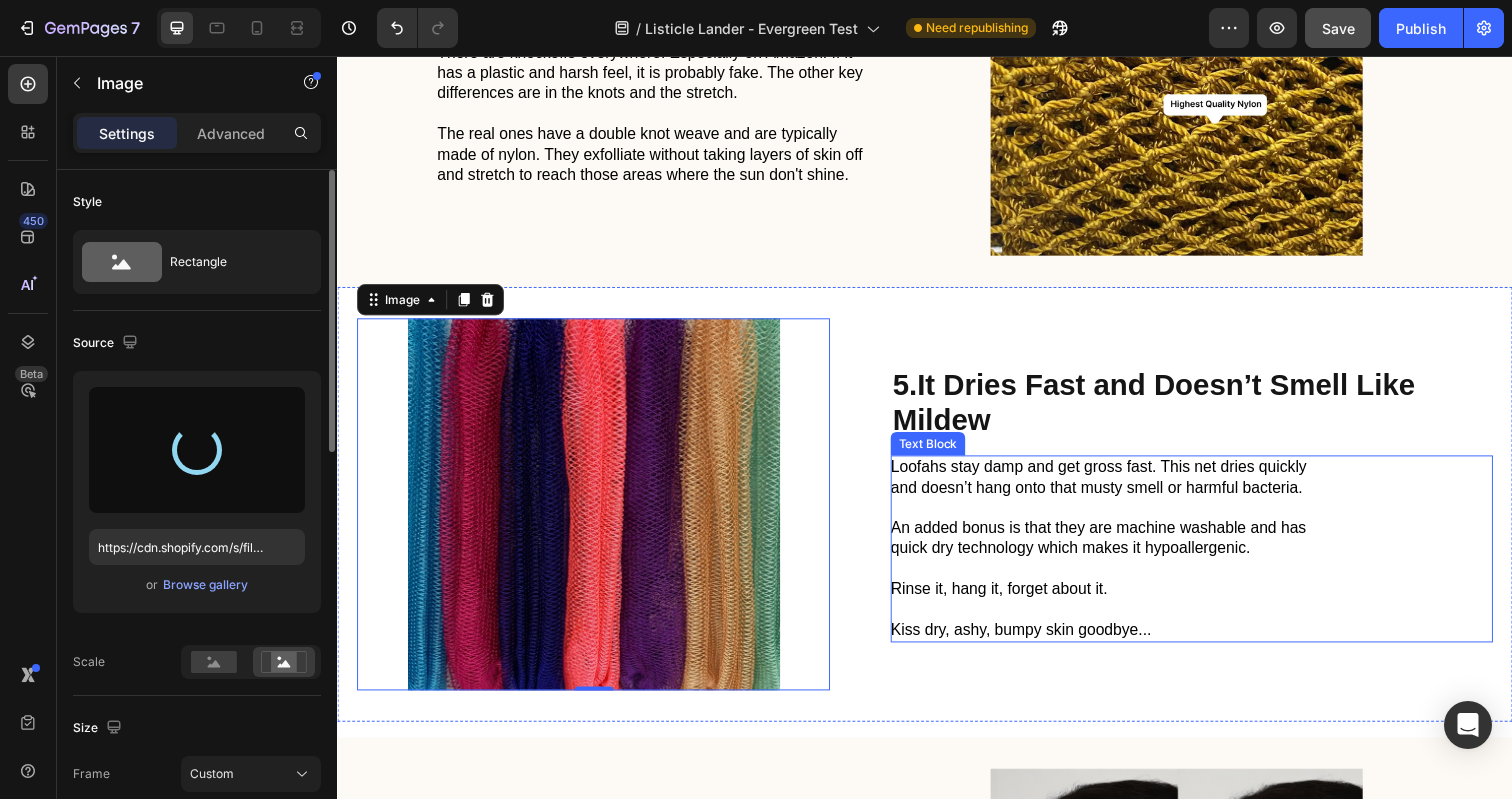 type on "https://cdn.shopify.com/s/files/1/0696/6889/7008/files/gempages_547039503395587314-21ecea01-31d1-43d0-962c-1847d17381e5.jpg" 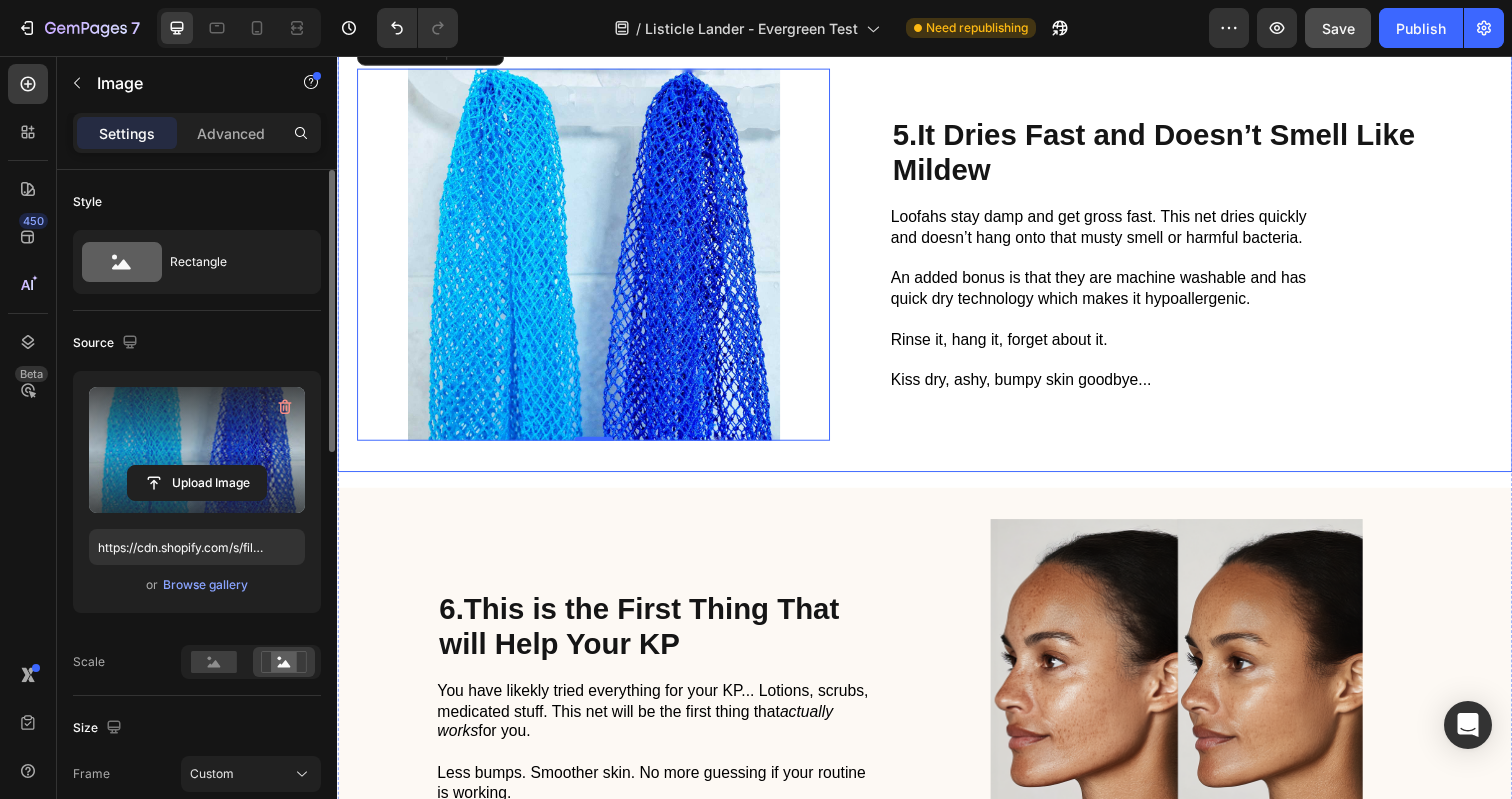 scroll, scrollTop: 2139, scrollLeft: 0, axis: vertical 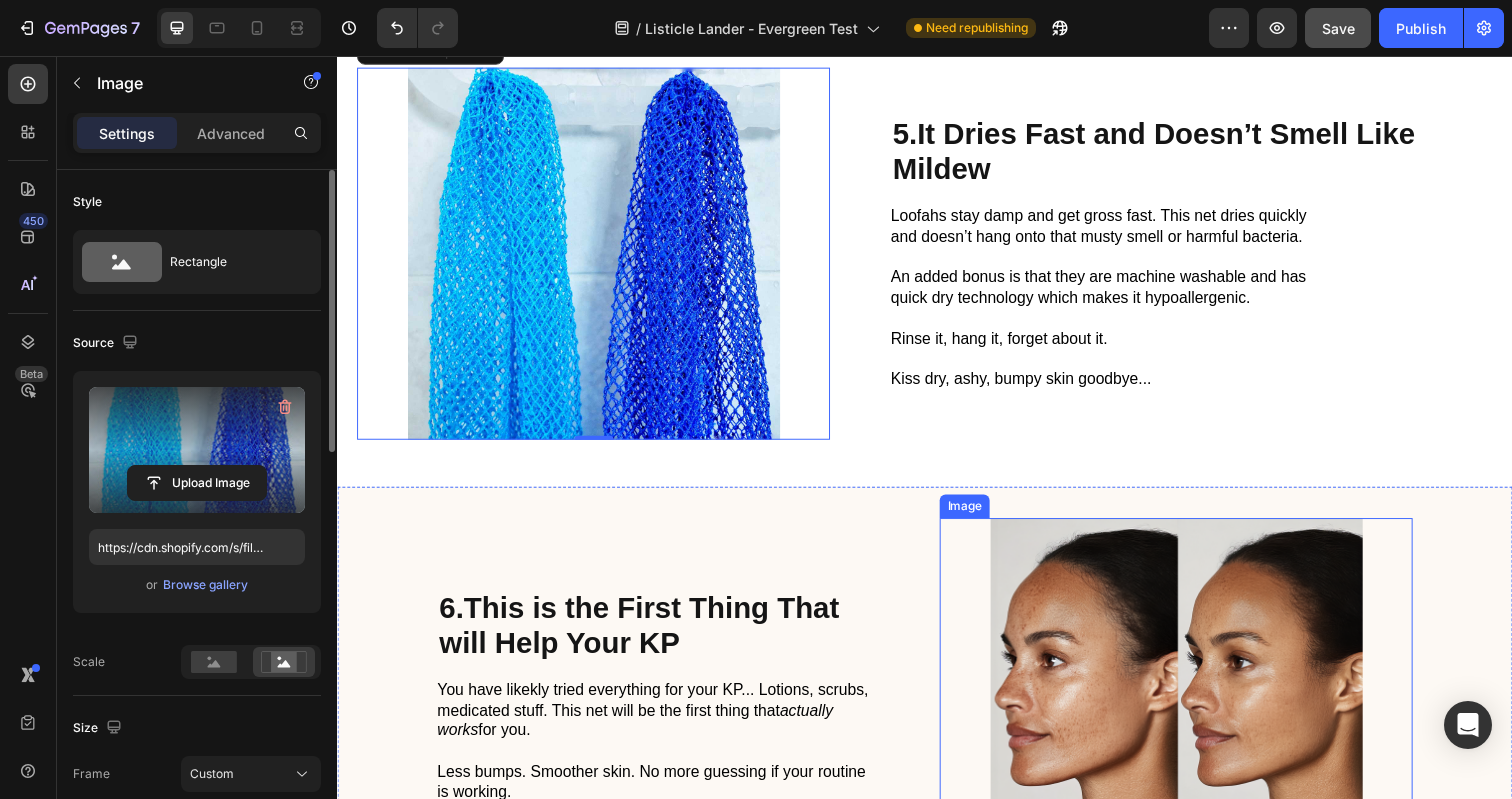 click at bounding box center [1193, 718] 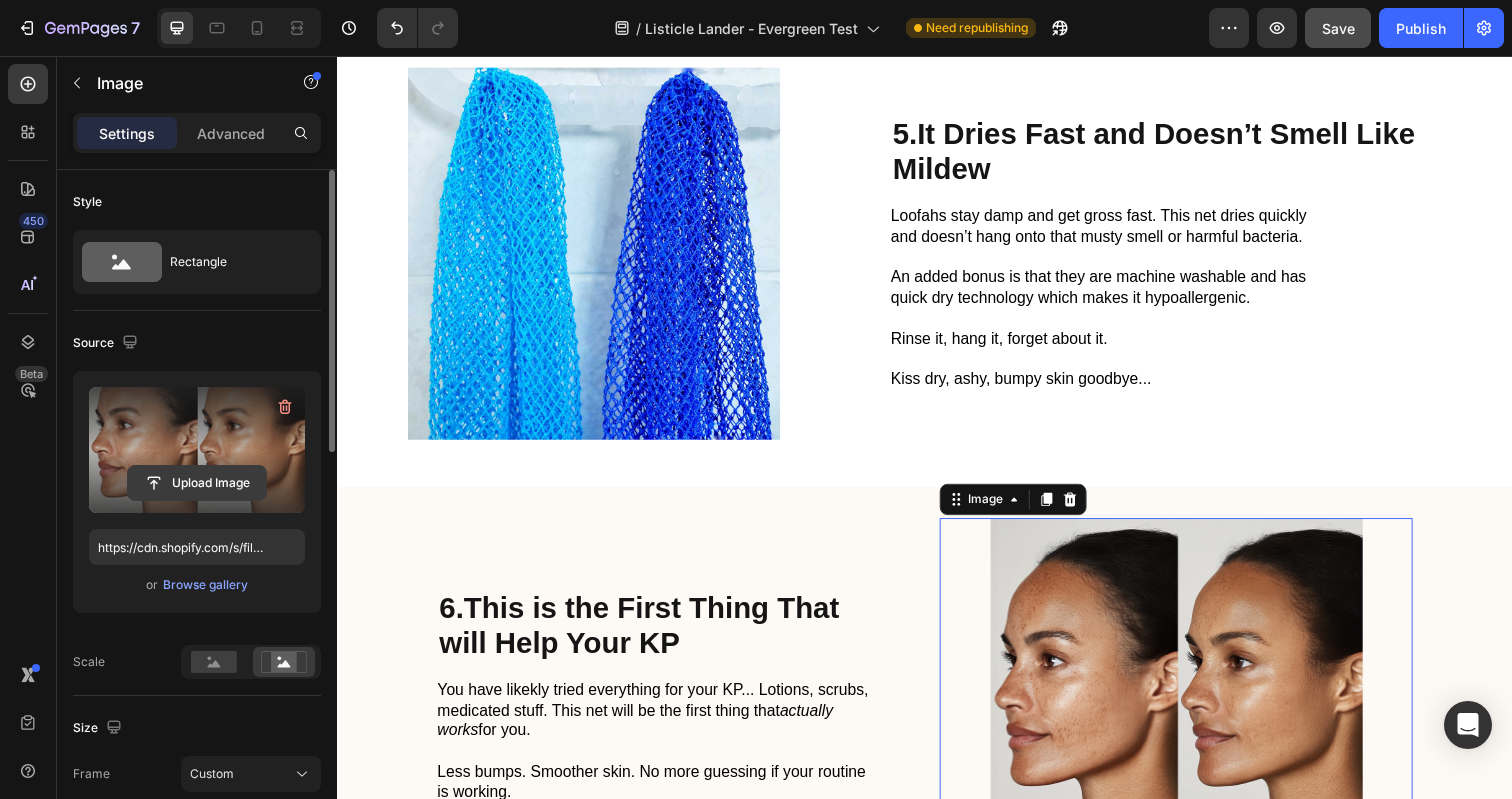 click 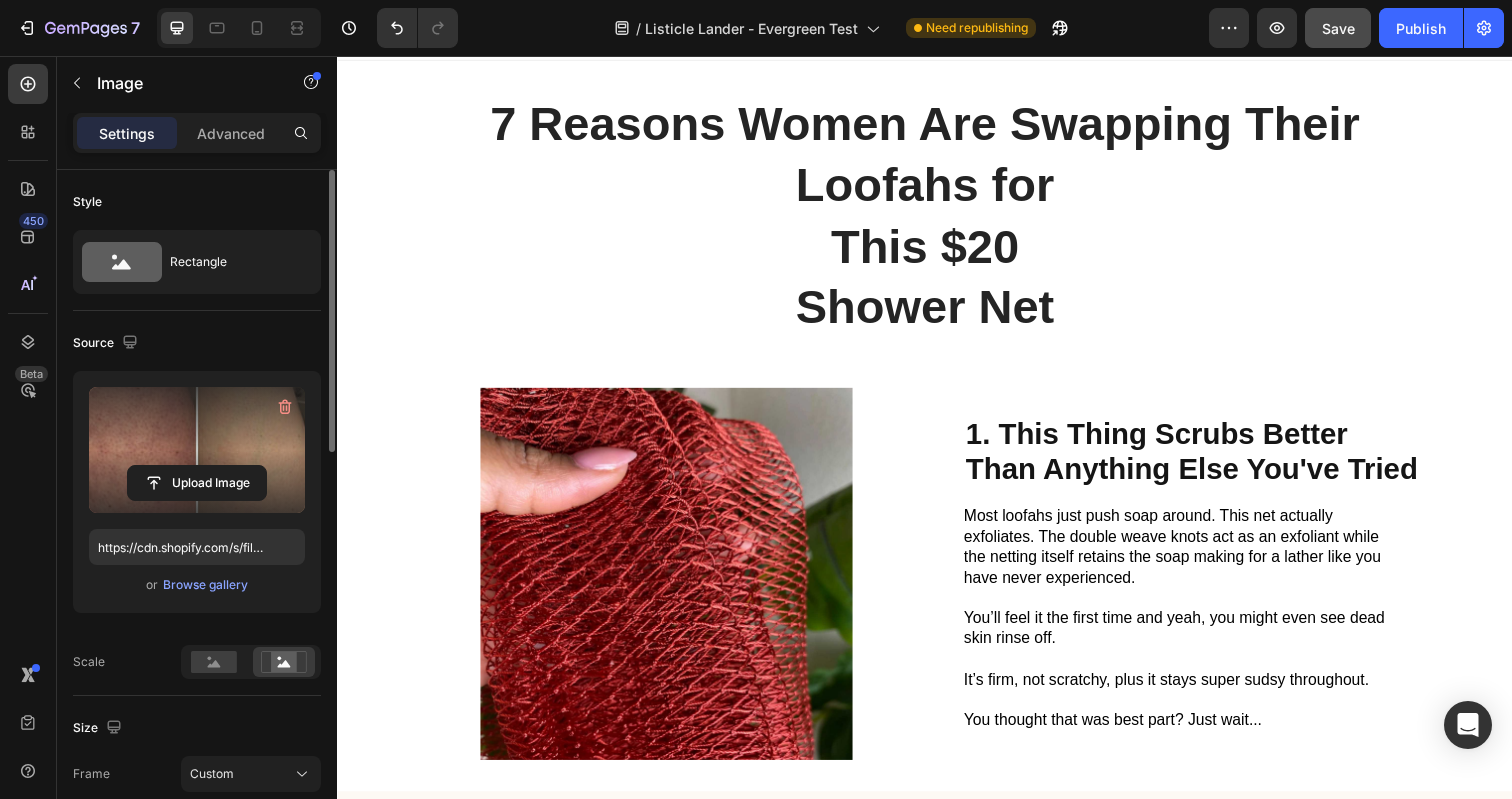 scroll, scrollTop: 0, scrollLeft: 0, axis: both 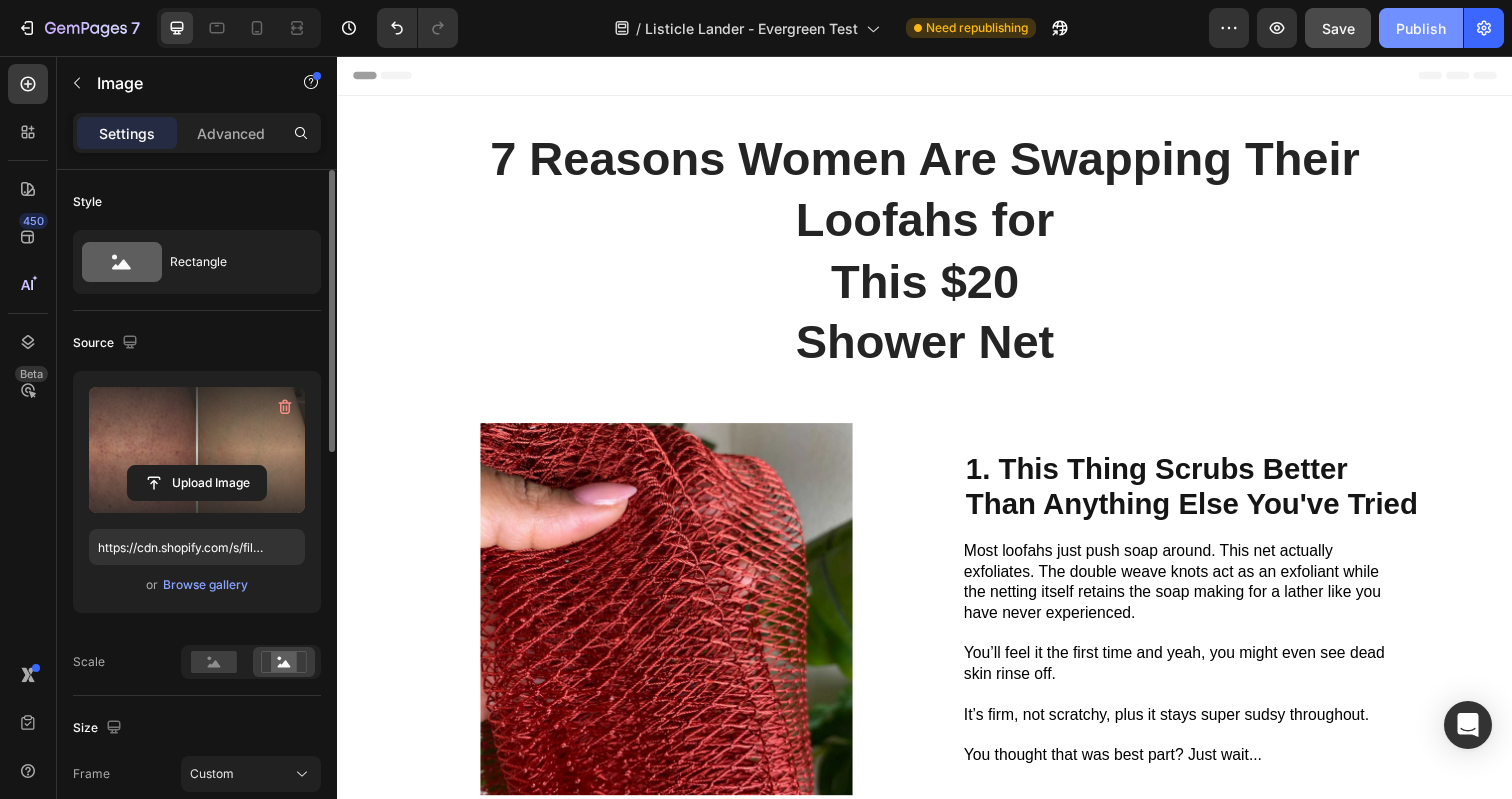 click on "Publish" 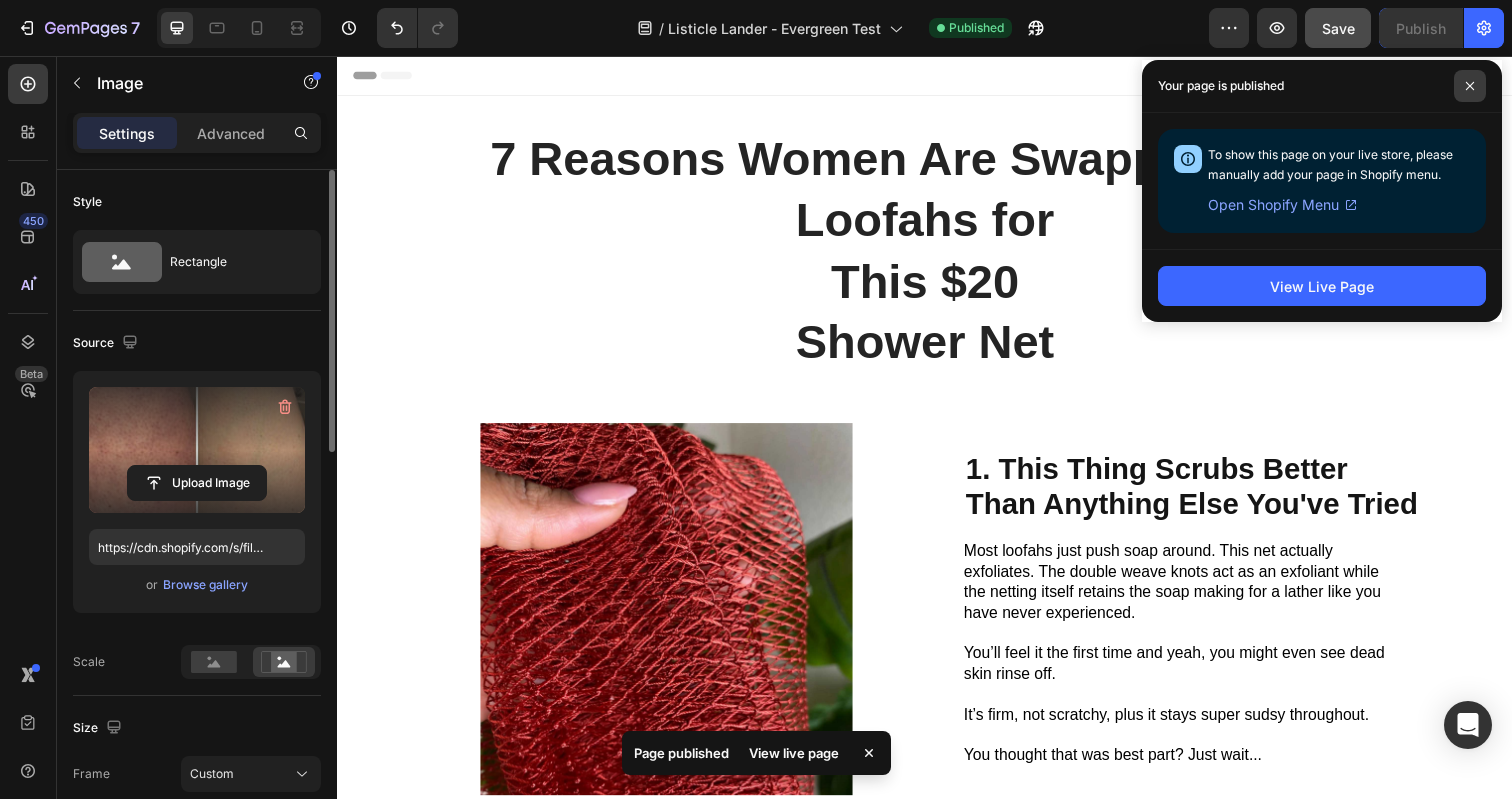 click 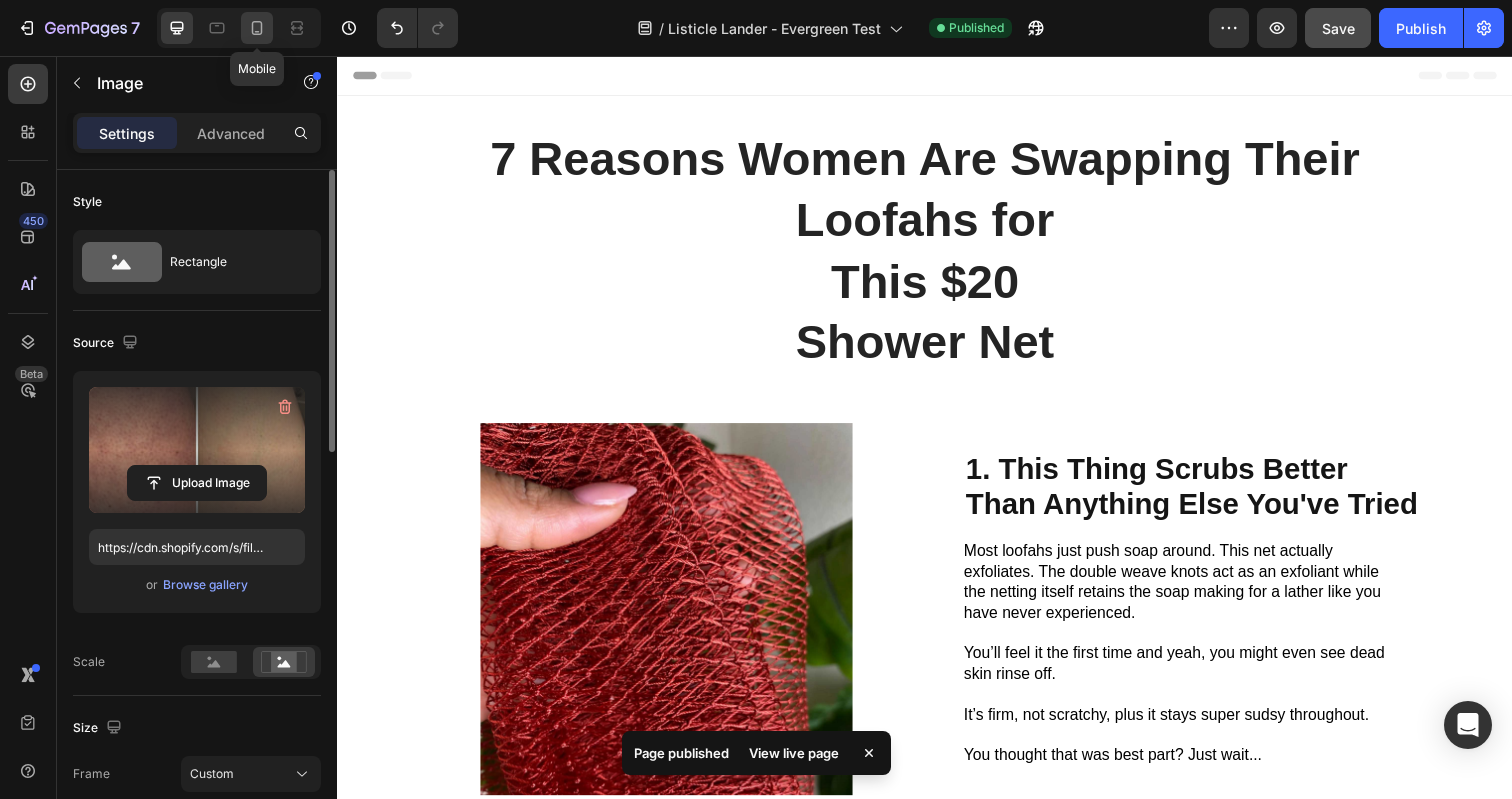 click 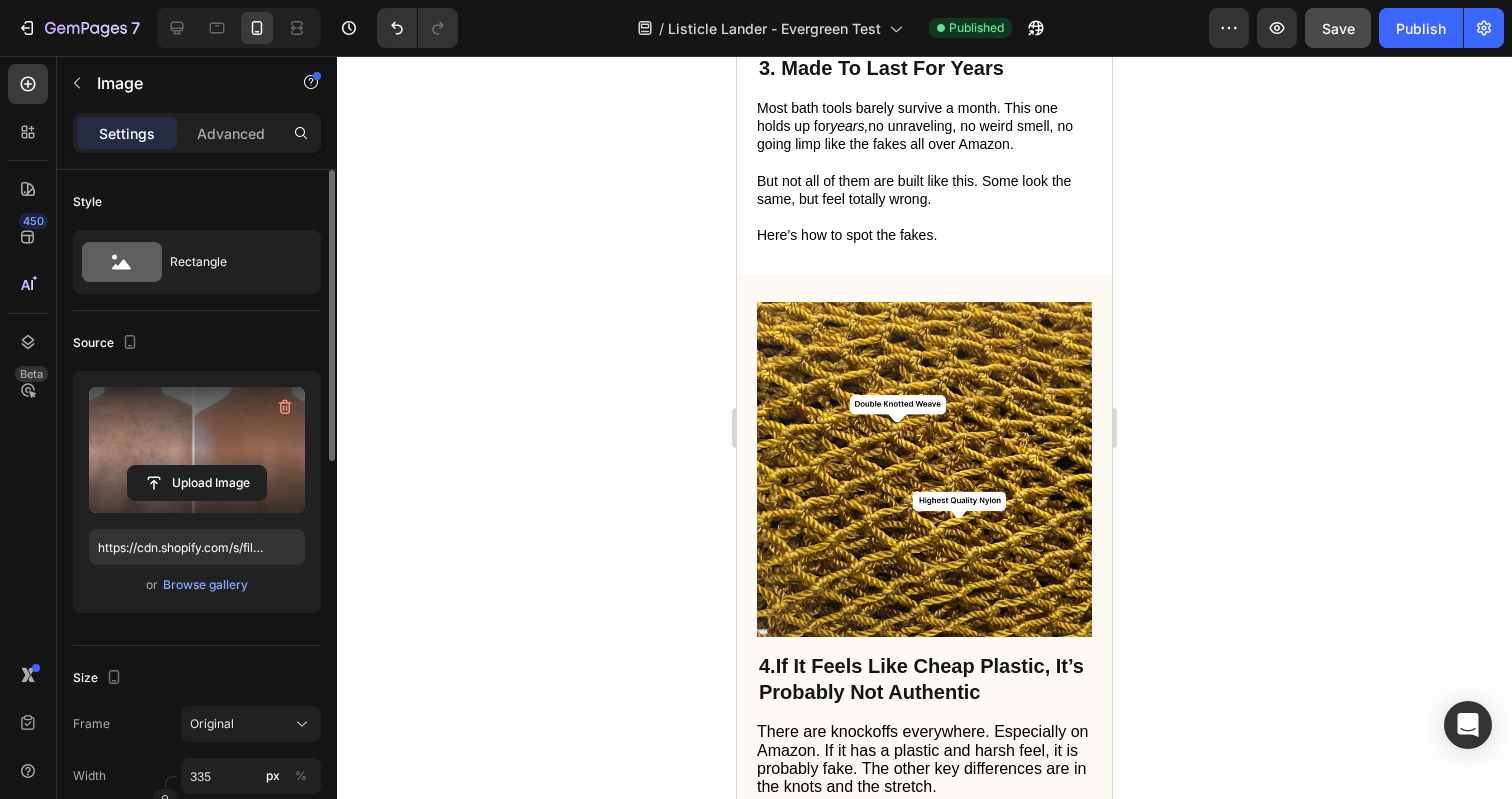 scroll, scrollTop: 2114, scrollLeft: 0, axis: vertical 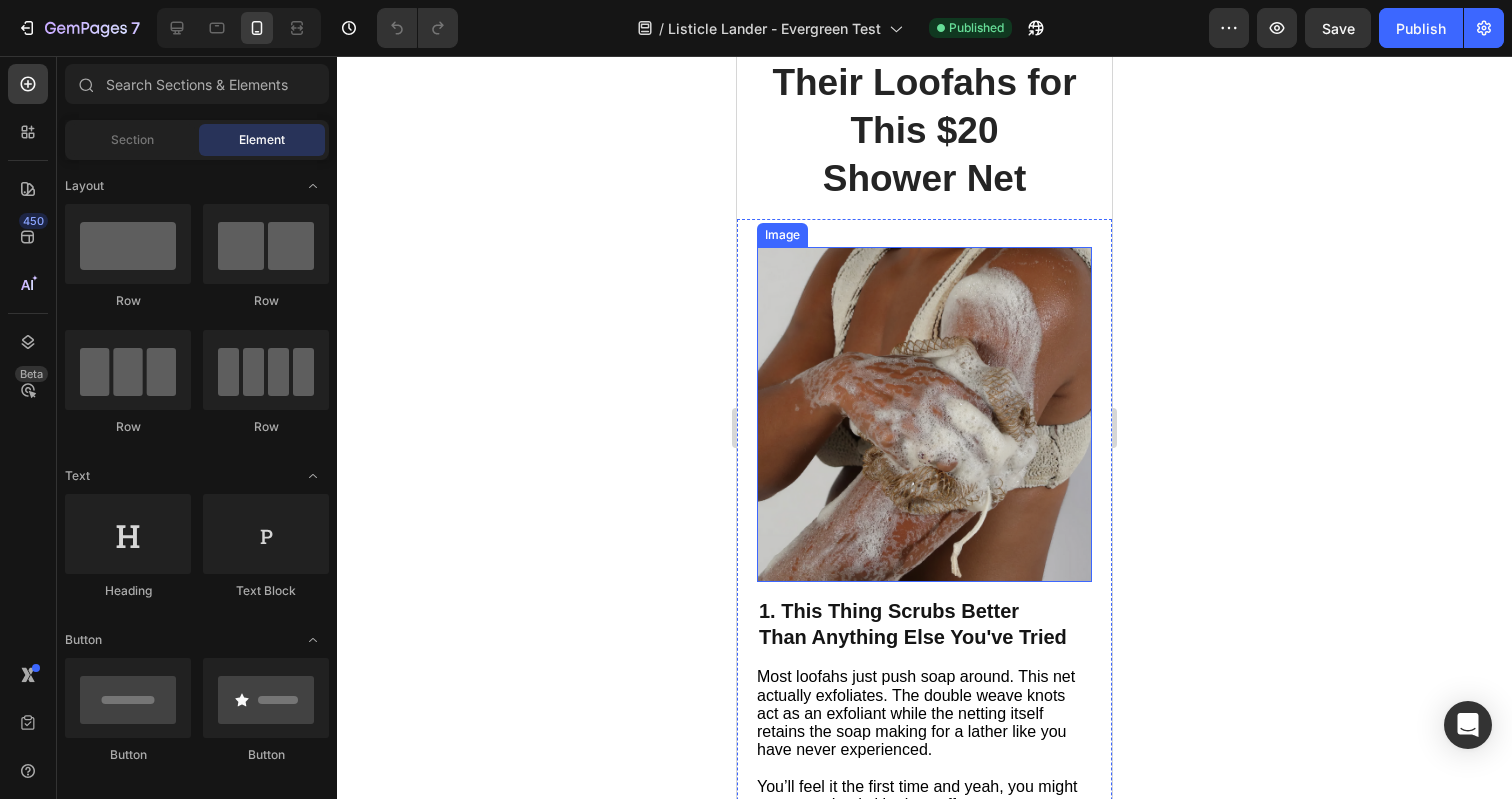click at bounding box center (924, 414) 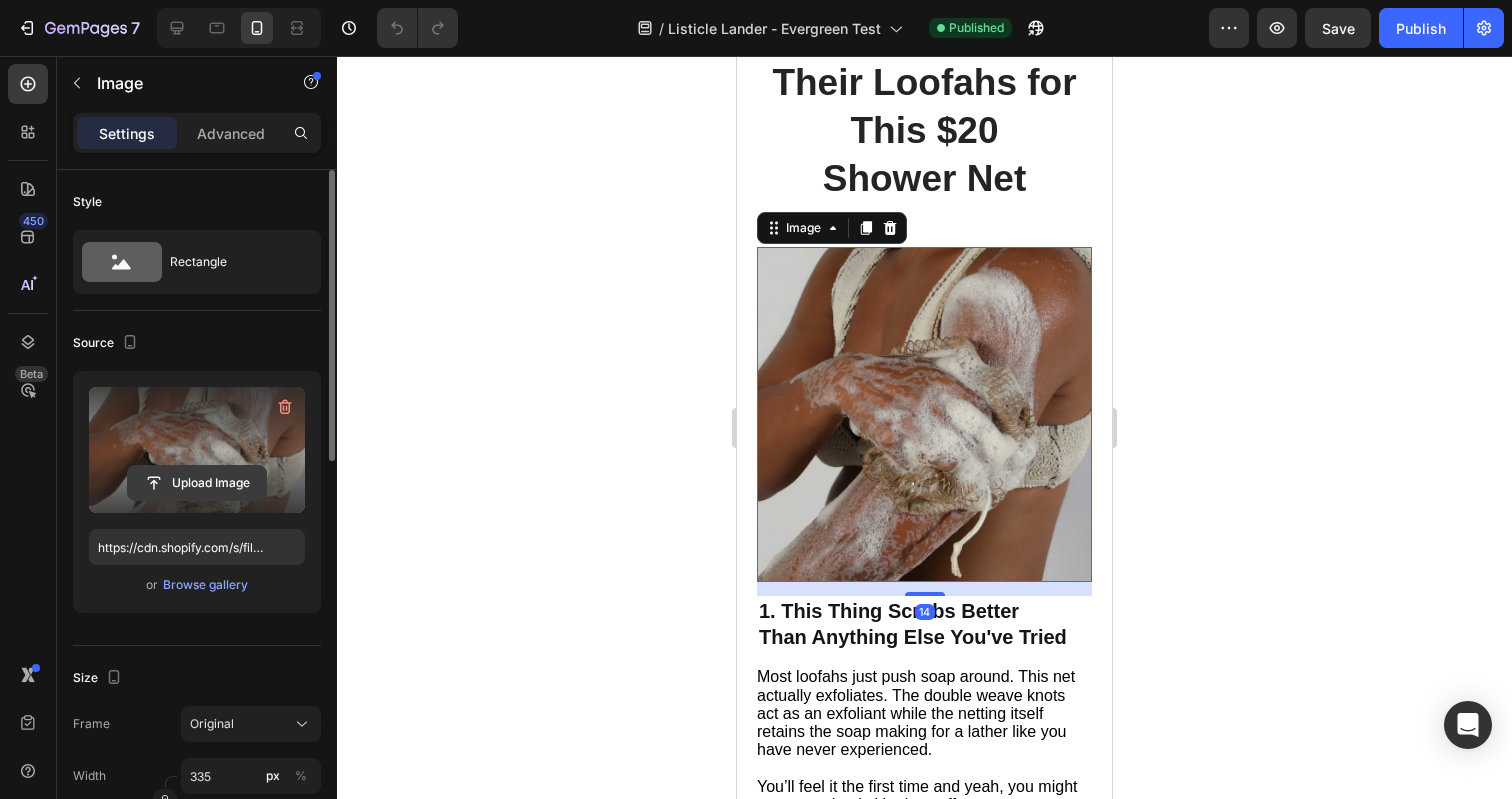 click 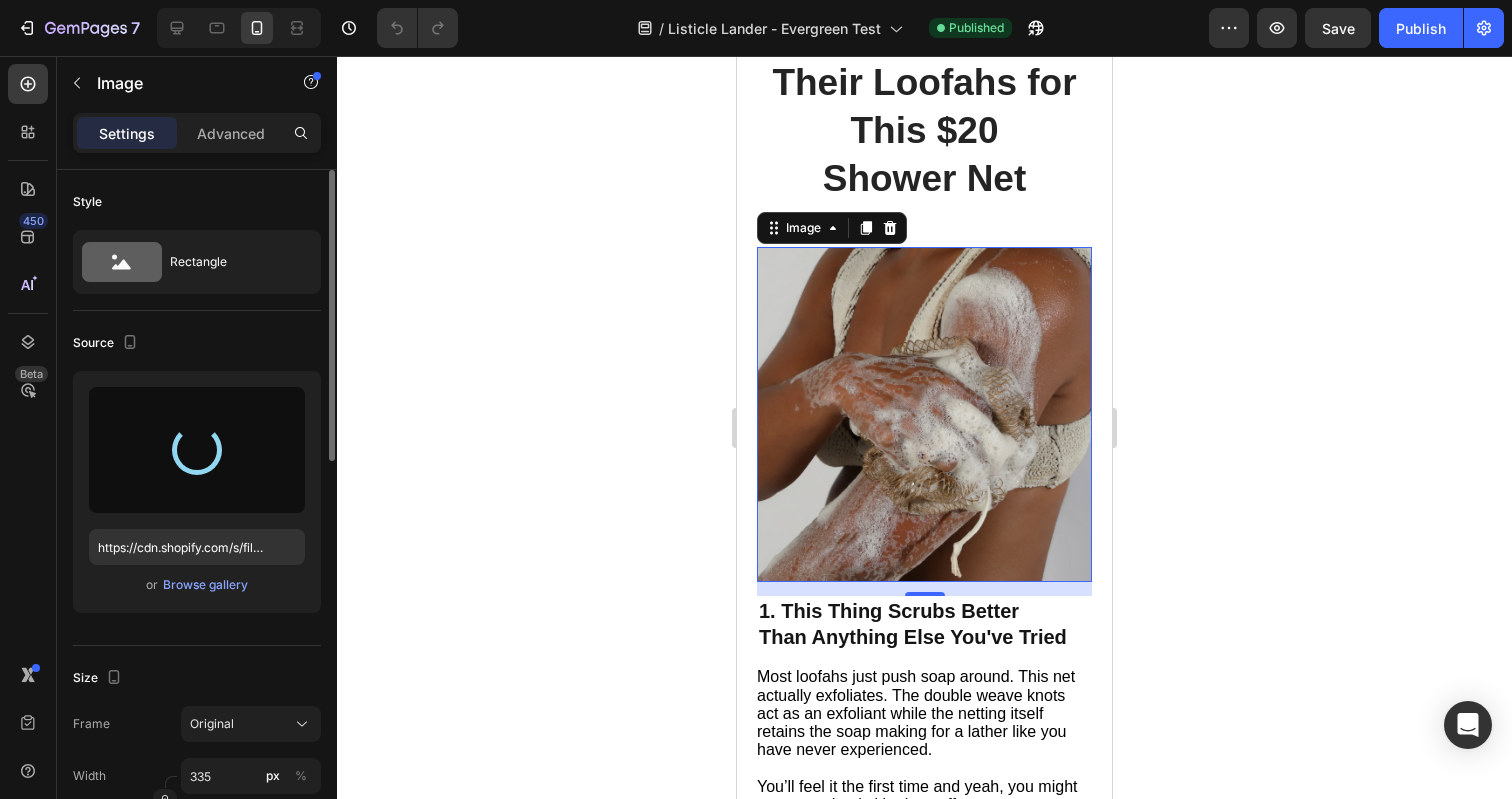type on "https://cdn.shopify.com/s/files/1/0696/6889/7008/files/gempages_547039503395587314-aa3ee4e0-6138-497f-82bc-1bbcf4f51141.jpg" 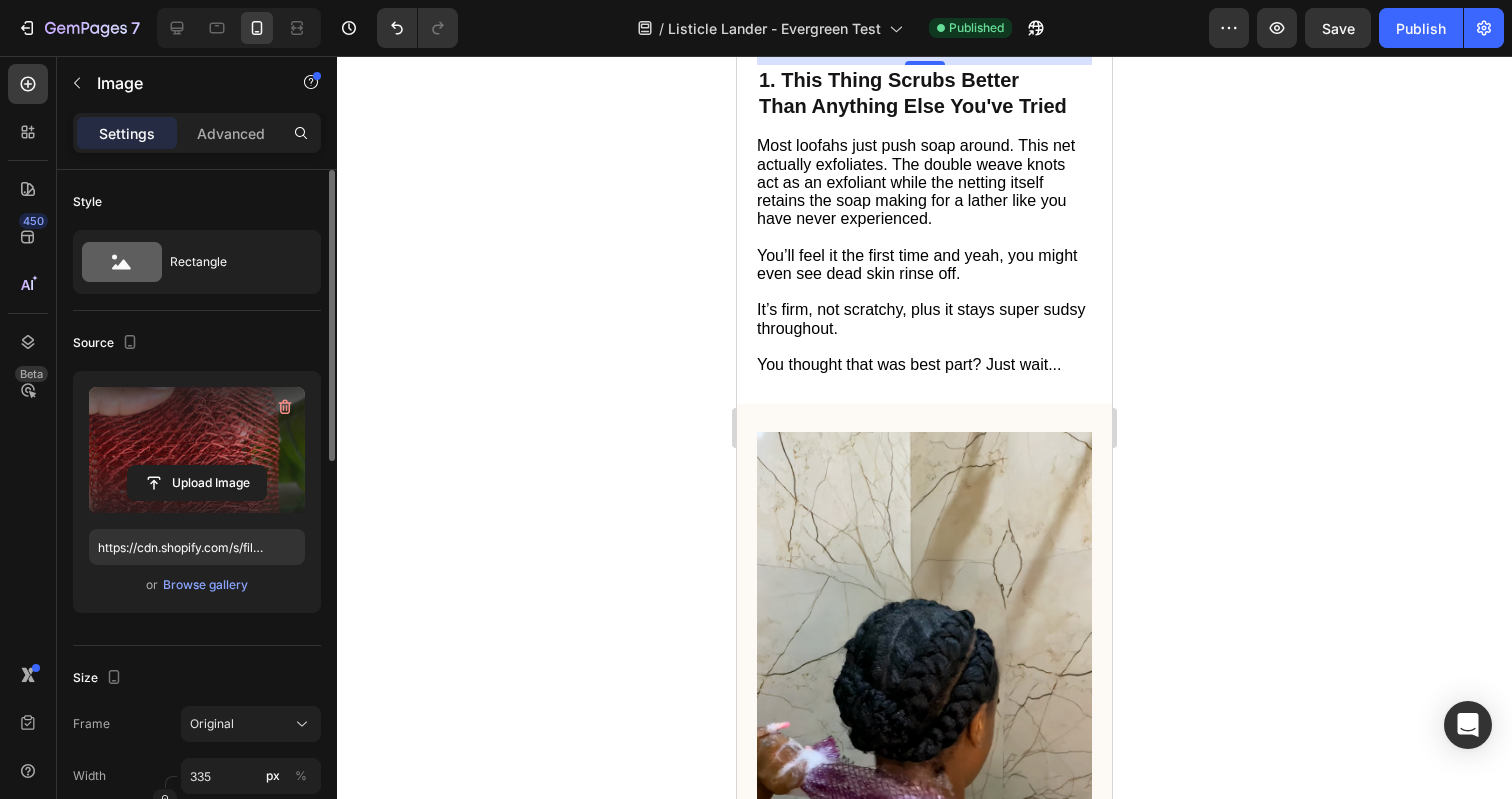 scroll, scrollTop: 707, scrollLeft: 0, axis: vertical 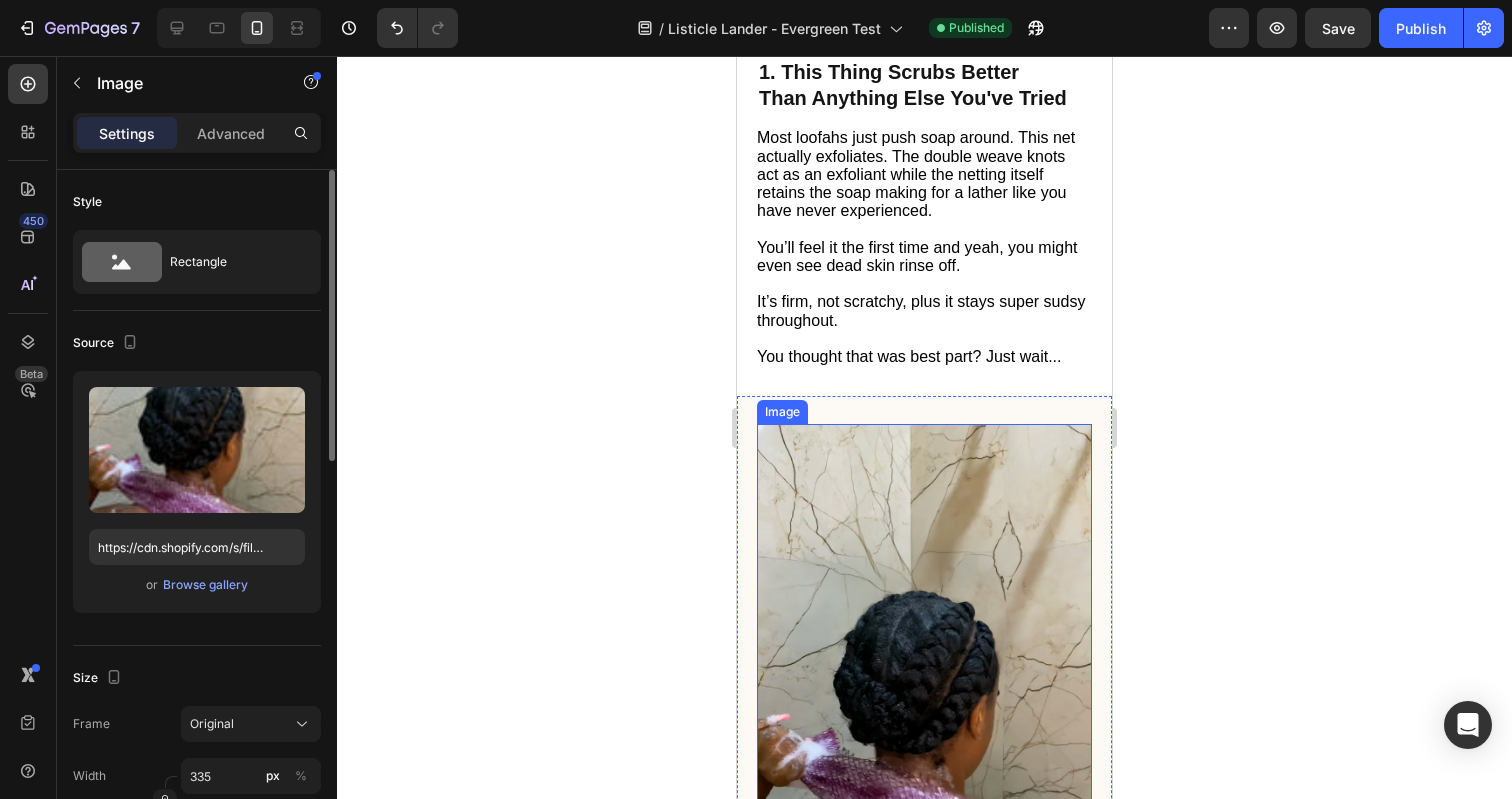 click at bounding box center (924, 721) 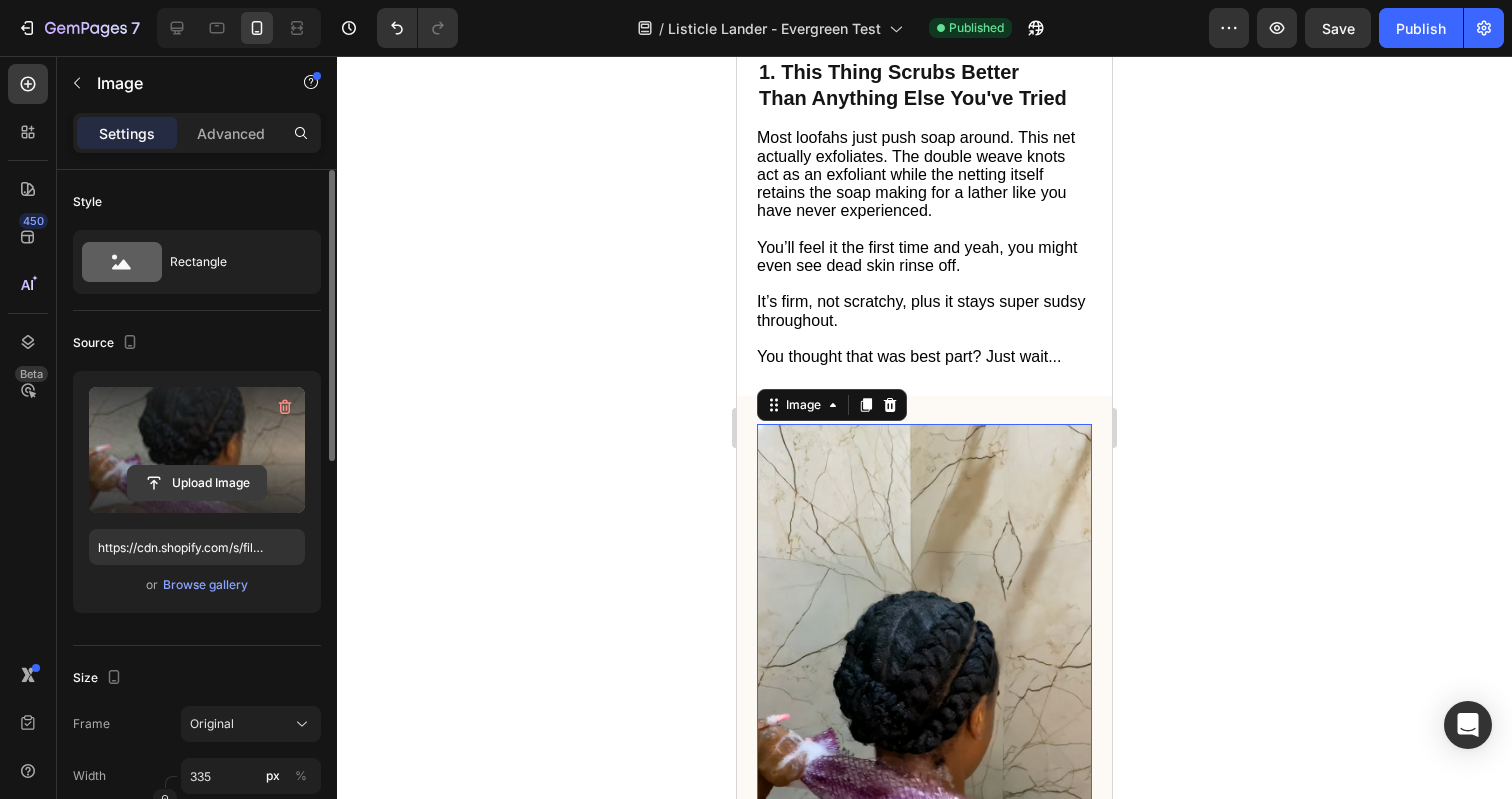 click 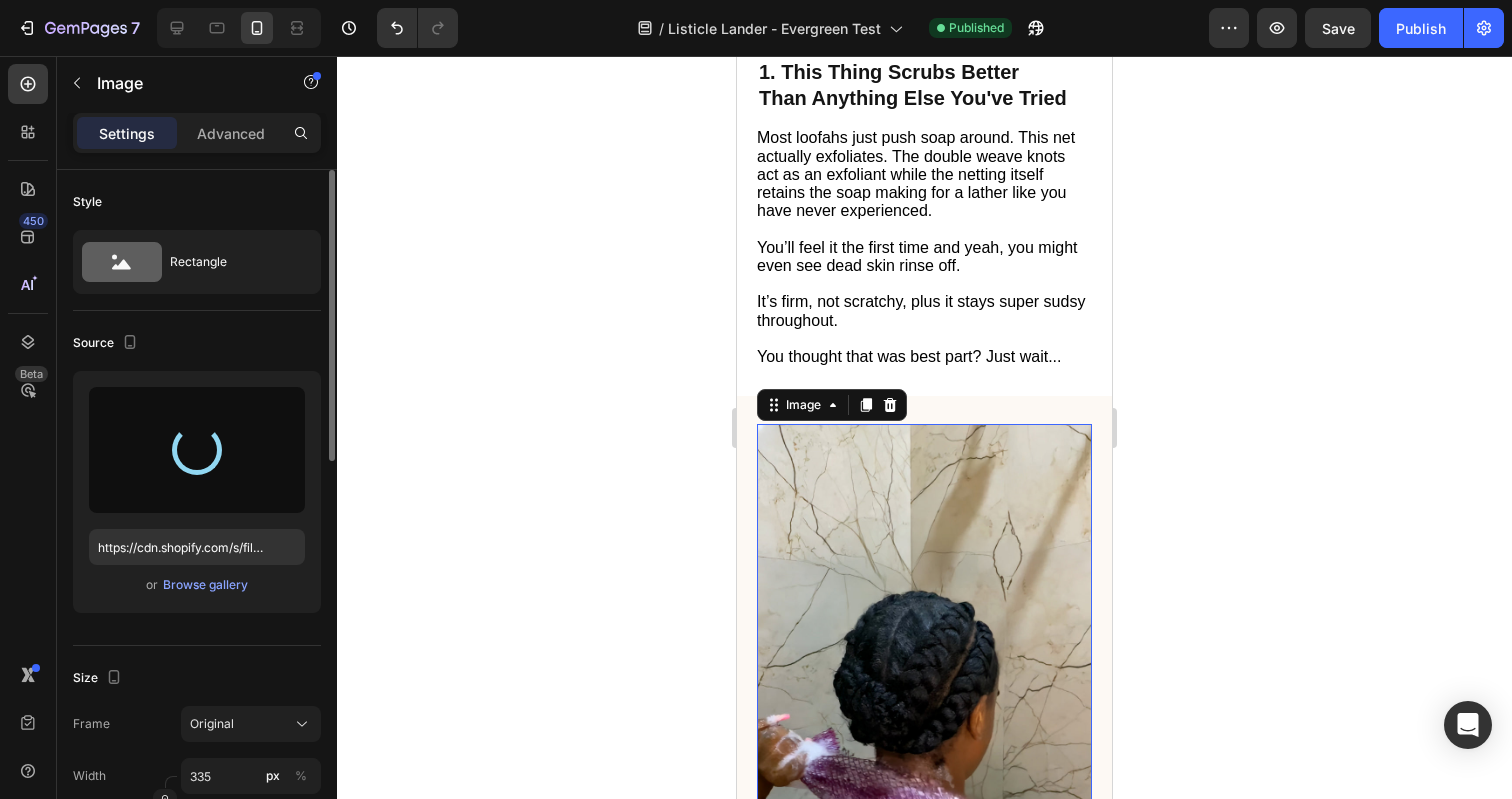 type on "https://cdn.shopify.com/s/files/1/0696/6889/7008/files/gempages_547039503395587314-f796c6b0-f04e-405c-829f-3ac41a3eeeb9.jpg" 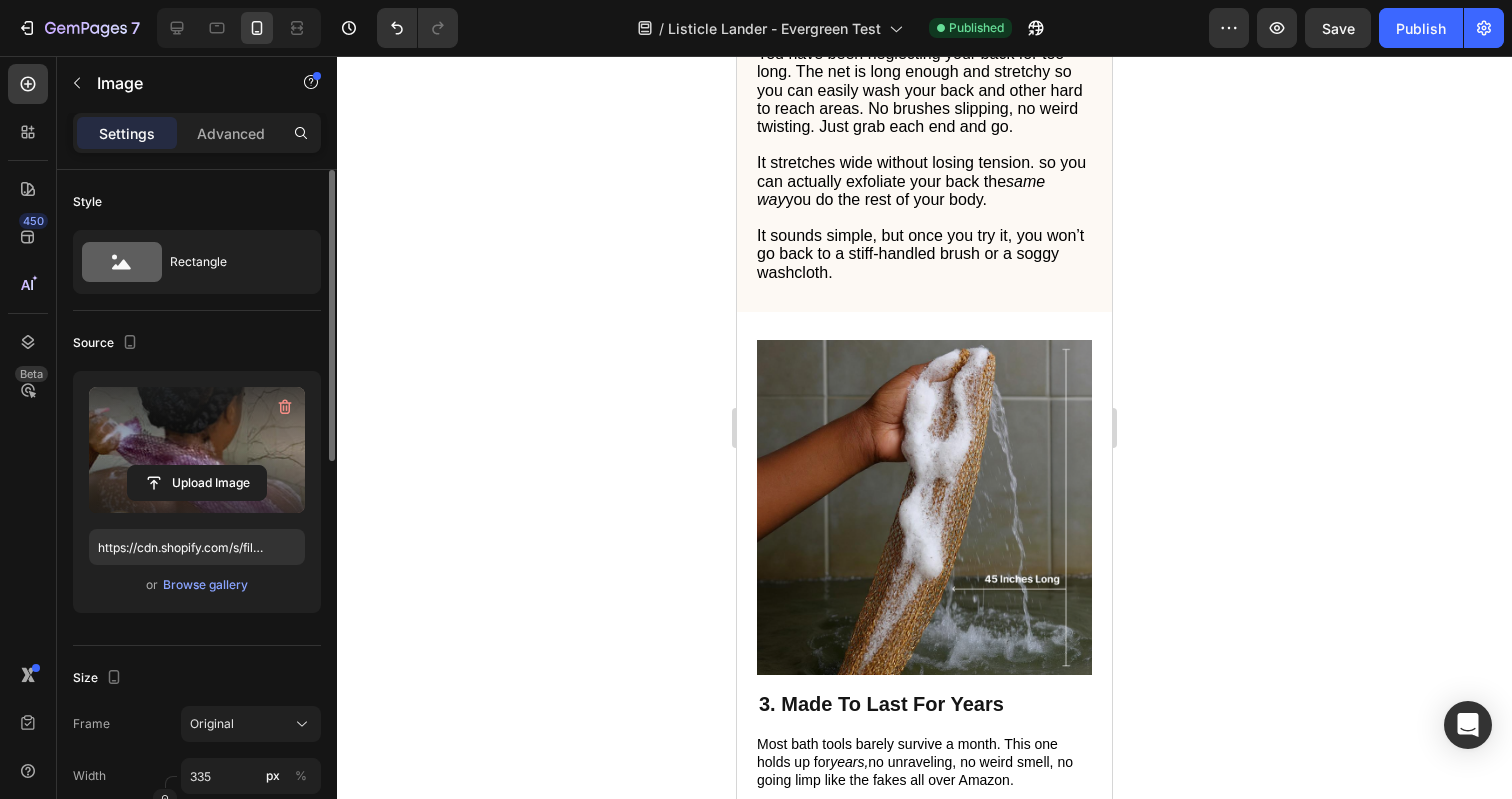 scroll, scrollTop: 1565, scrollLeft: 0, axis: vertical 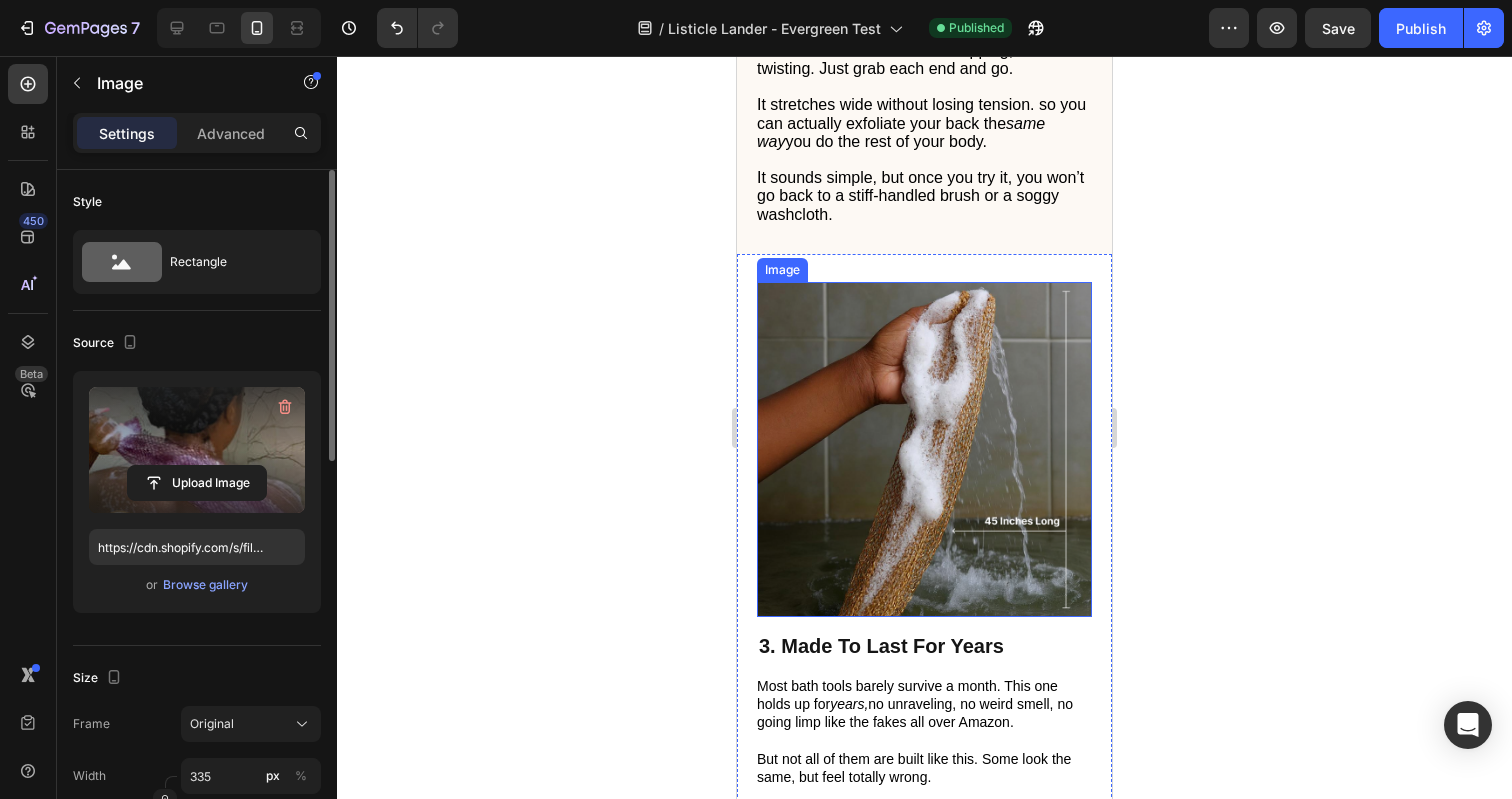 click at bounding box center (924, 449) 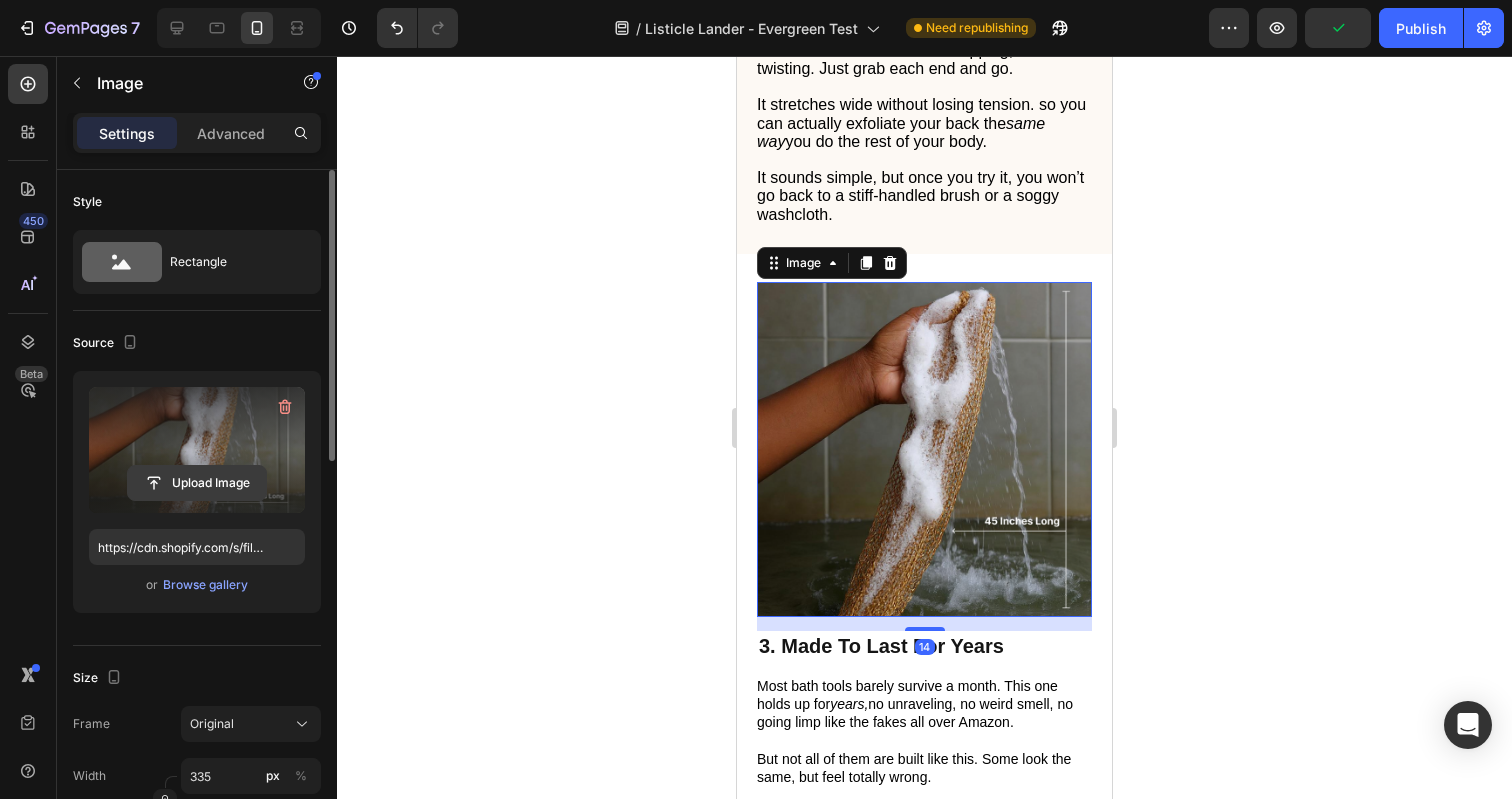 click 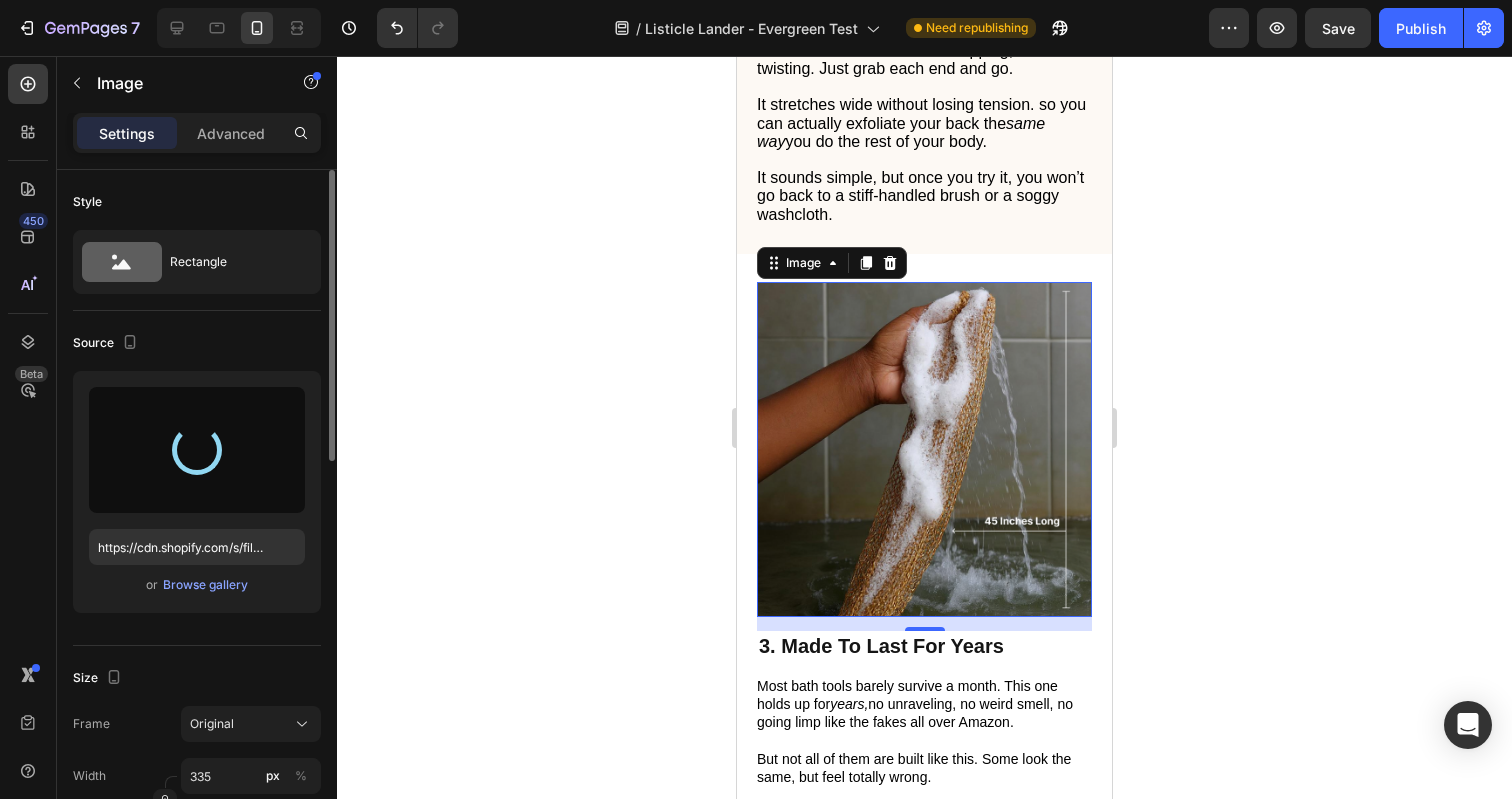 type on "https://cdn.shopify.com/s/files/1/0696/6889/7008/files/gempages_547039503395587314-12814c4a-8e02-4535-aa2b-a7336e261ffb.jpg" 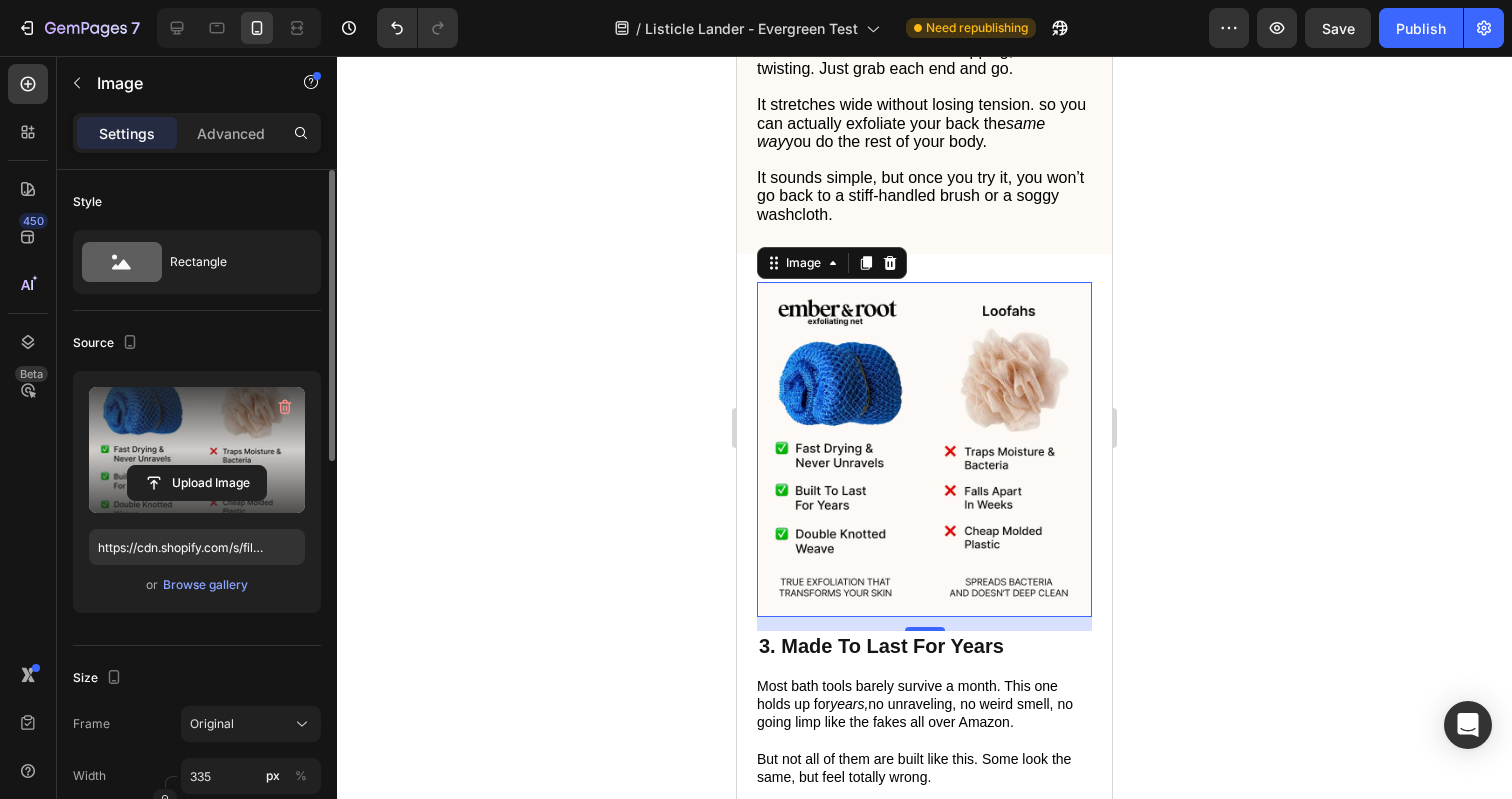 click 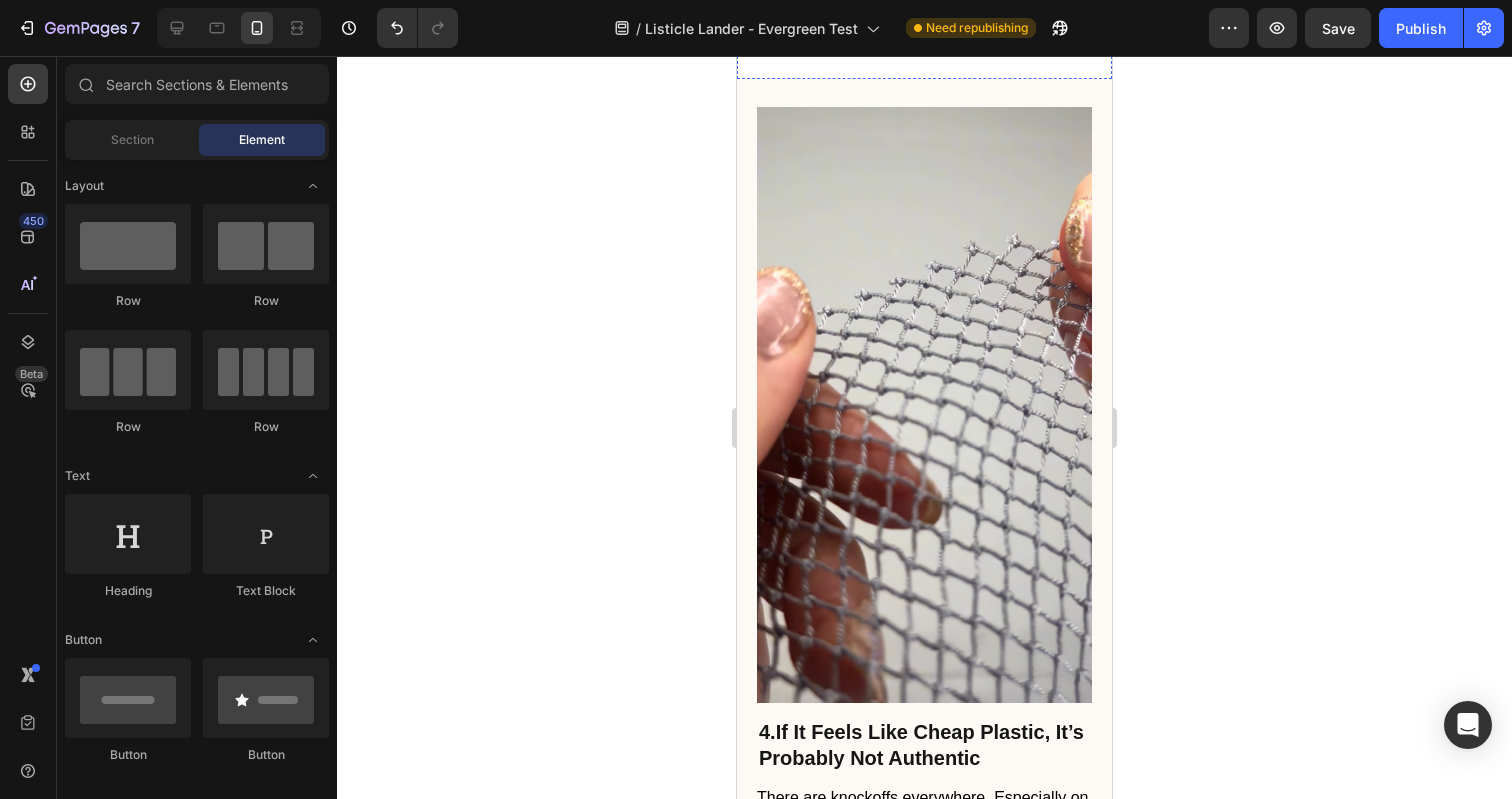 scroll, scrollTop: 2344, scrollLeft: 0, axis: vertical 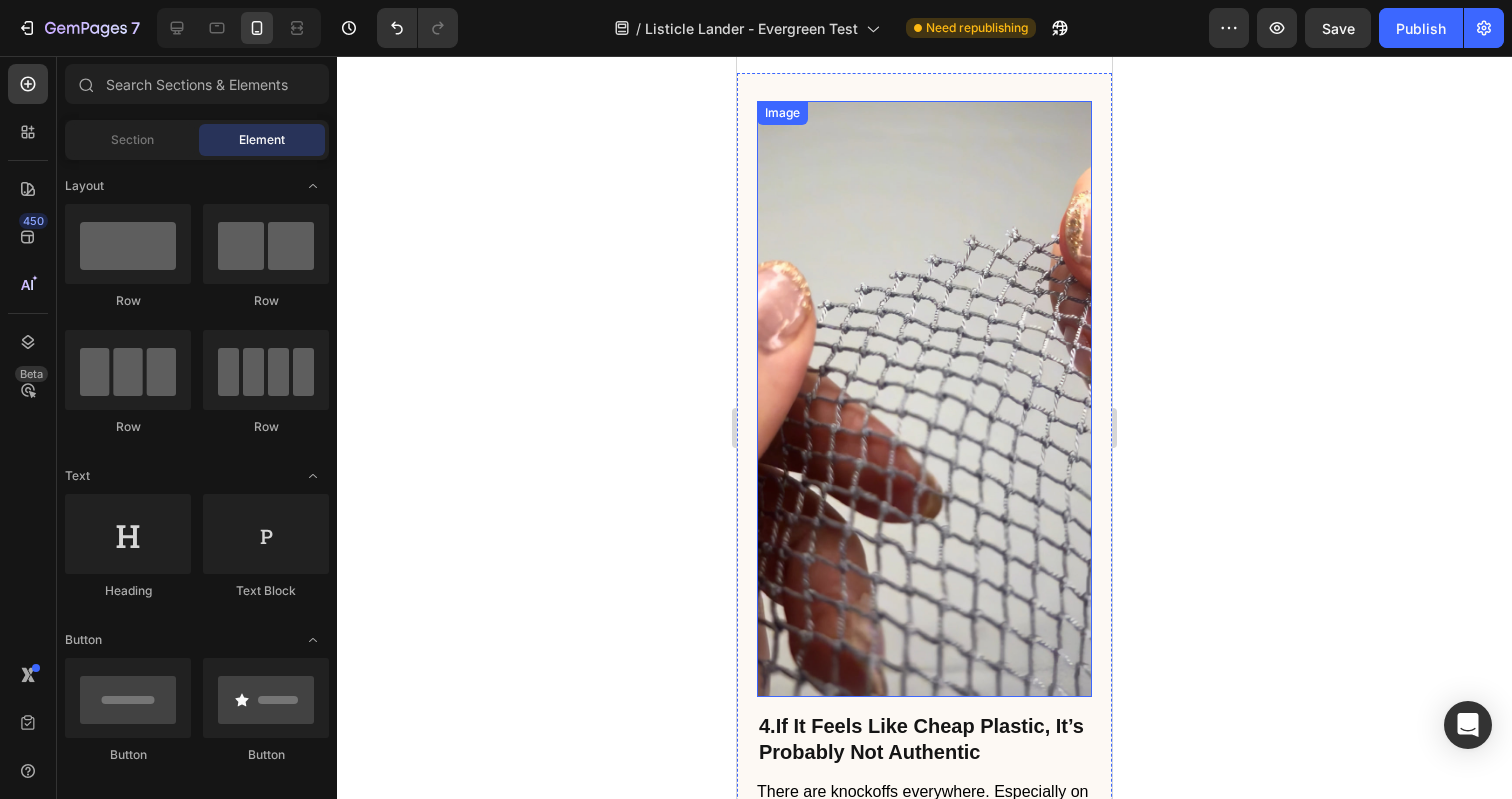 click at bounding box center [924, 398] 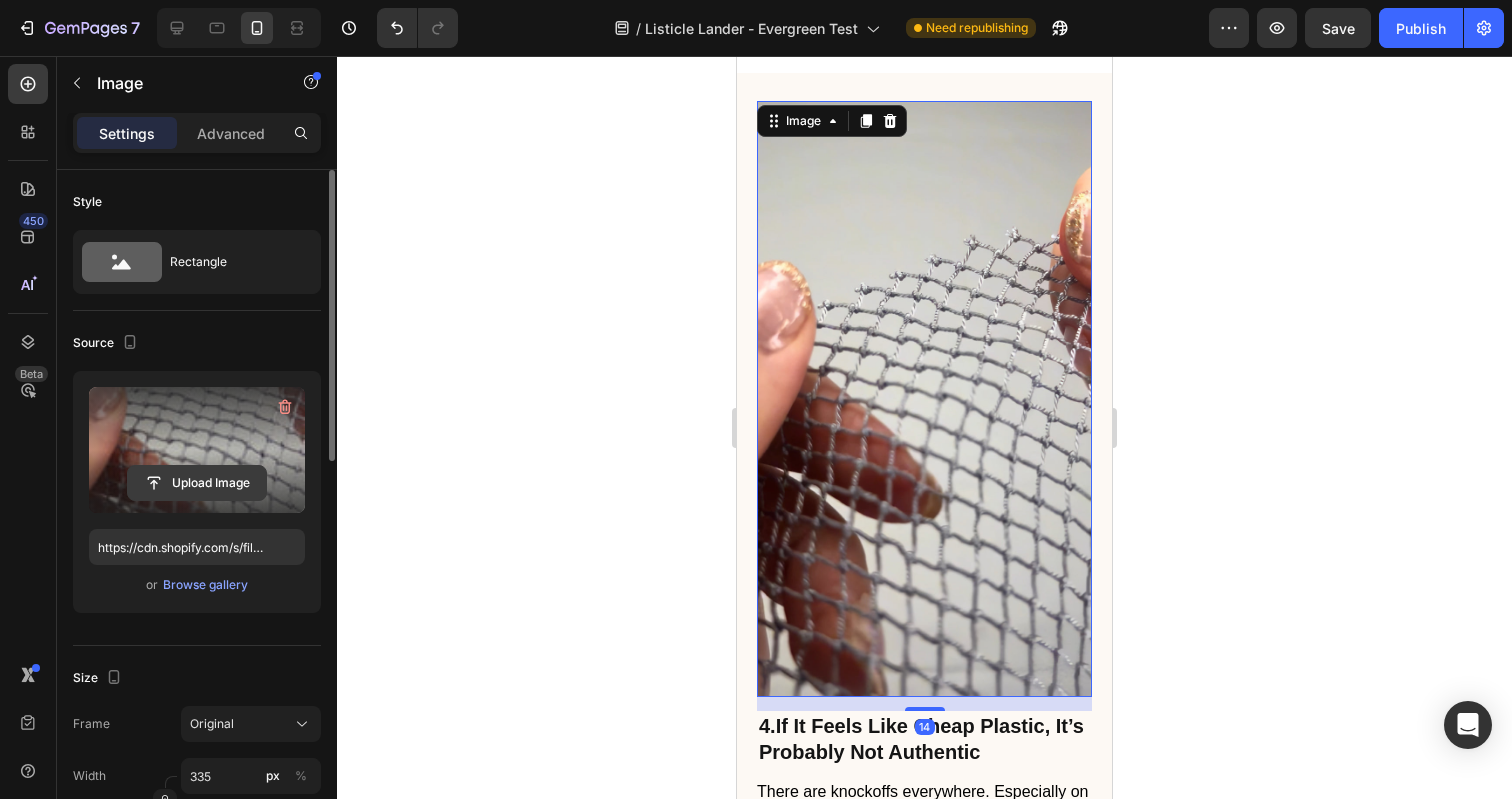 click 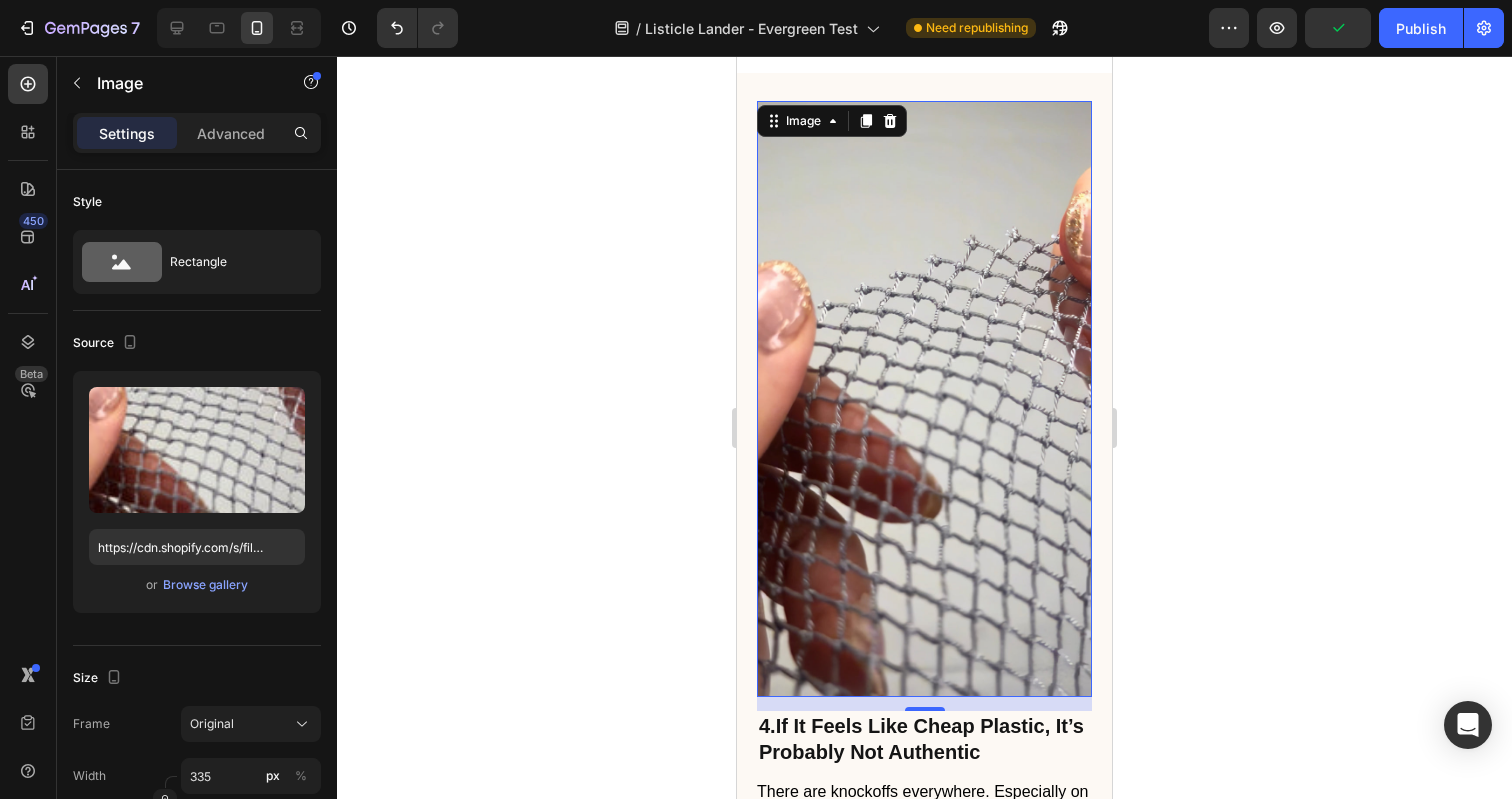type on "https://cdn.shopify.com/s/files/1/0696/6889/7008/files/gempages_547039503395587314-f3bd93f9-d7fe-4581-a471-19c2013656c0.jpg" 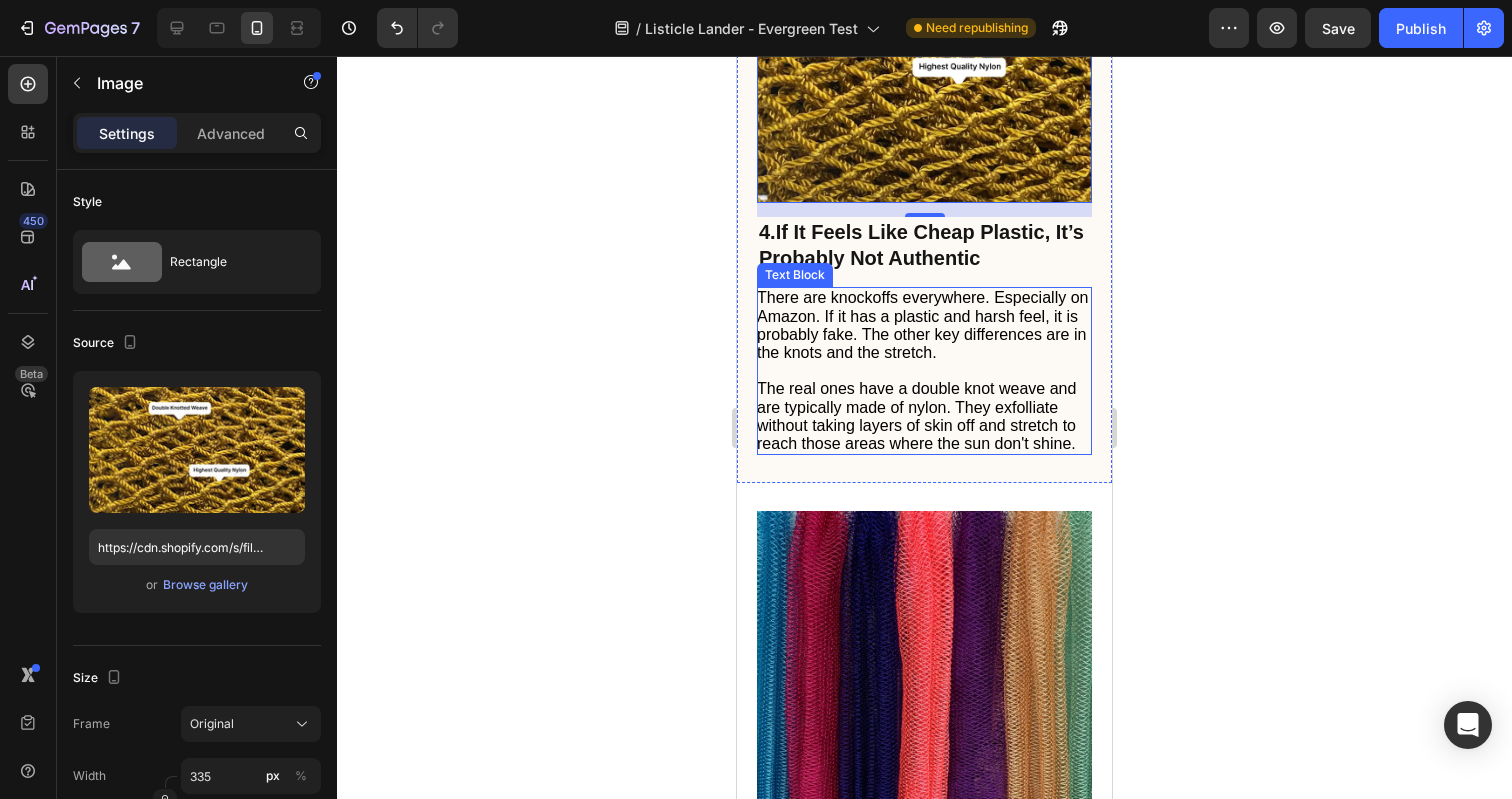 scroll, scrollTop: 2647, scrollLeft: 0, axis: vertical 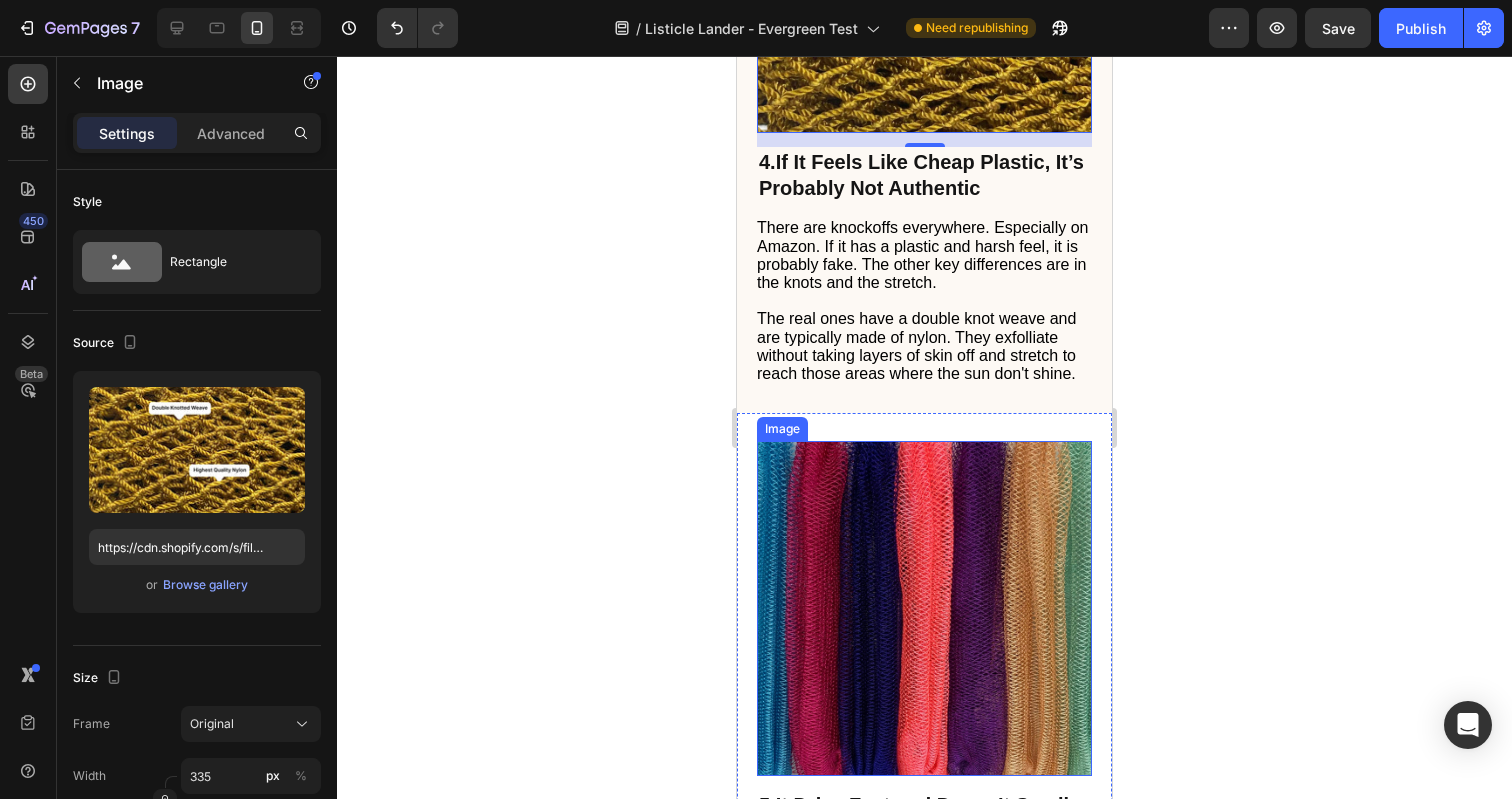 click at bounding box center (924, 608) 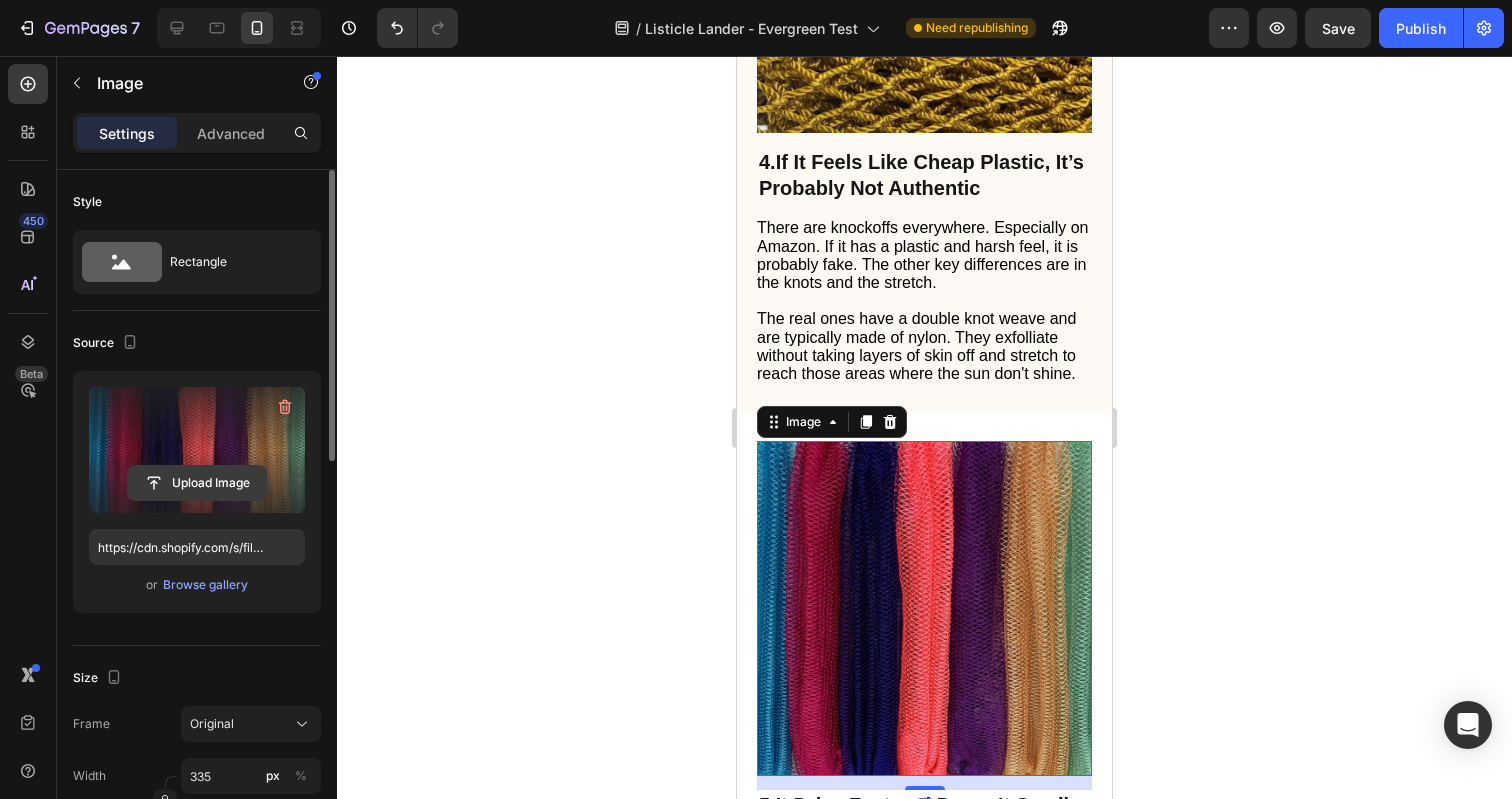 click 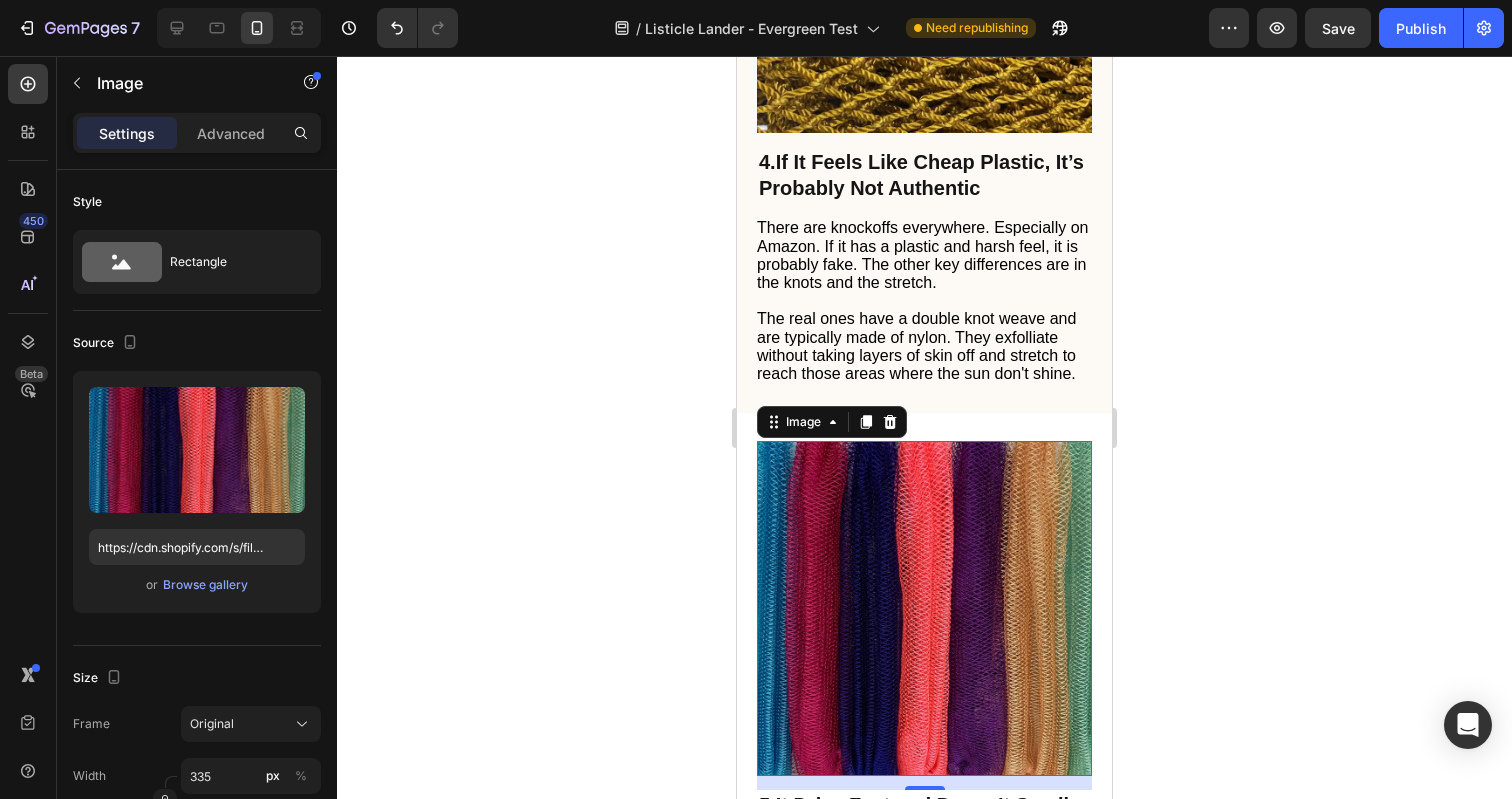 type on "https://cdn.shopify.com/s/files/1/0696/6889/7008/files/gempages_547039503395587314-21ecea01-31d1-43d0-962c-1847d17381e5.jpg" 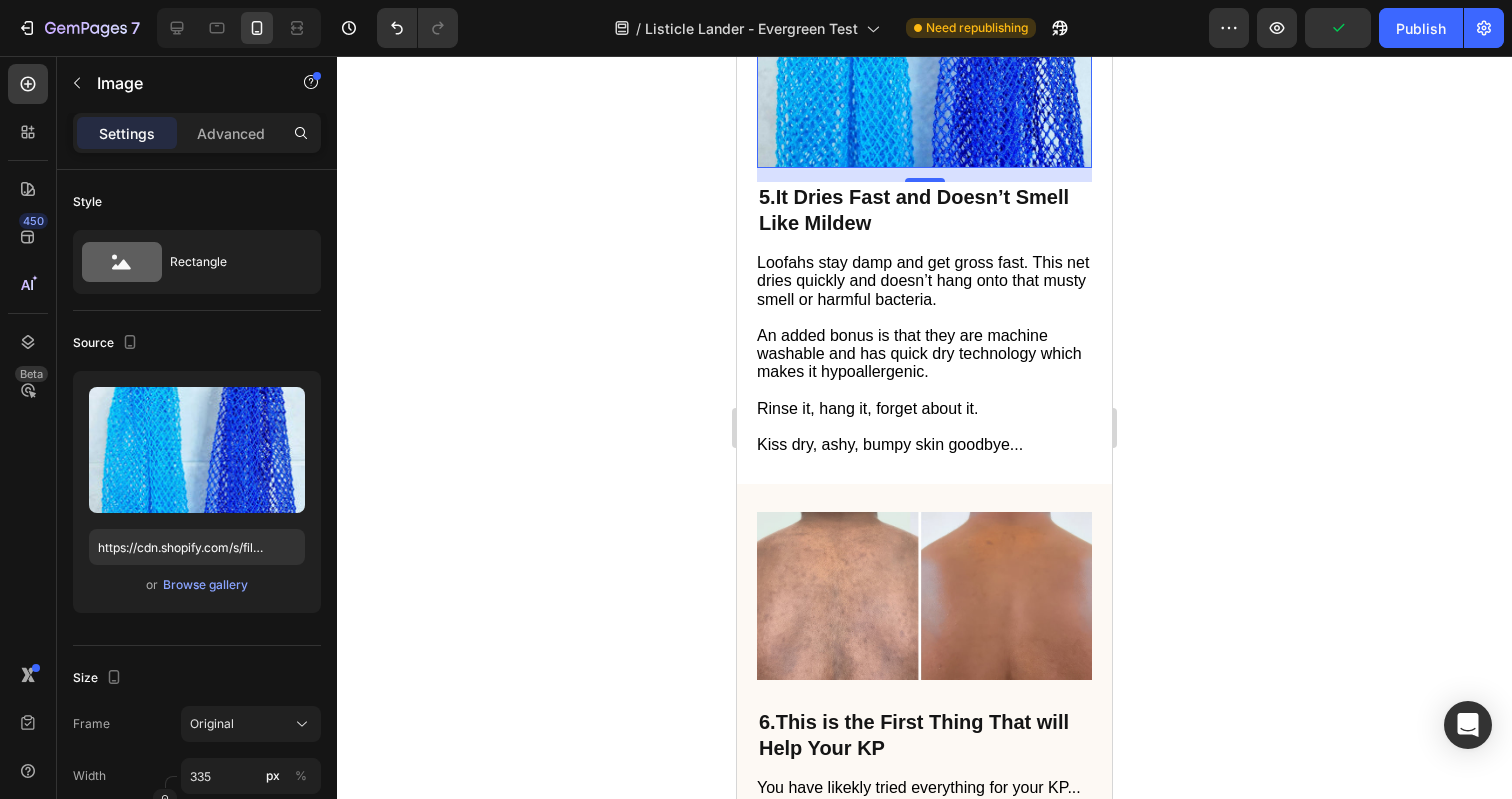scroll, scrollTop: 3274, scrollLeft: 0, axis: vertical 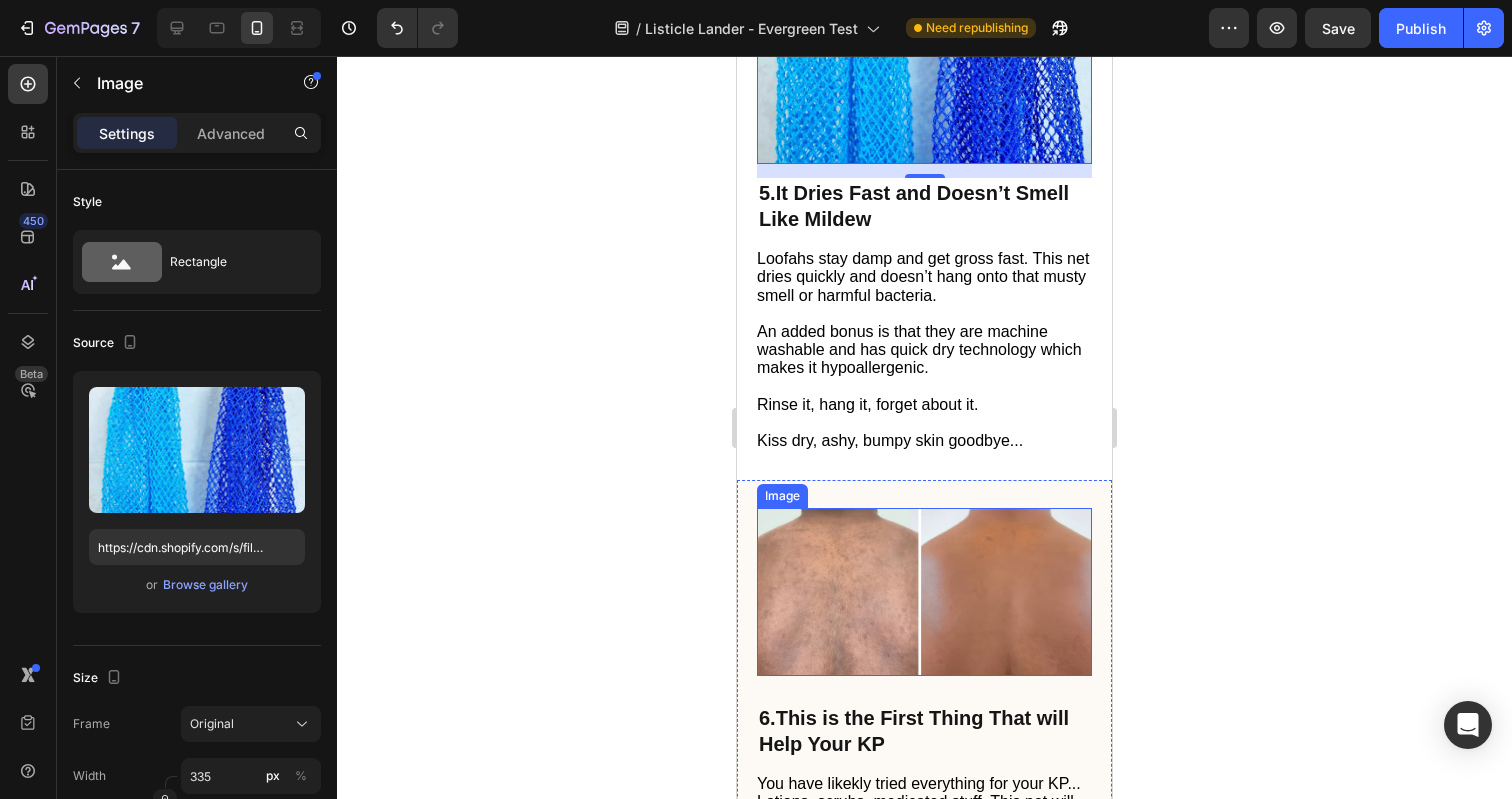 click at bounding box center (924, 592) 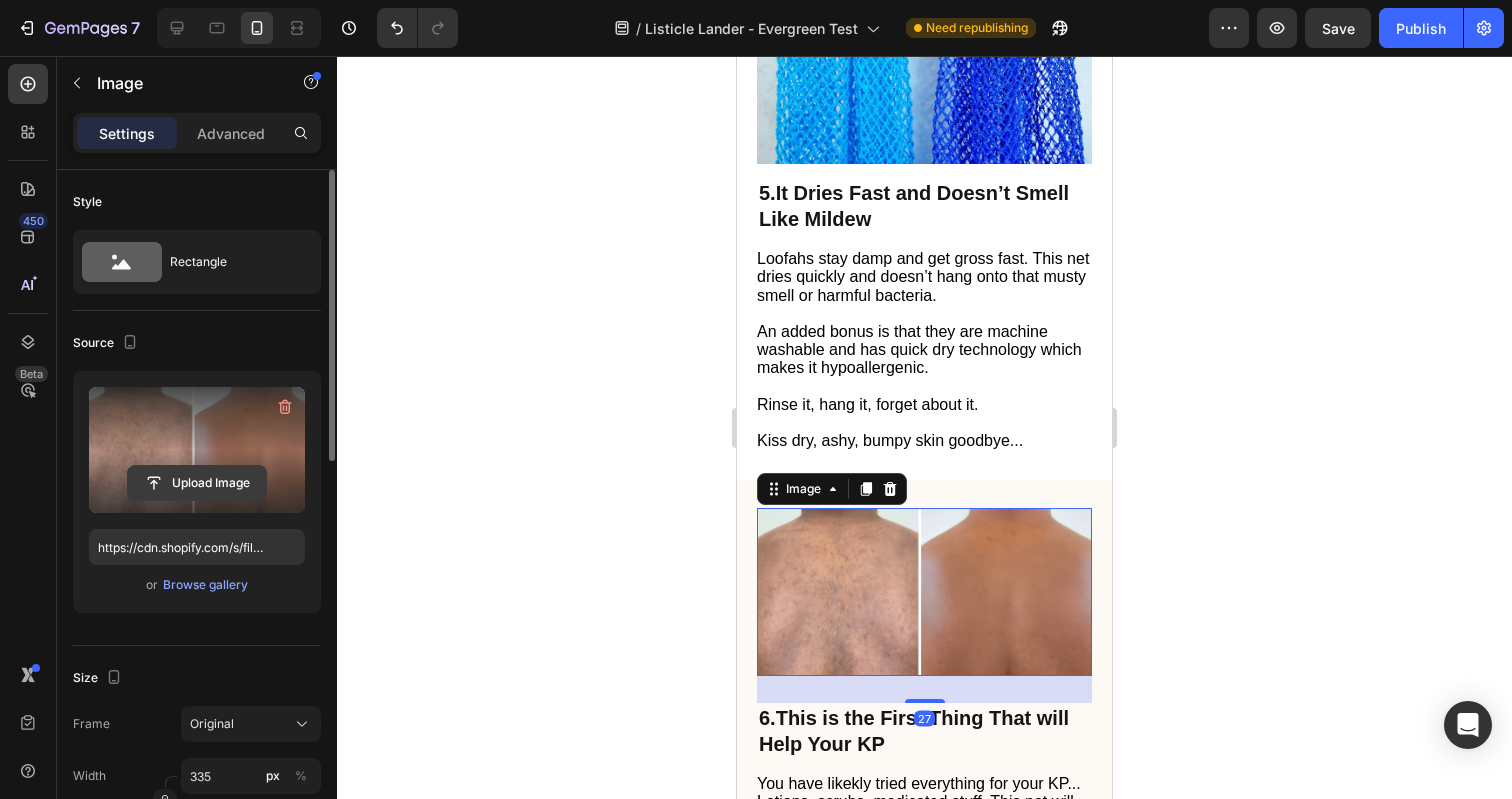 click 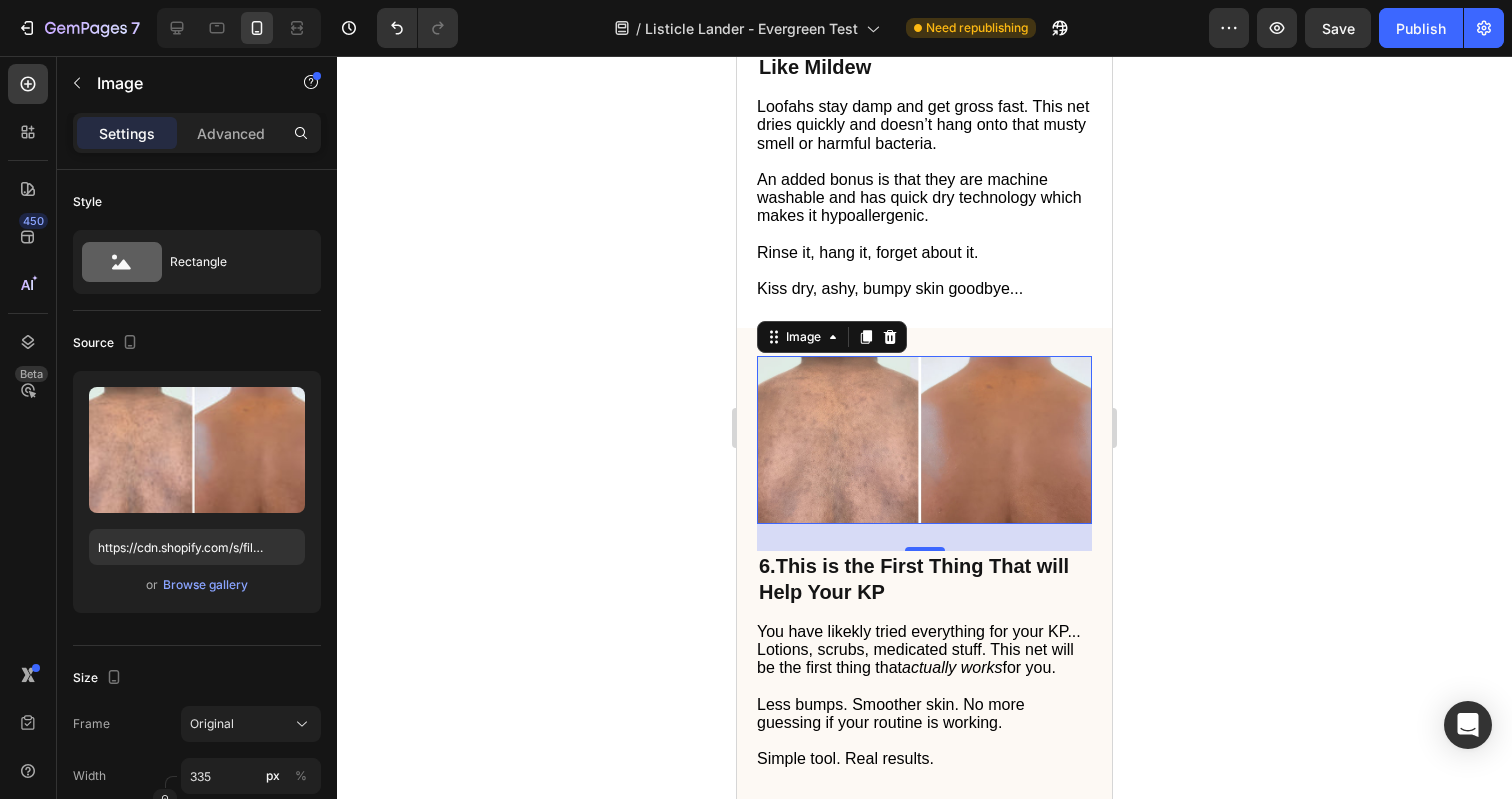scroll, scrollTop: 3431, scrollLeft: 0, axis: vertical 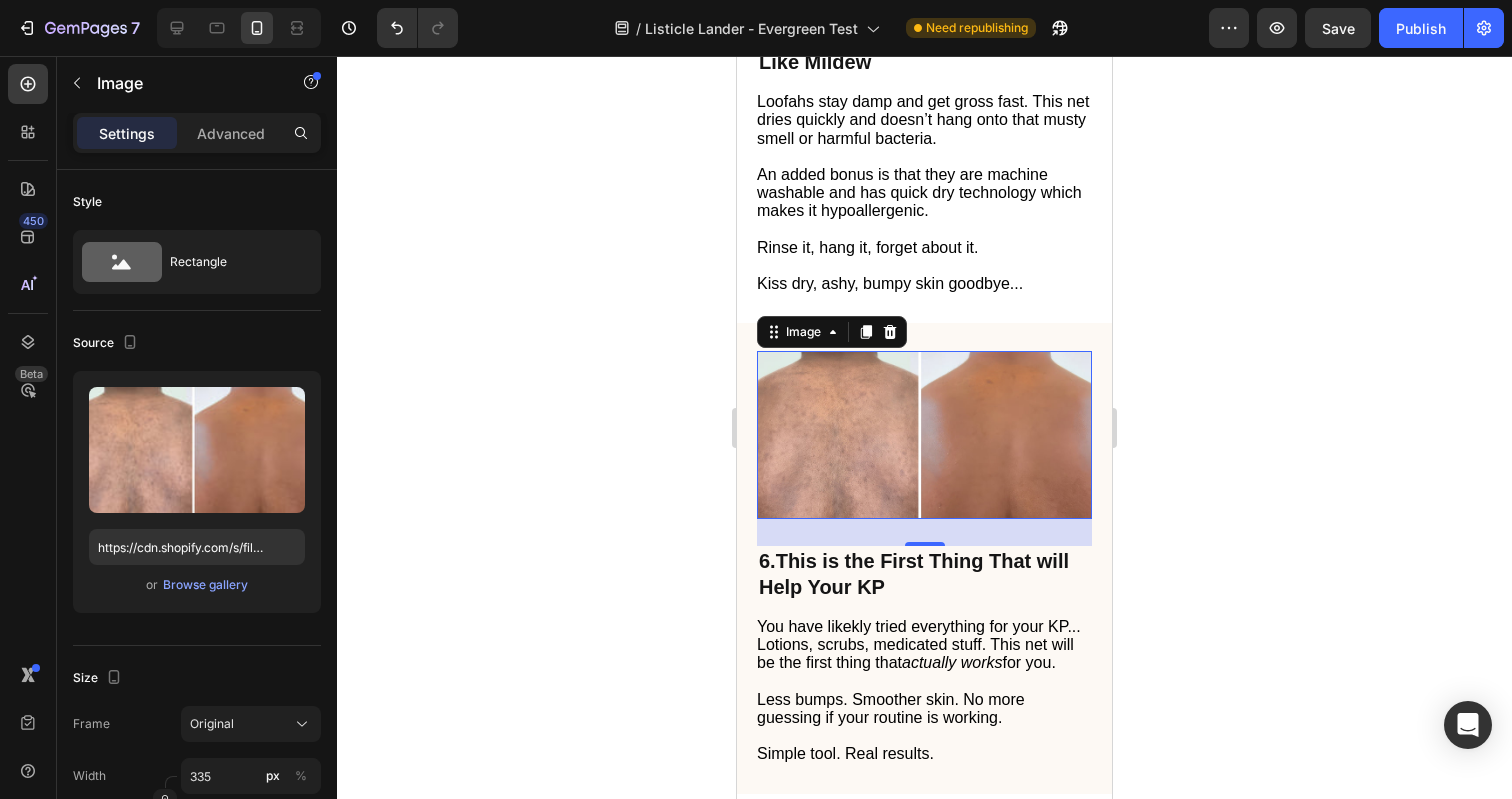 click 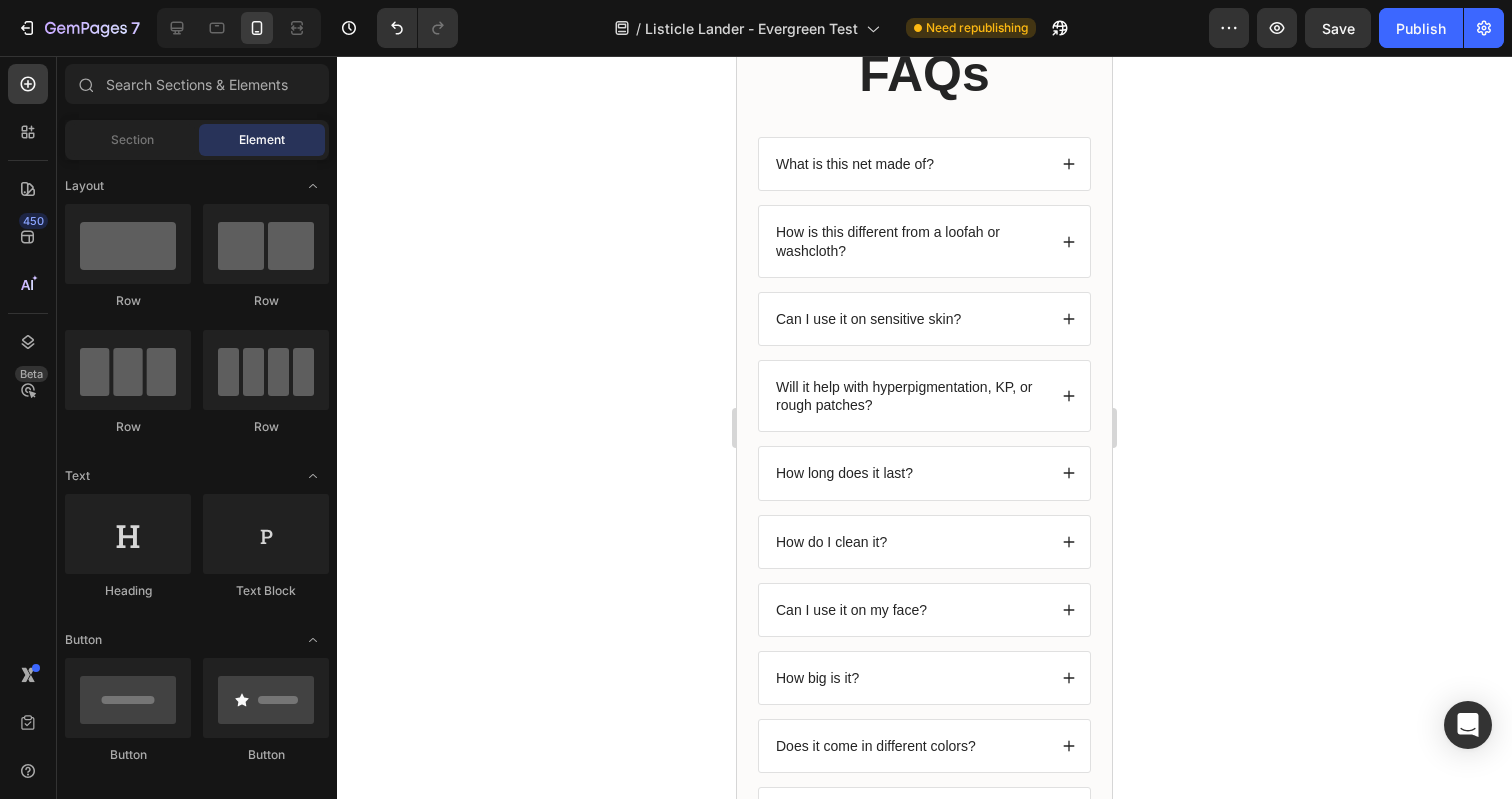 scroll, scrollTop: 6134, scrollLeft: 0, axis: vertical 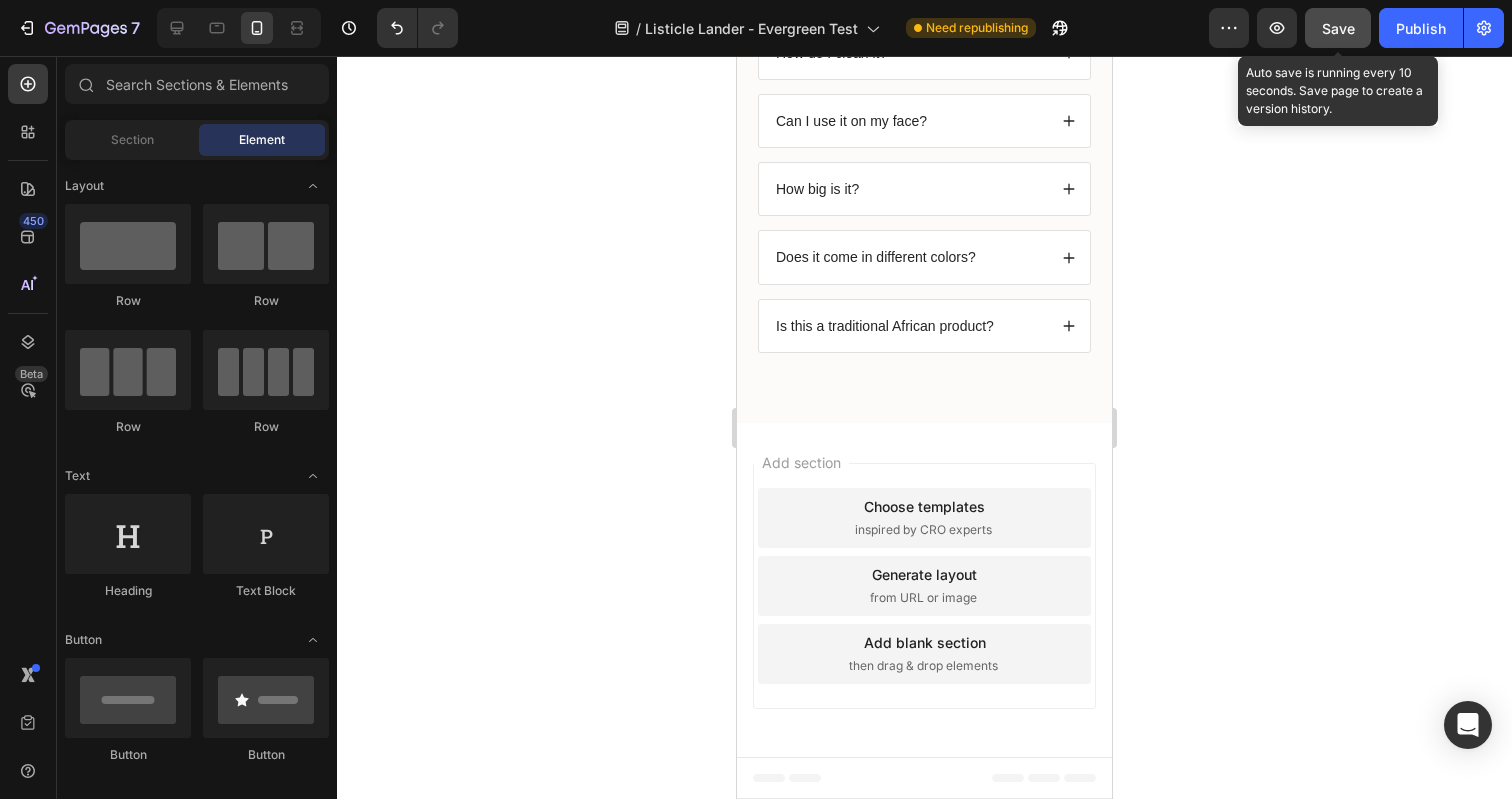 click on "Save" at bounding box center [1338, 28] 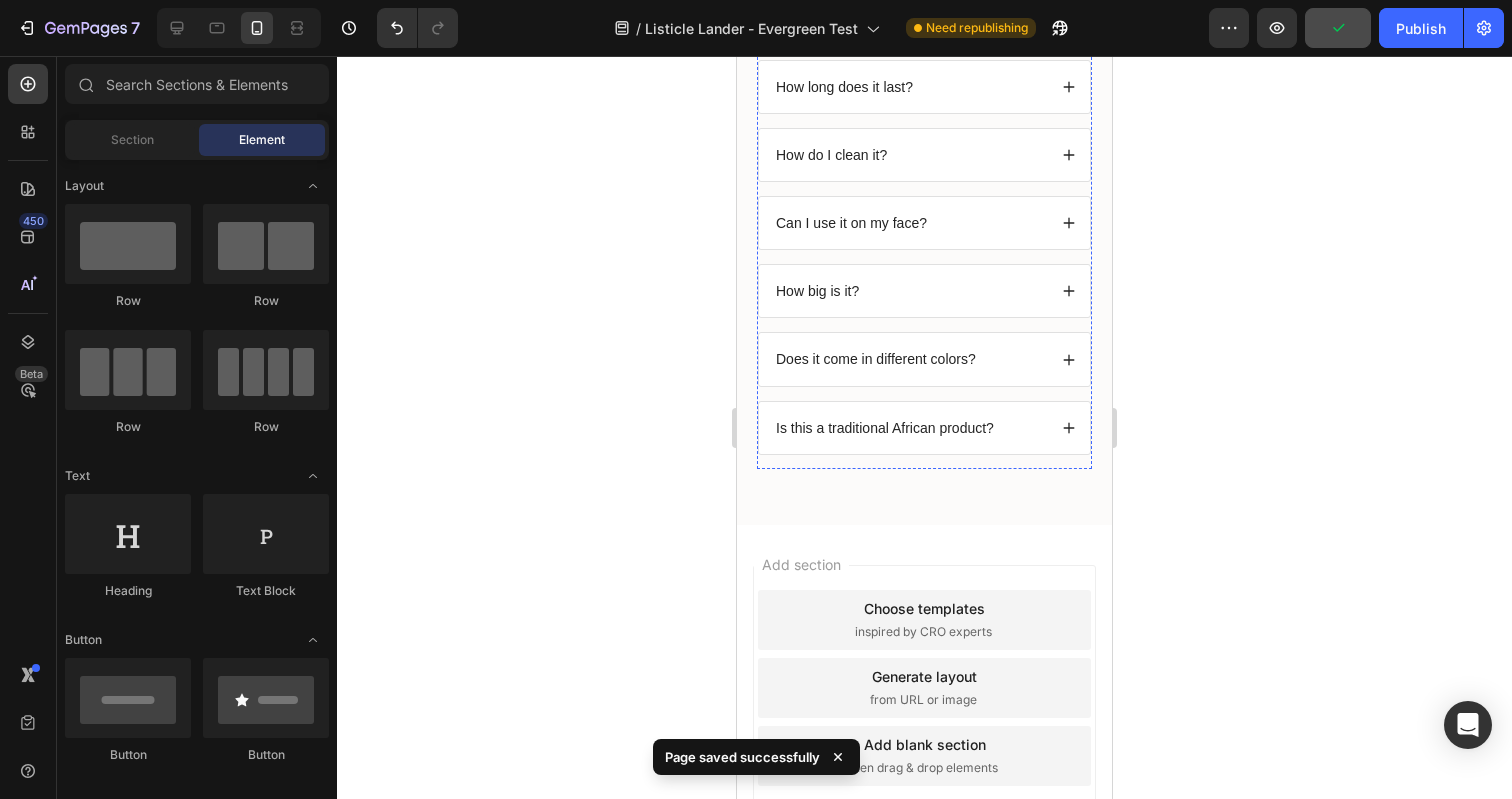 scroll, scrollTop: 5722, scrollLeft: 0, axis: vertical 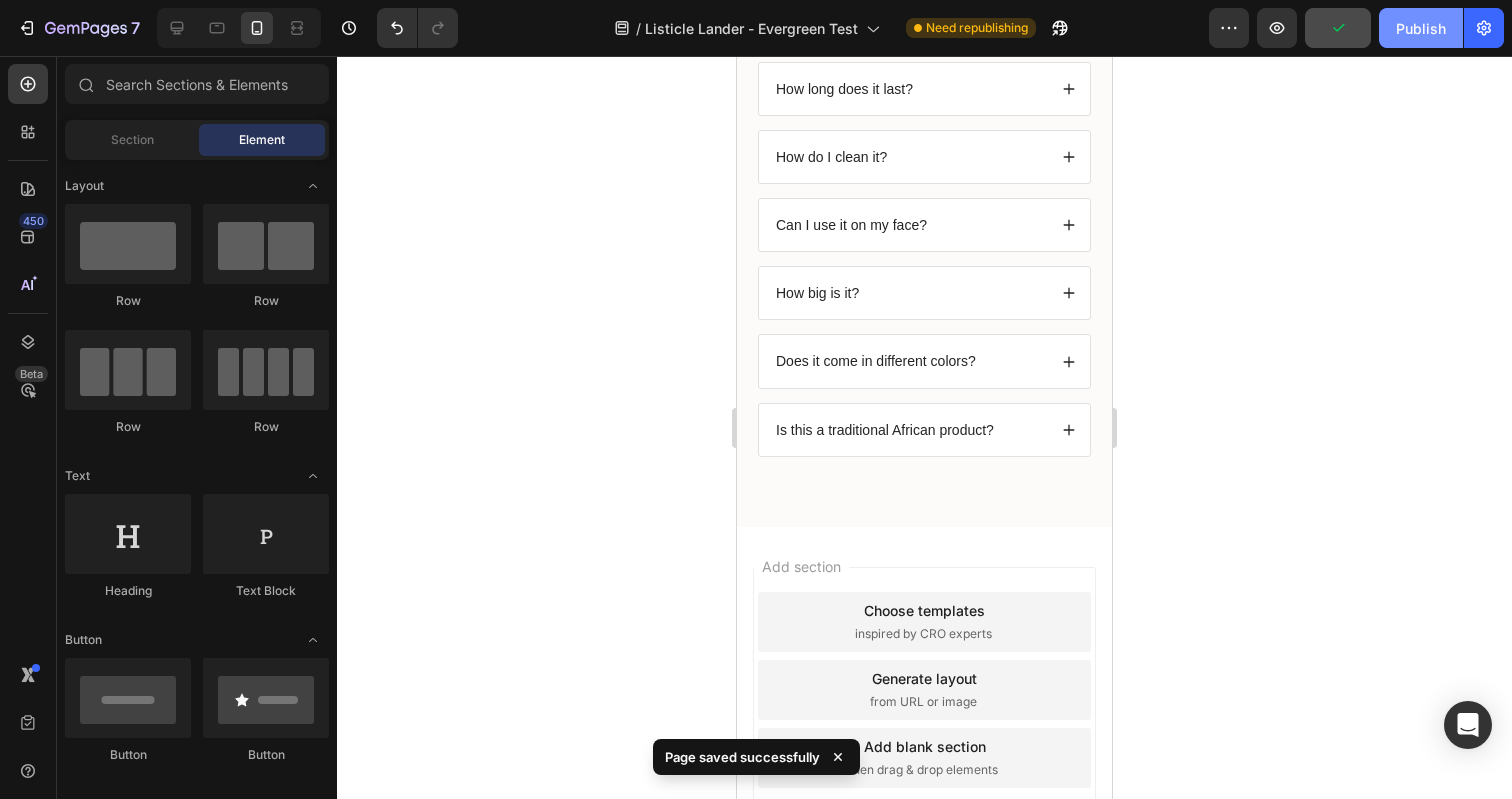 click on "Publish" at bounding box center [1421, 28] 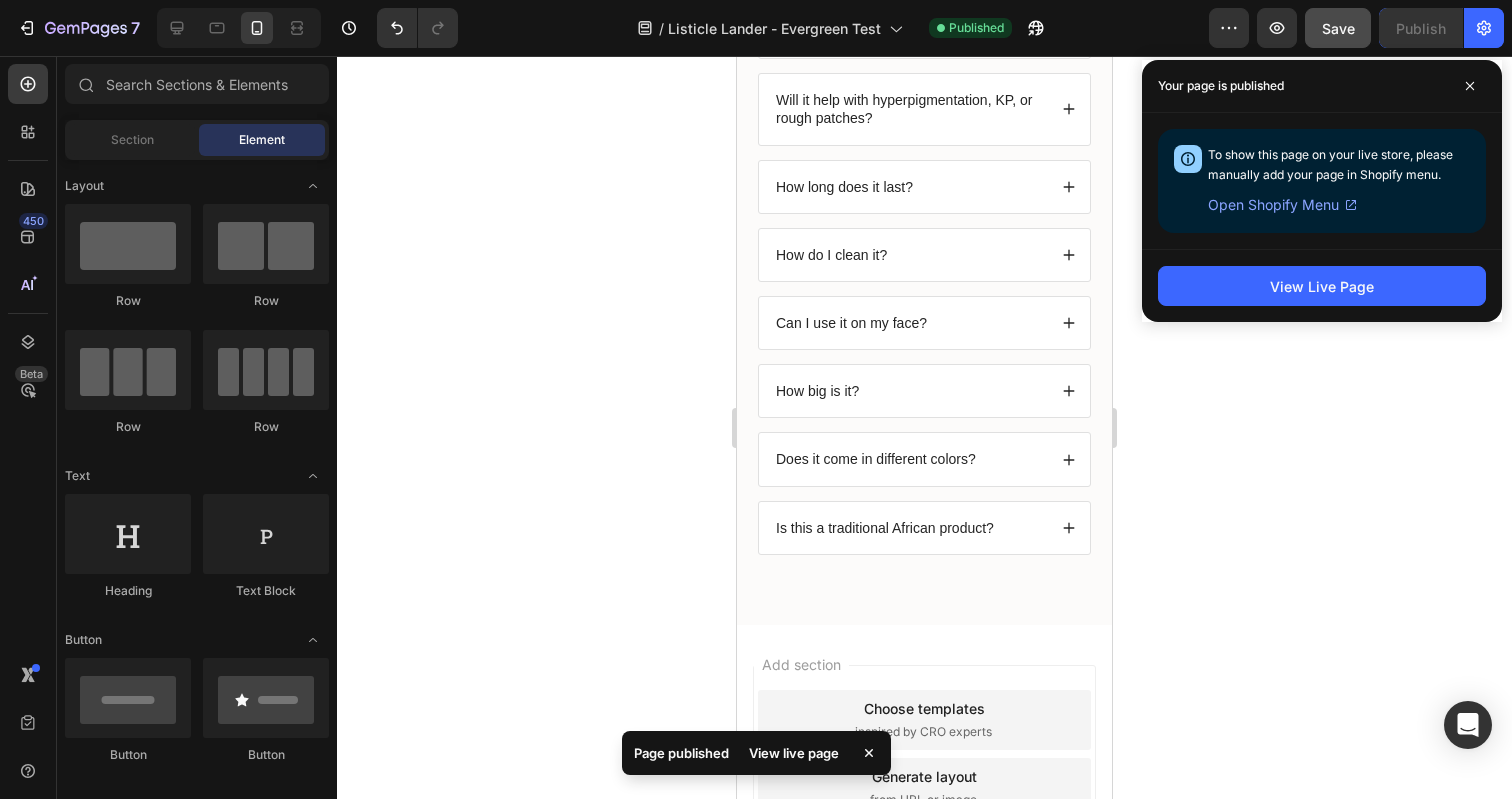 scroll, scrollTop: 5614, scrollLeft: 0, axis: vertical 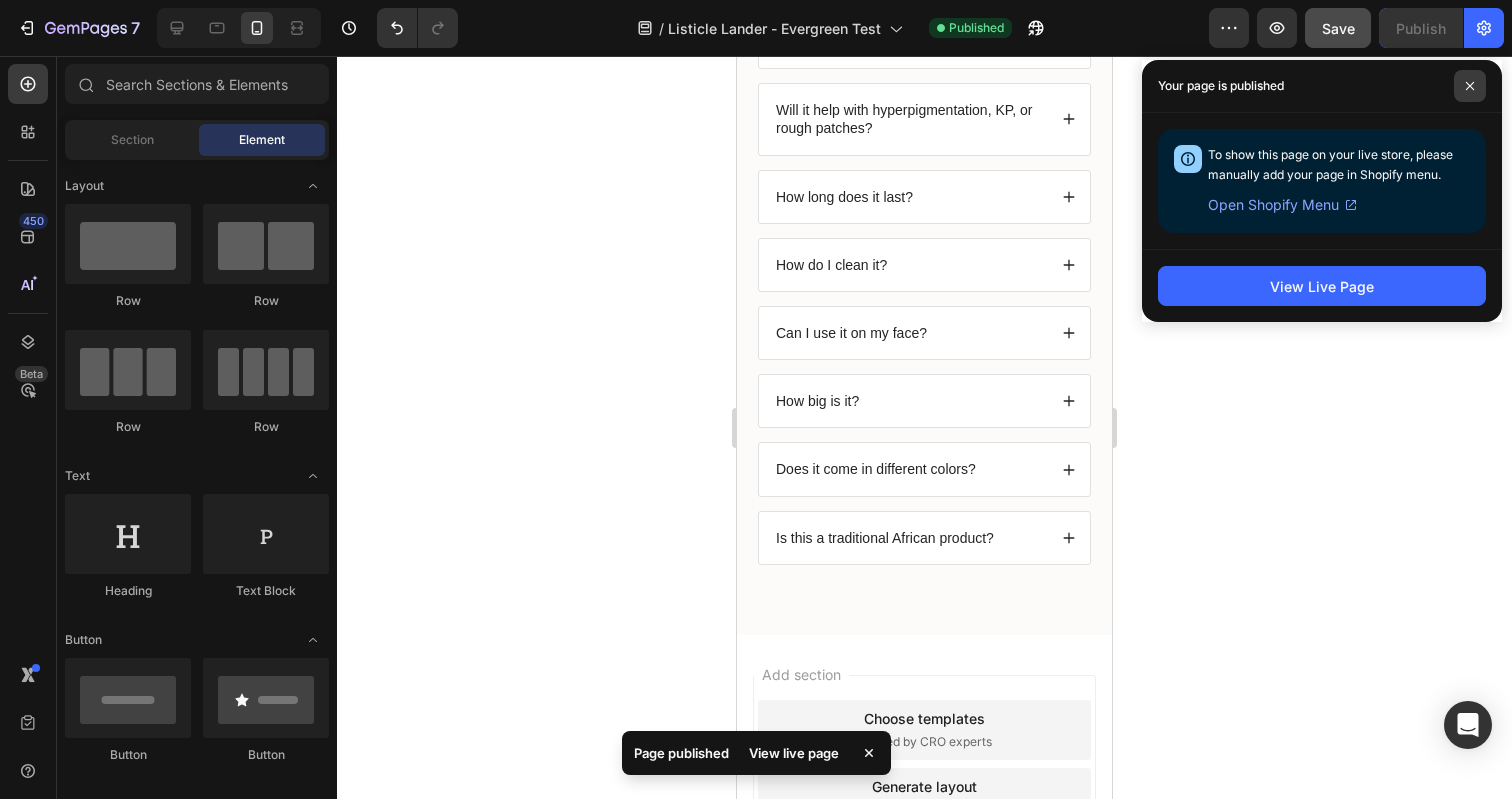click 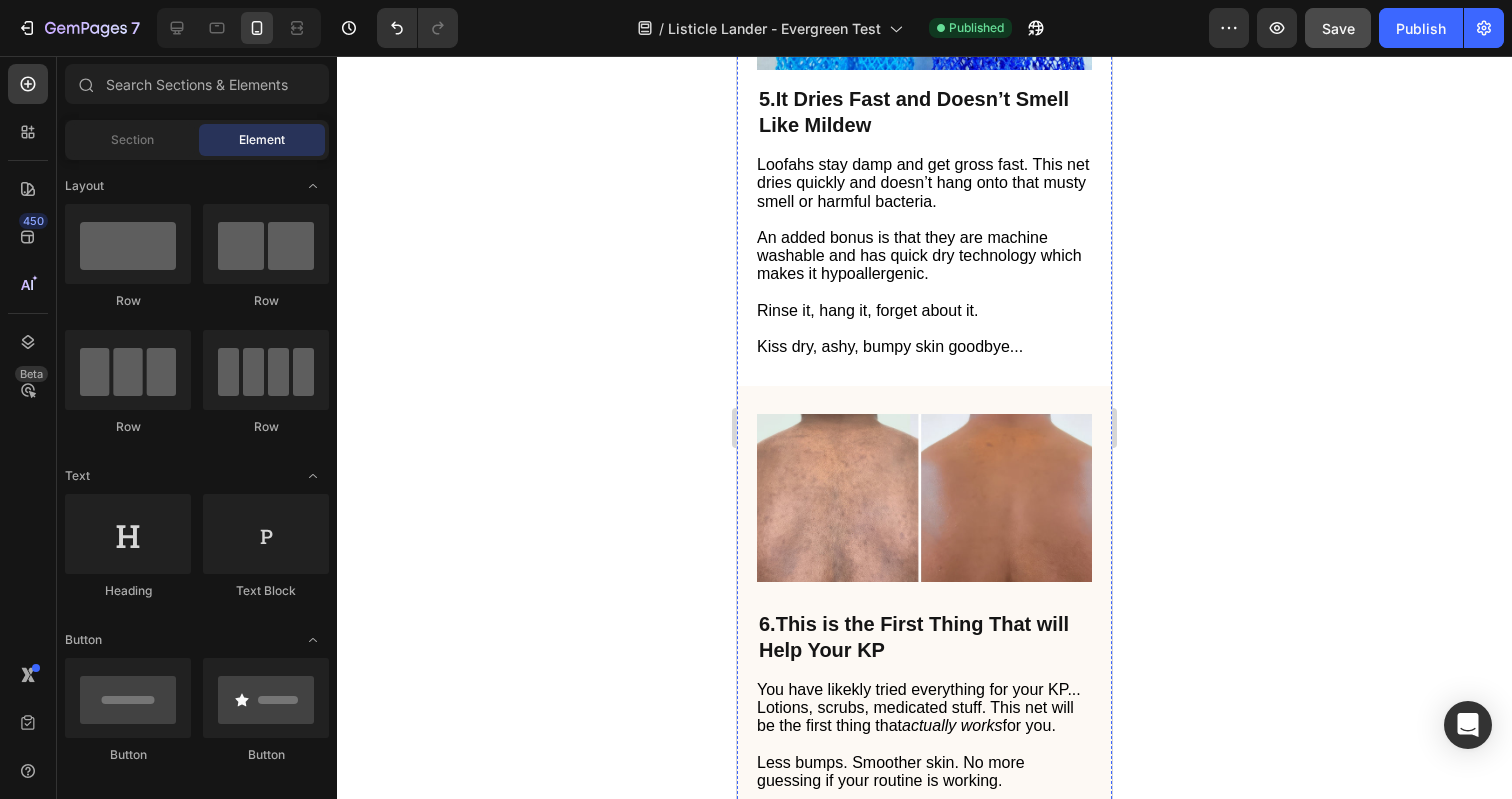 scroll, scrollTop: 3361, scrollLeft: 0, axis: vertical 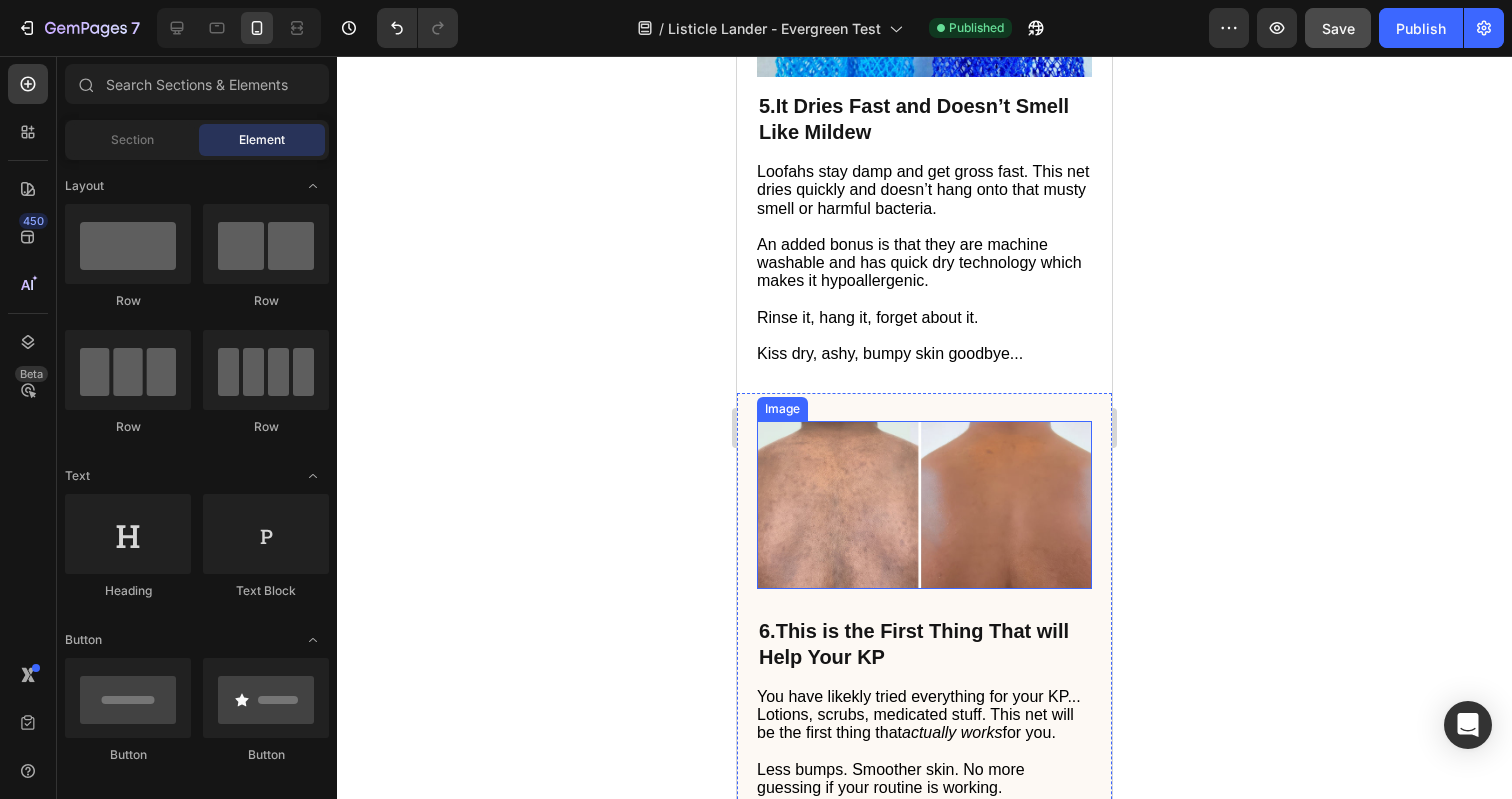 click at bounding box center [924, 505] 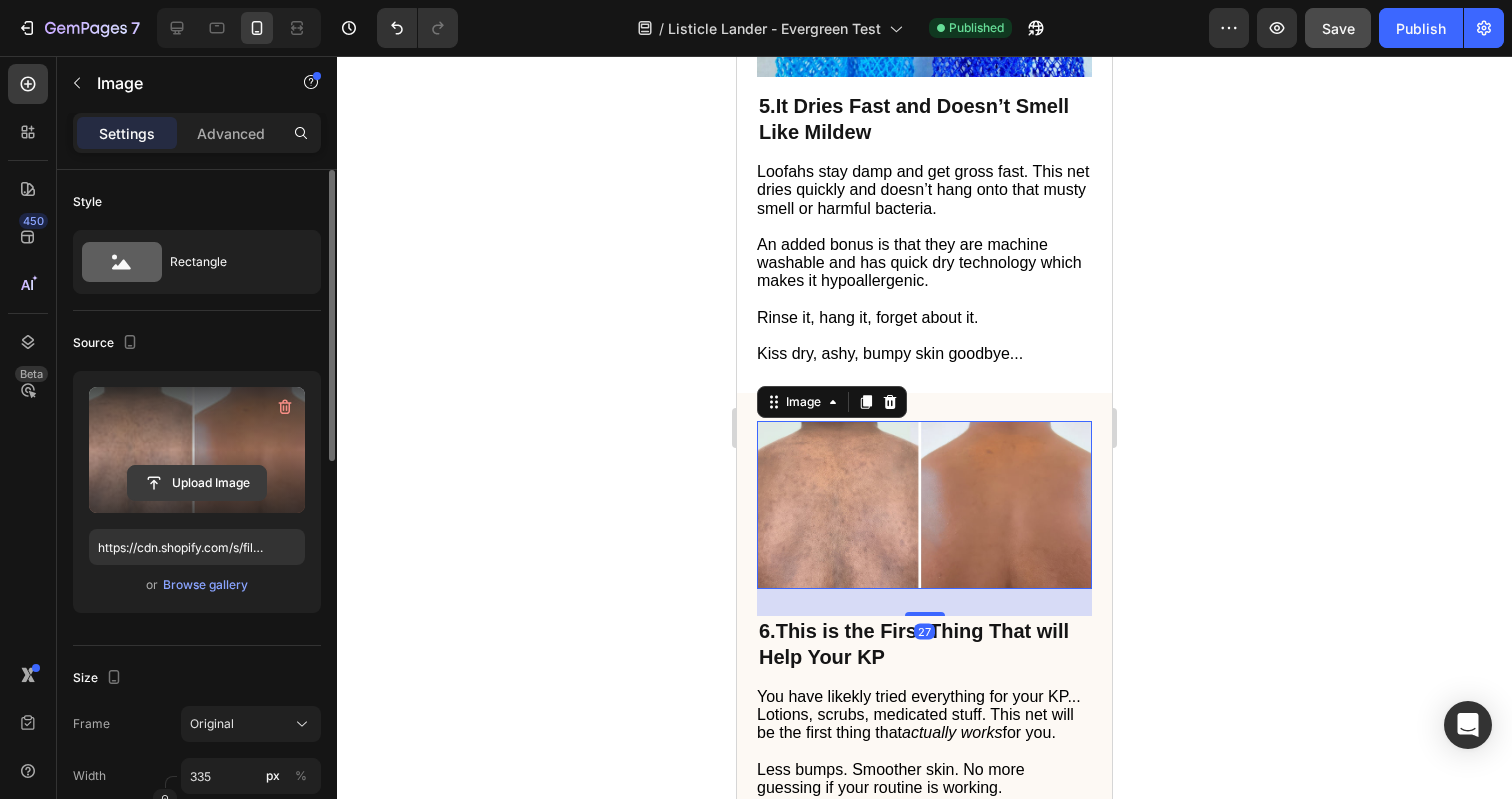 click 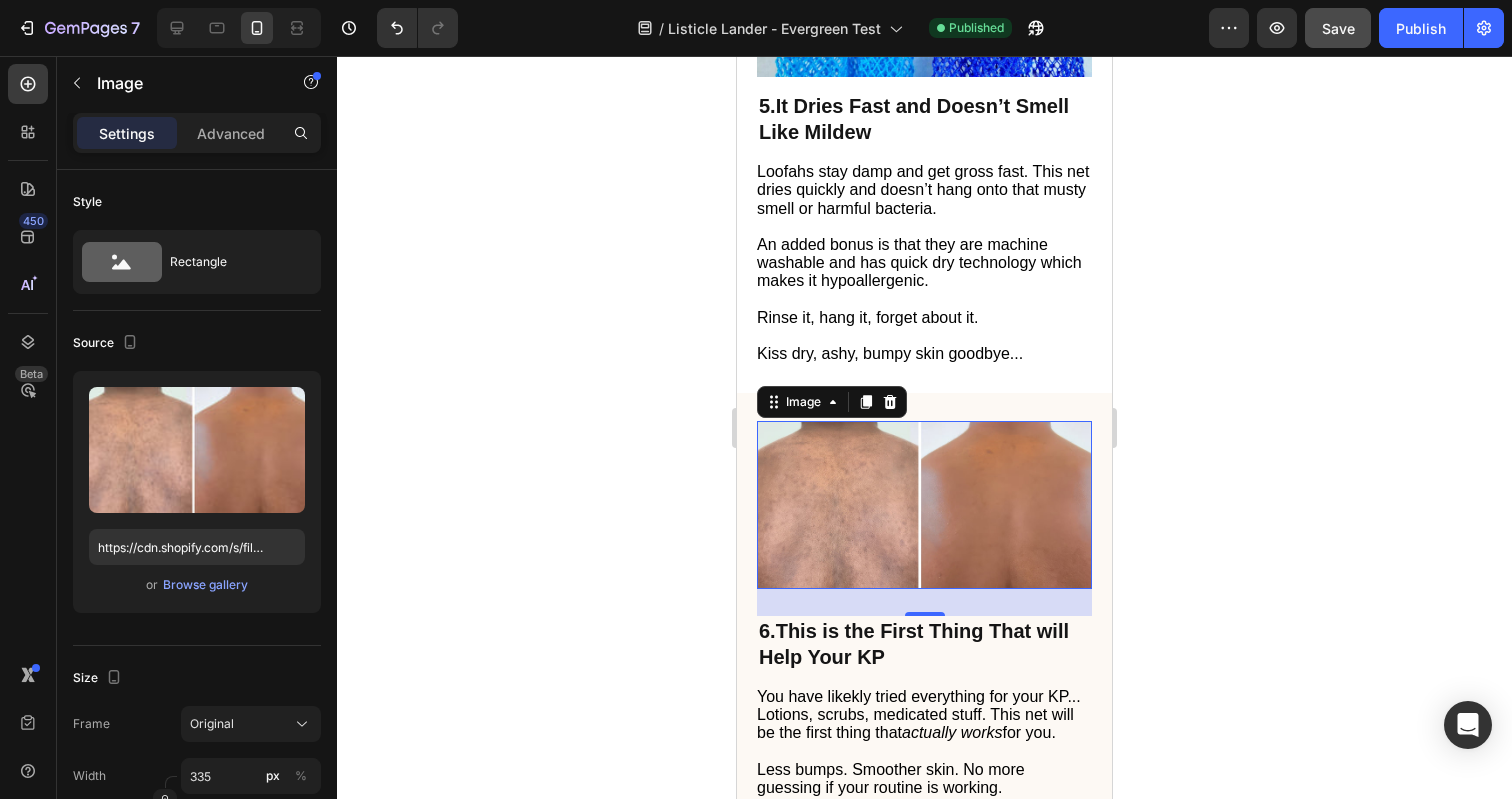 click 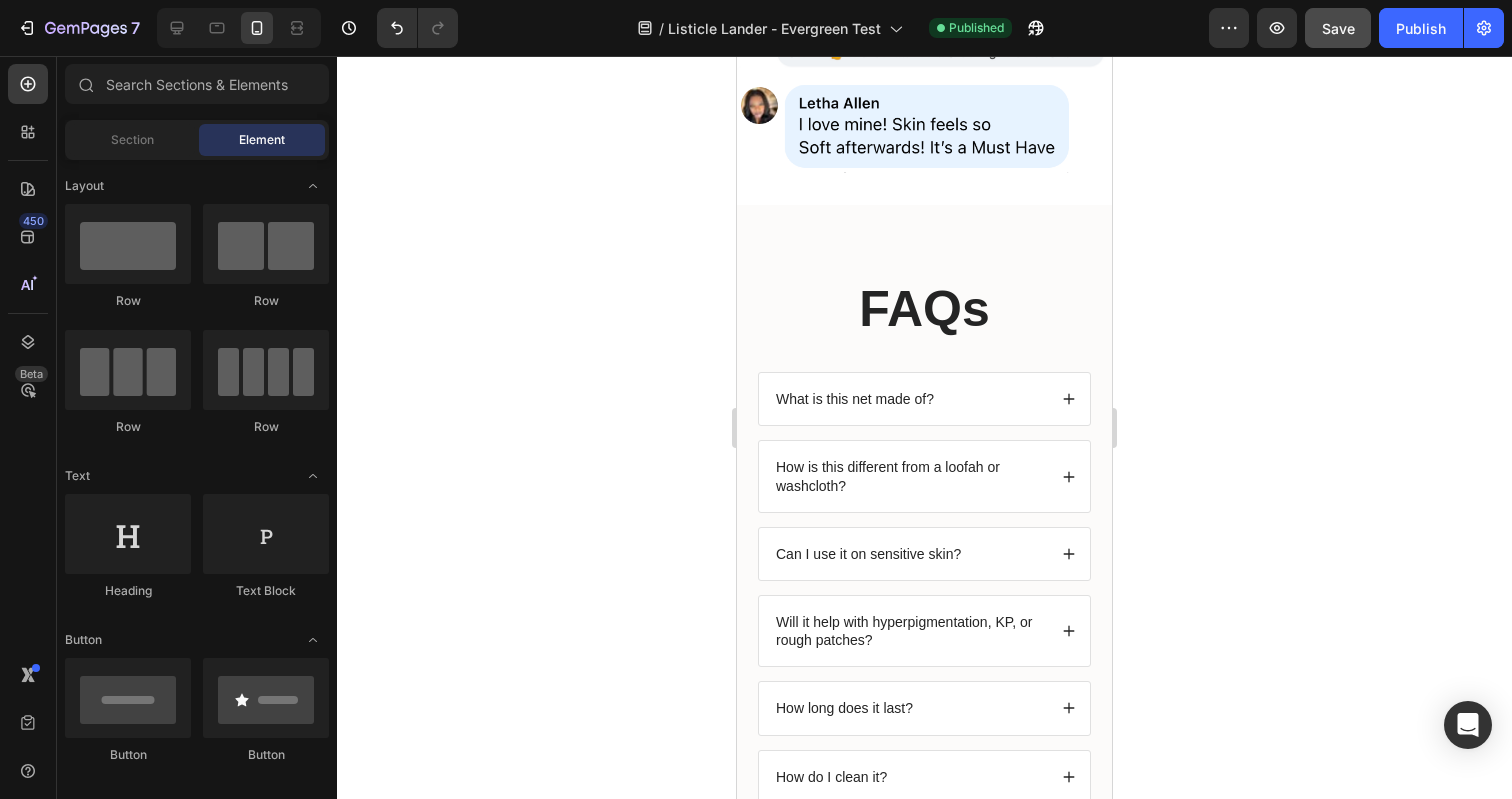 scroll, scrollTop: 6149, scrollLeft: 0, axis: vertical 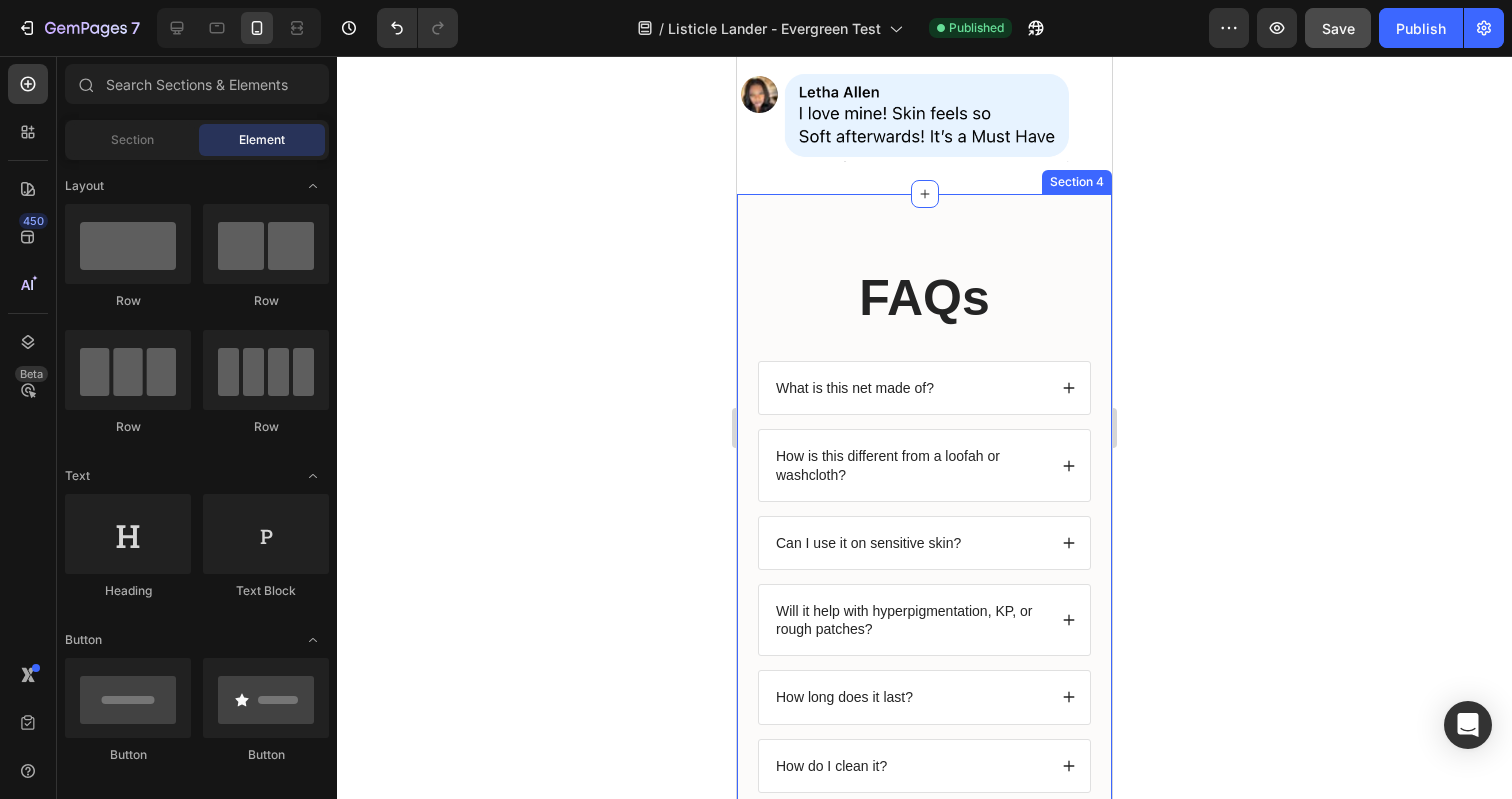 click on "FAQs Heading
What is this net made of?
How is this different from a loofah or washcloth?
Can I use it on sensitive skin?
Will it help with hyperpigmentation, KP, or rough patches? Accordion
How long does it last?
How do I clean it?
Can I use it on my face?
How big is it? Accordion
Does it come in different colors?
Is this a traditional African product? Accordion Row Section 4" at bounding box center [924, 664] 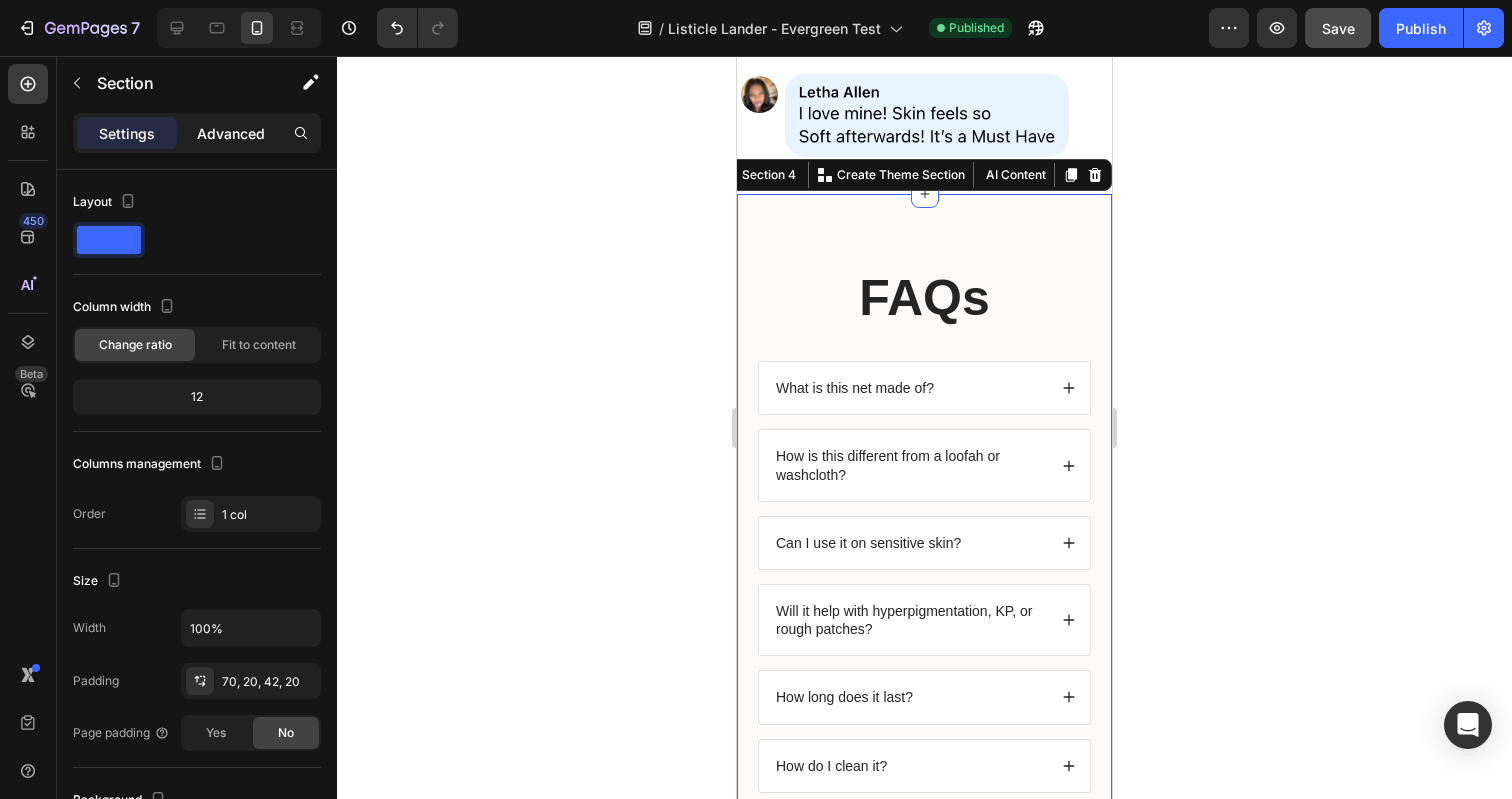 click on "Advanced" at bounding box center (231, 133) 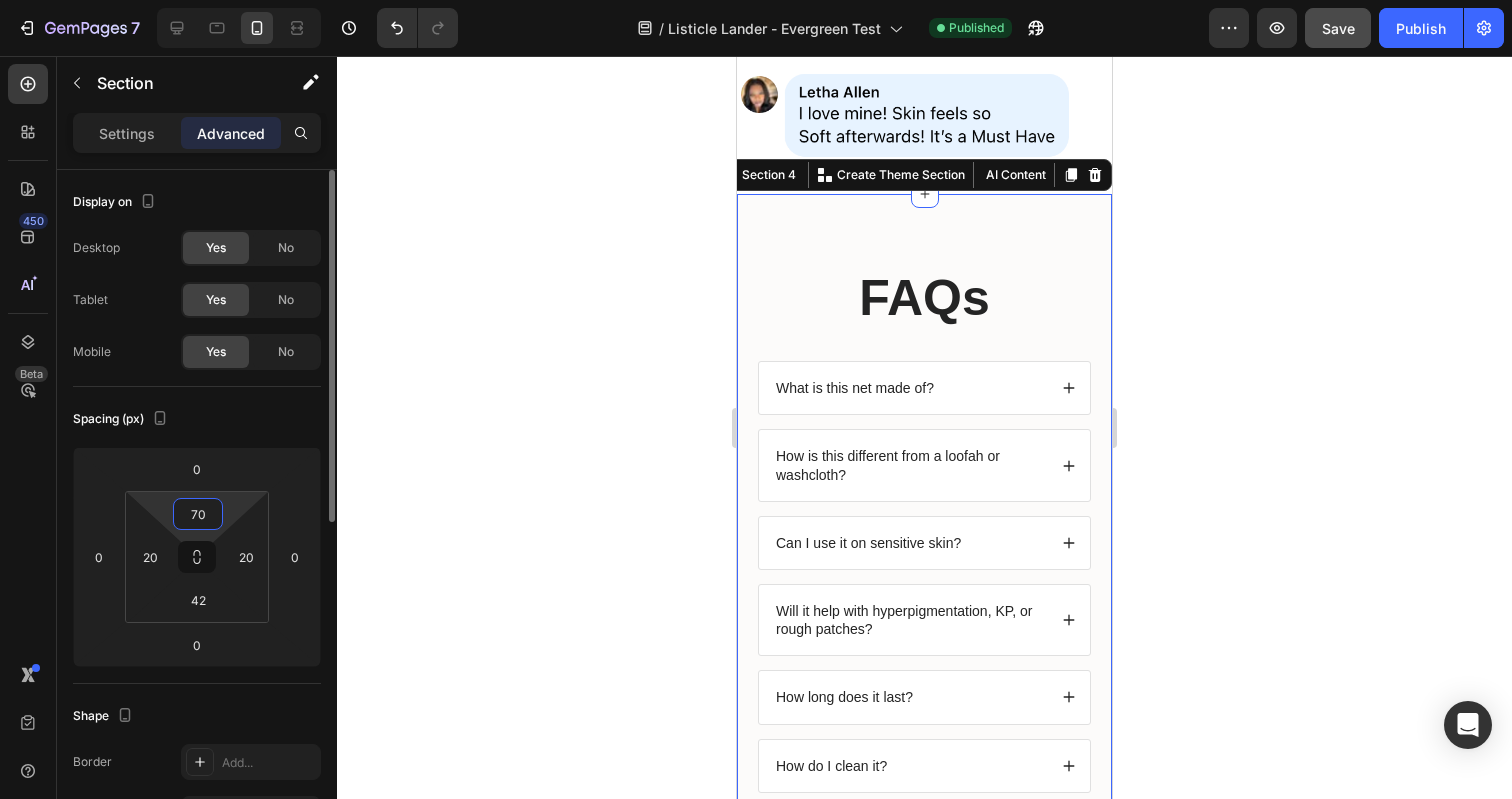 click on "7  Version history  /  Listicle Lander - Evergreen Test Published Preview  Save   Publish  450 Beta Sections(18) Elements(83) Section Element Hero Section Product Detail Brands Trusted Badges Guarantee Product Breakdown How to use Testimonials Compare Bundle FAQs Social Proof Brand Story Product List Collection Blog List Contact Sticky Add to Cart Custom Footer Browse Library 450 Layout
Row
Row
Row
Row Text
Heading
Text Block Button
Button
Button Media
Image
Image" at bounding box center (756, 0) 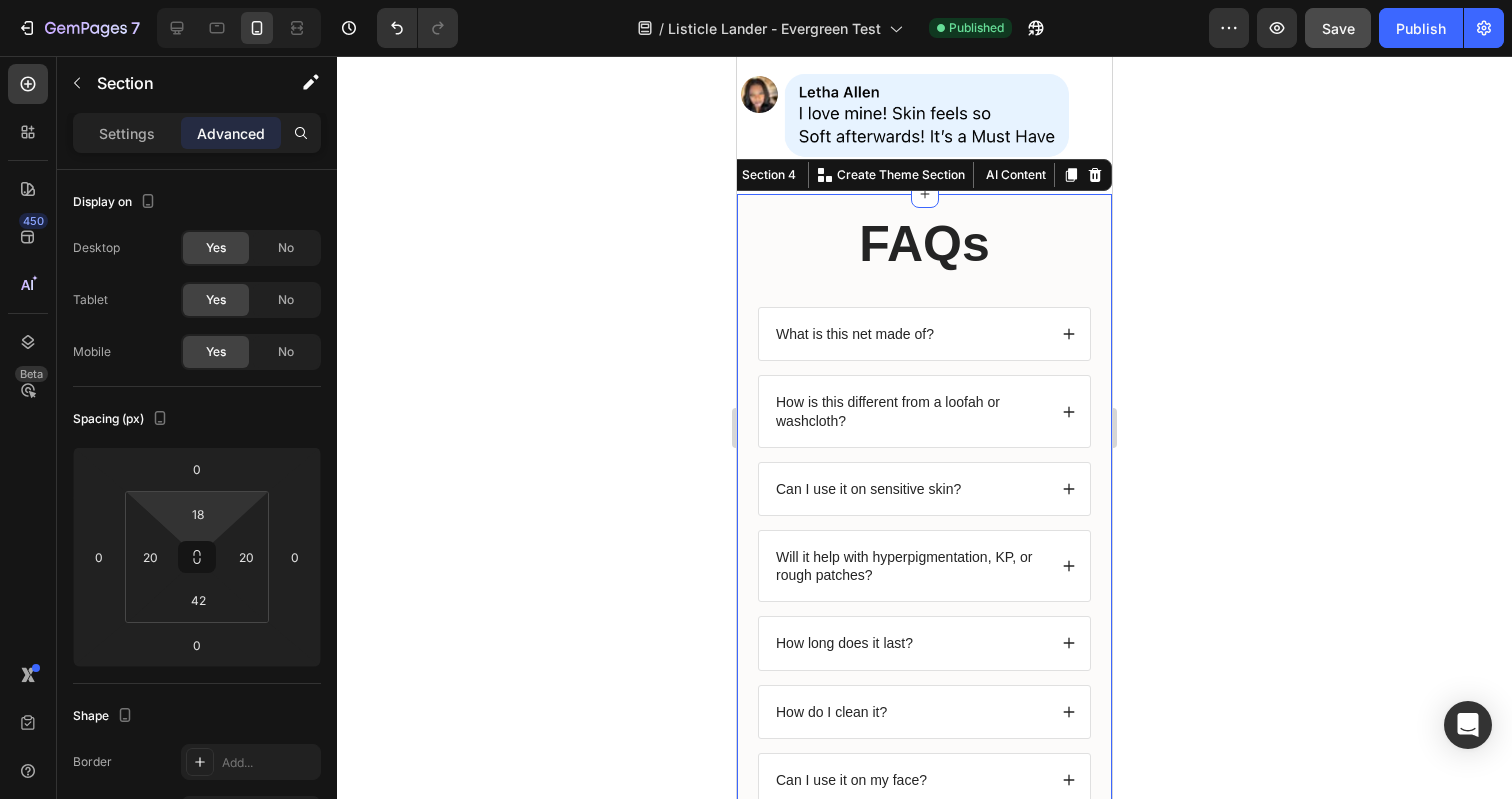 type on "20" 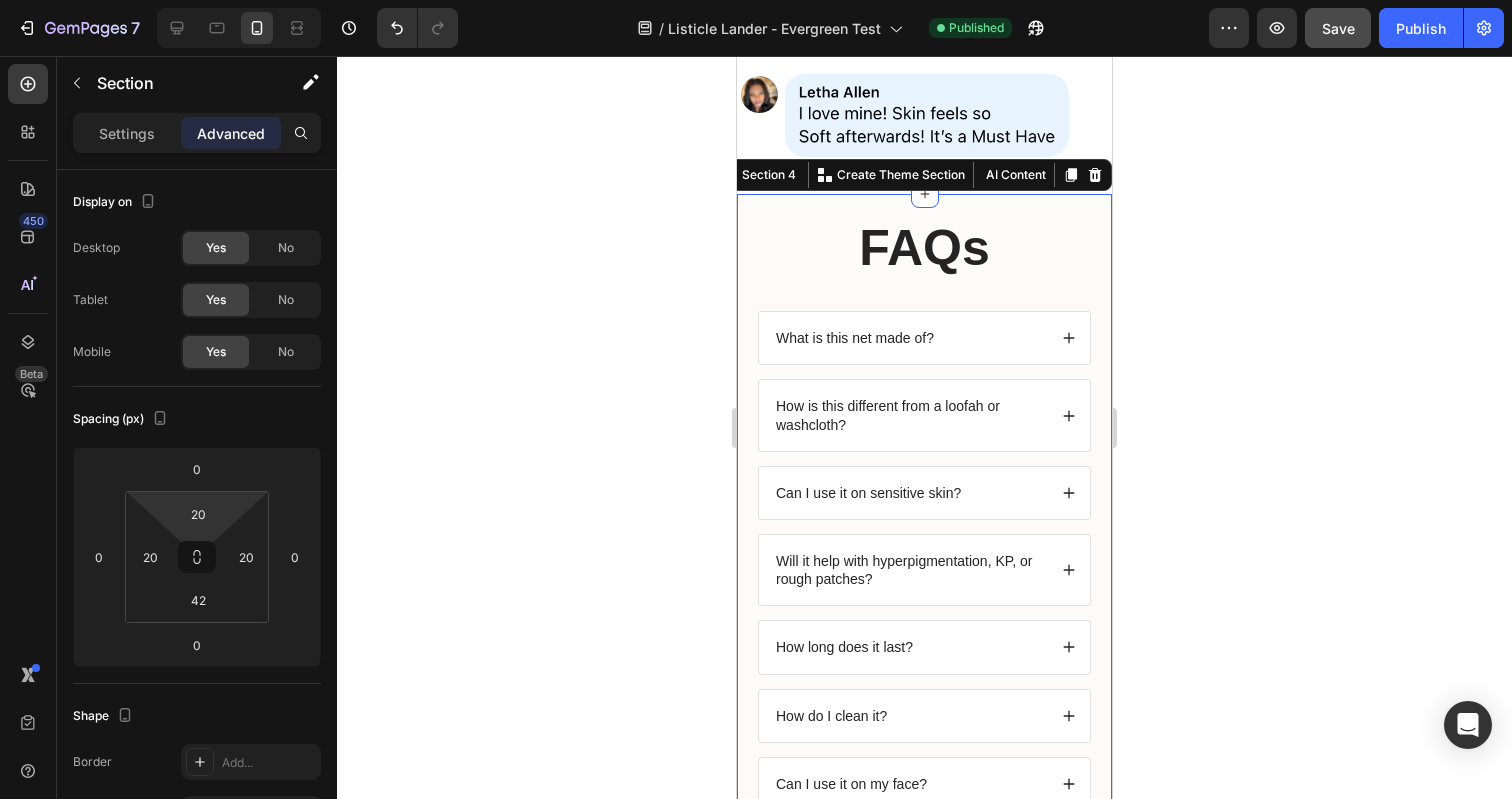 drag, startPoint x: 232, startPoint y: 511, endPoint x: 227, endPoint y: 536, distance: 25.495098 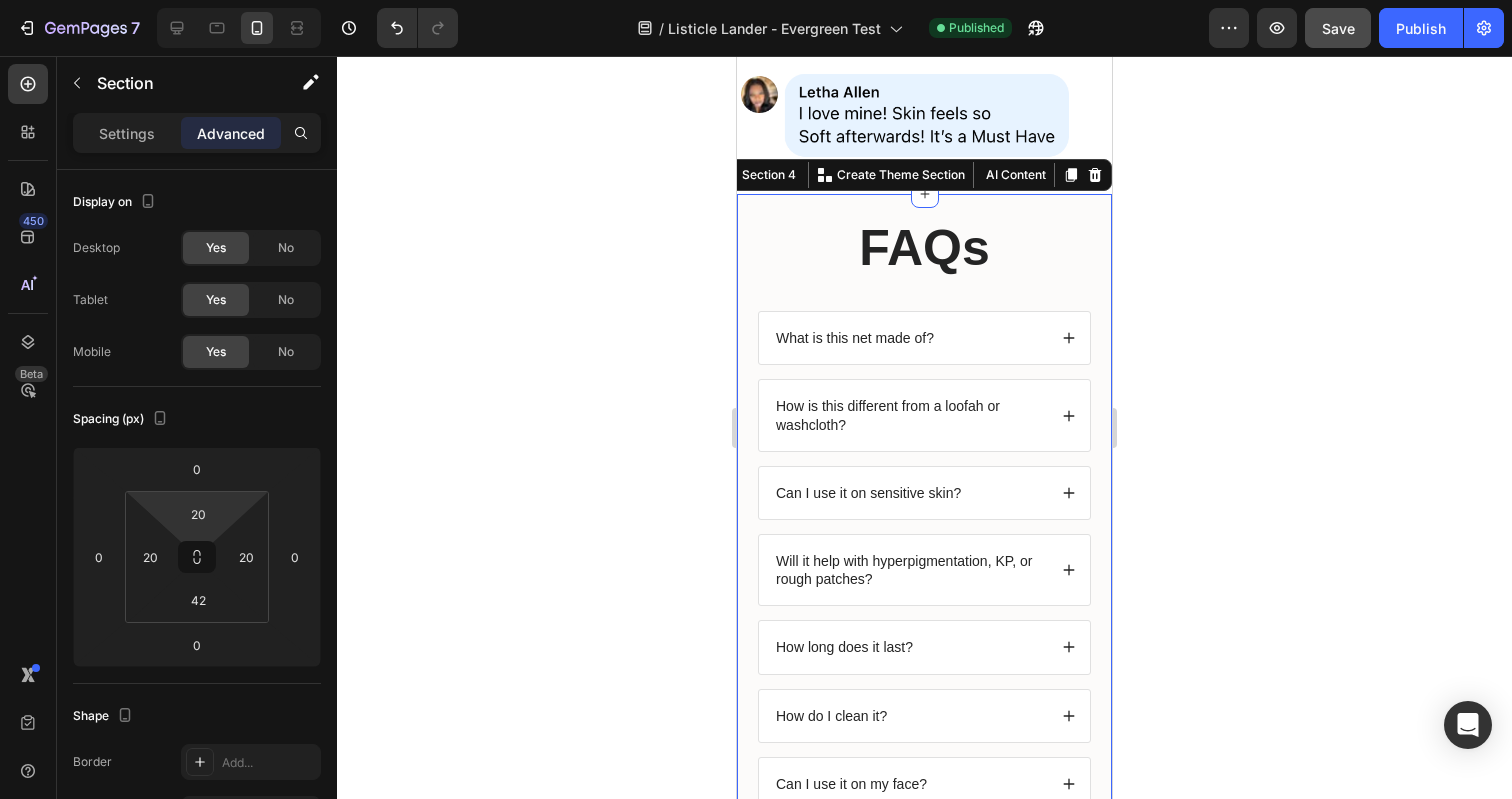 click 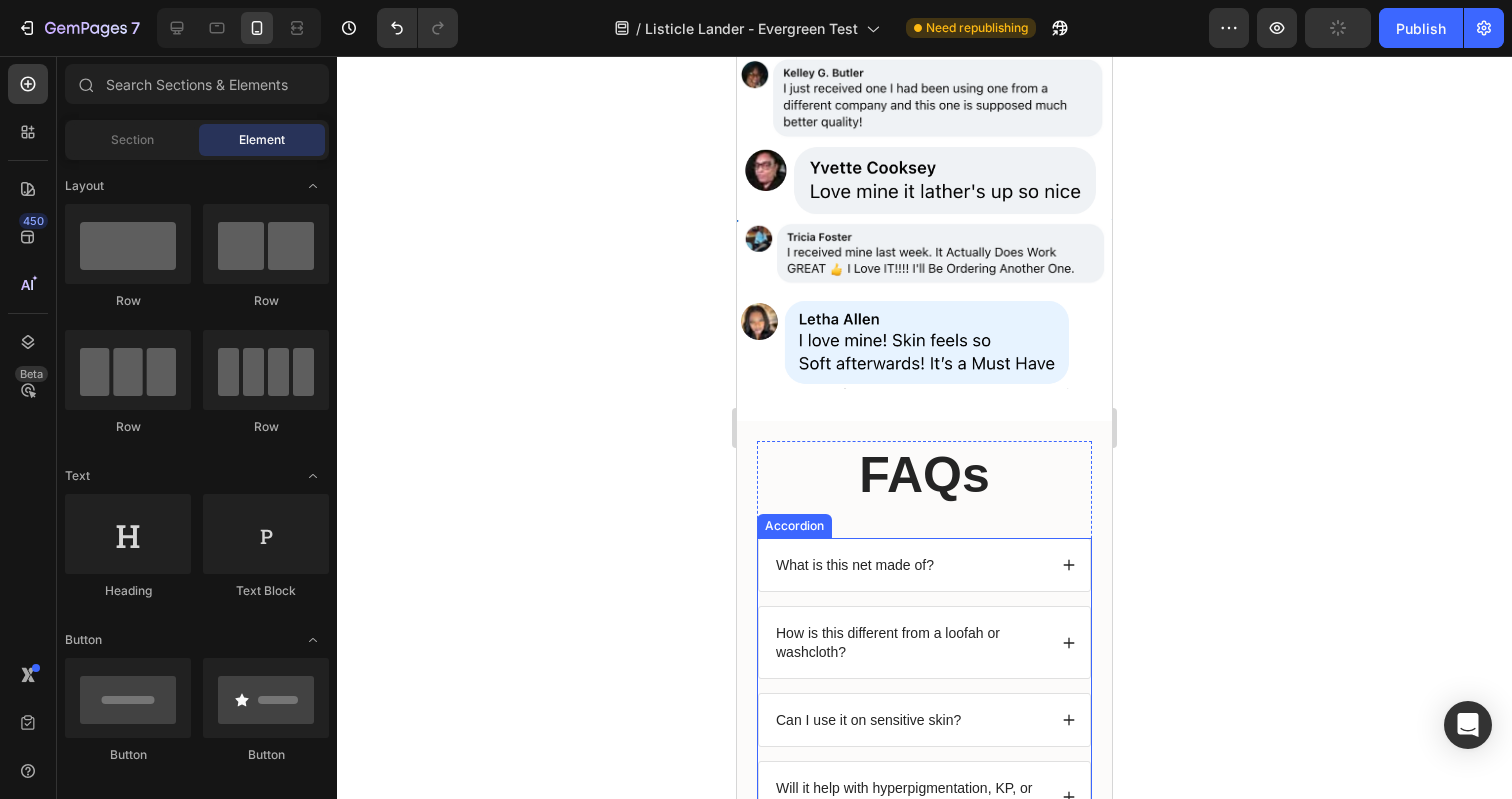 scroll, scrollTop: 5916, scrollLeft: 0, axis: vertical 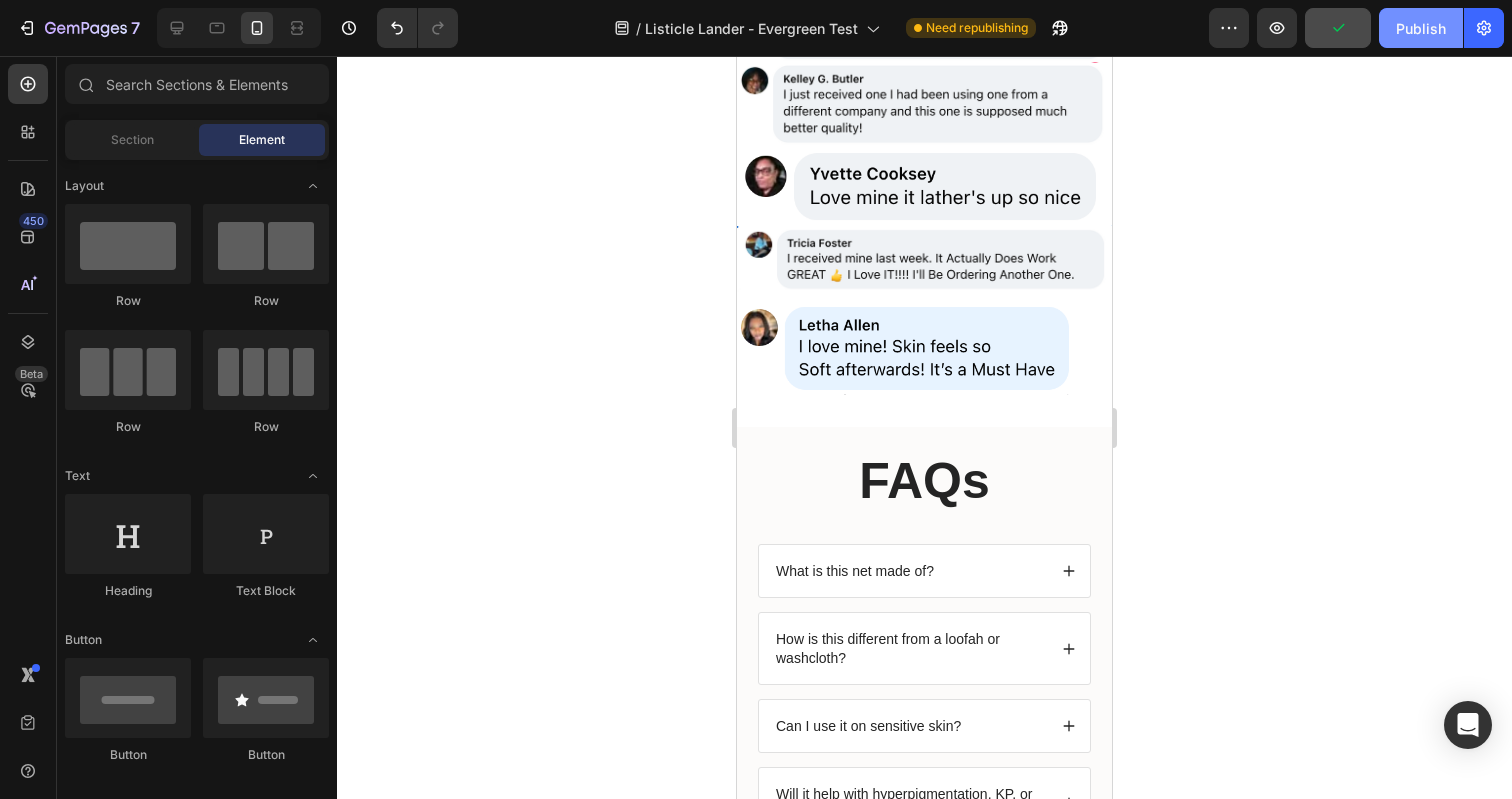 click on "Publish" at bounding box center (1421, 28) 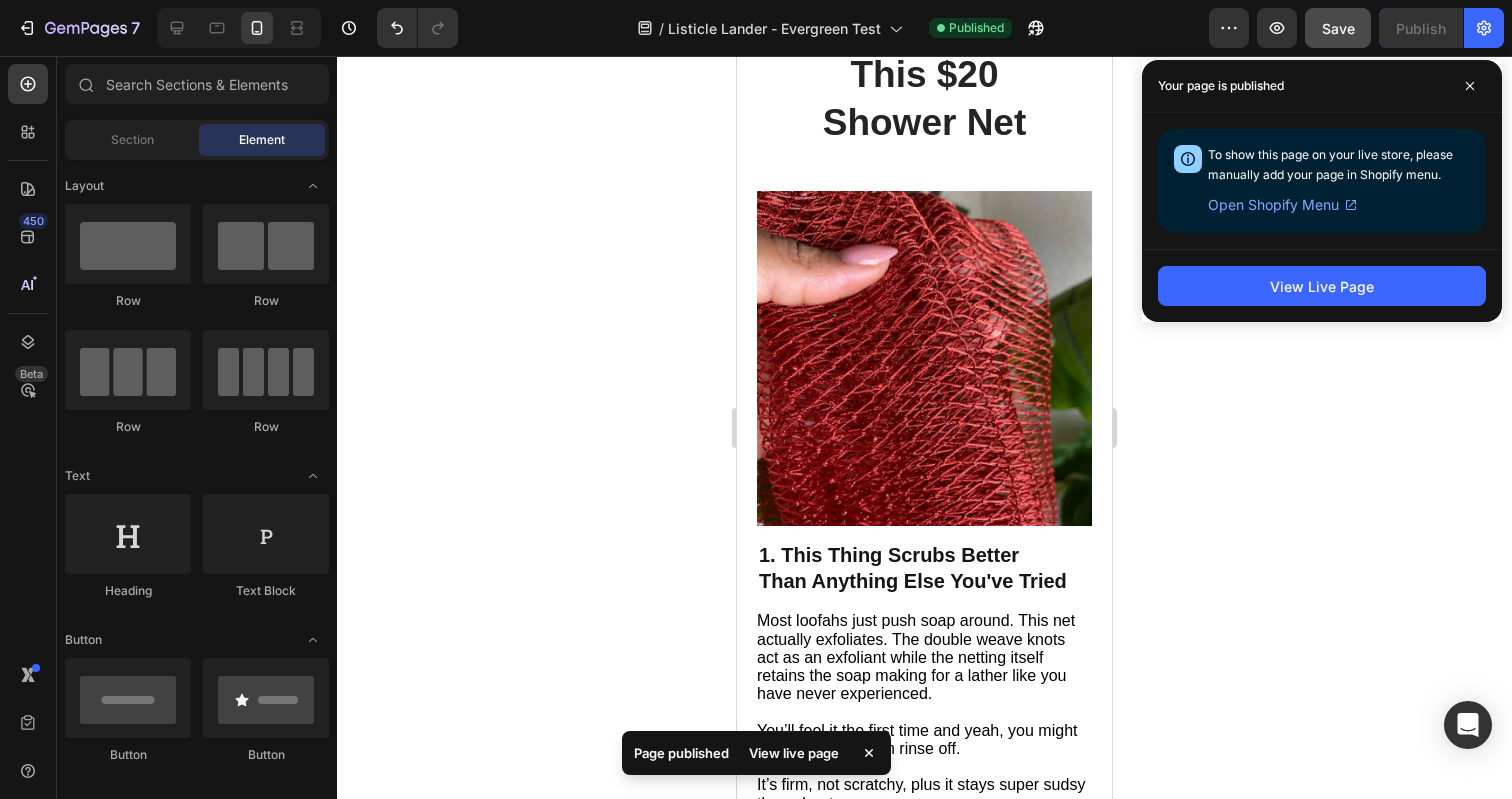 scroll, scrollTop: 210, scrollLeft: 0, axis: vertical 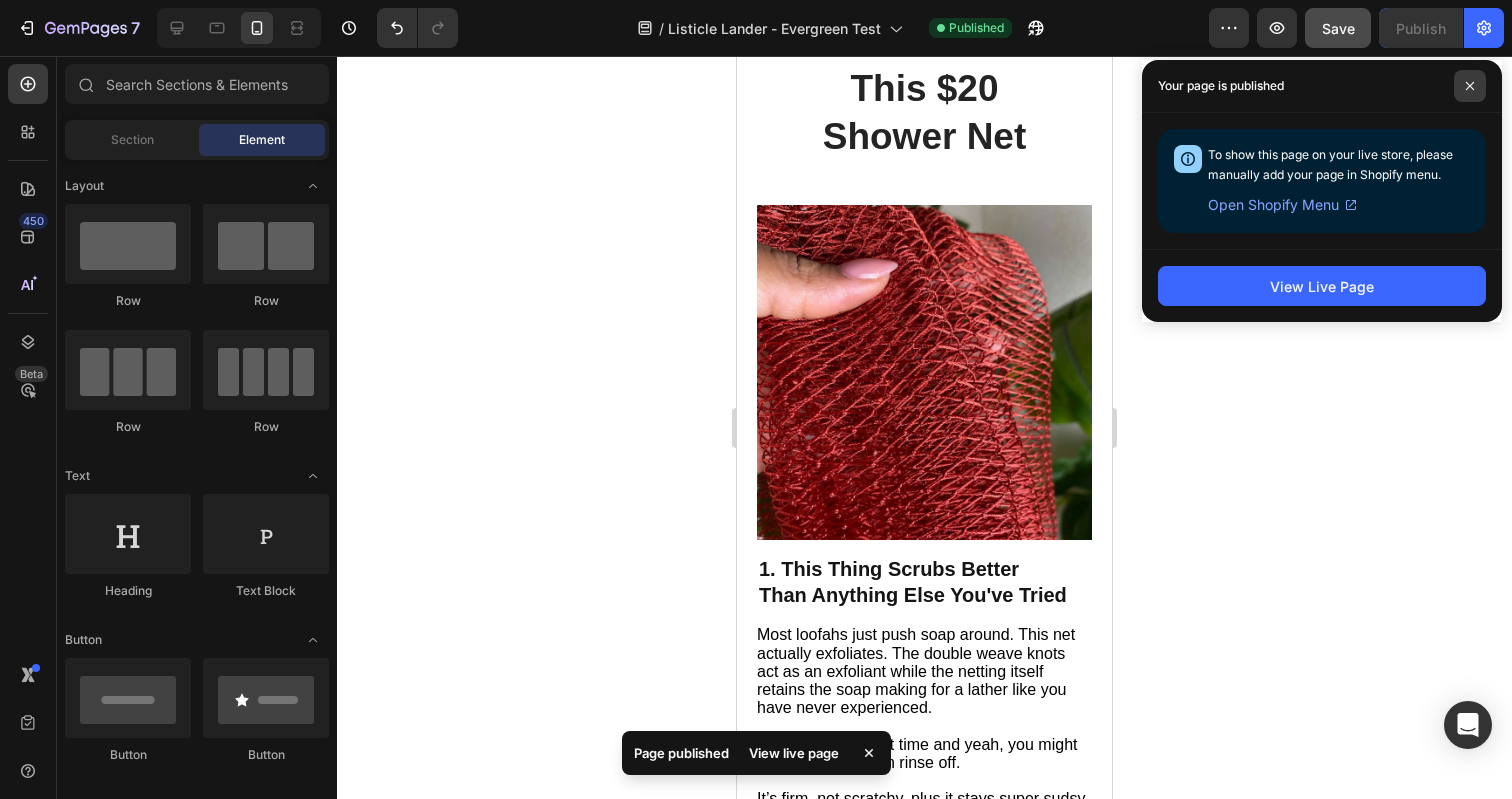 click 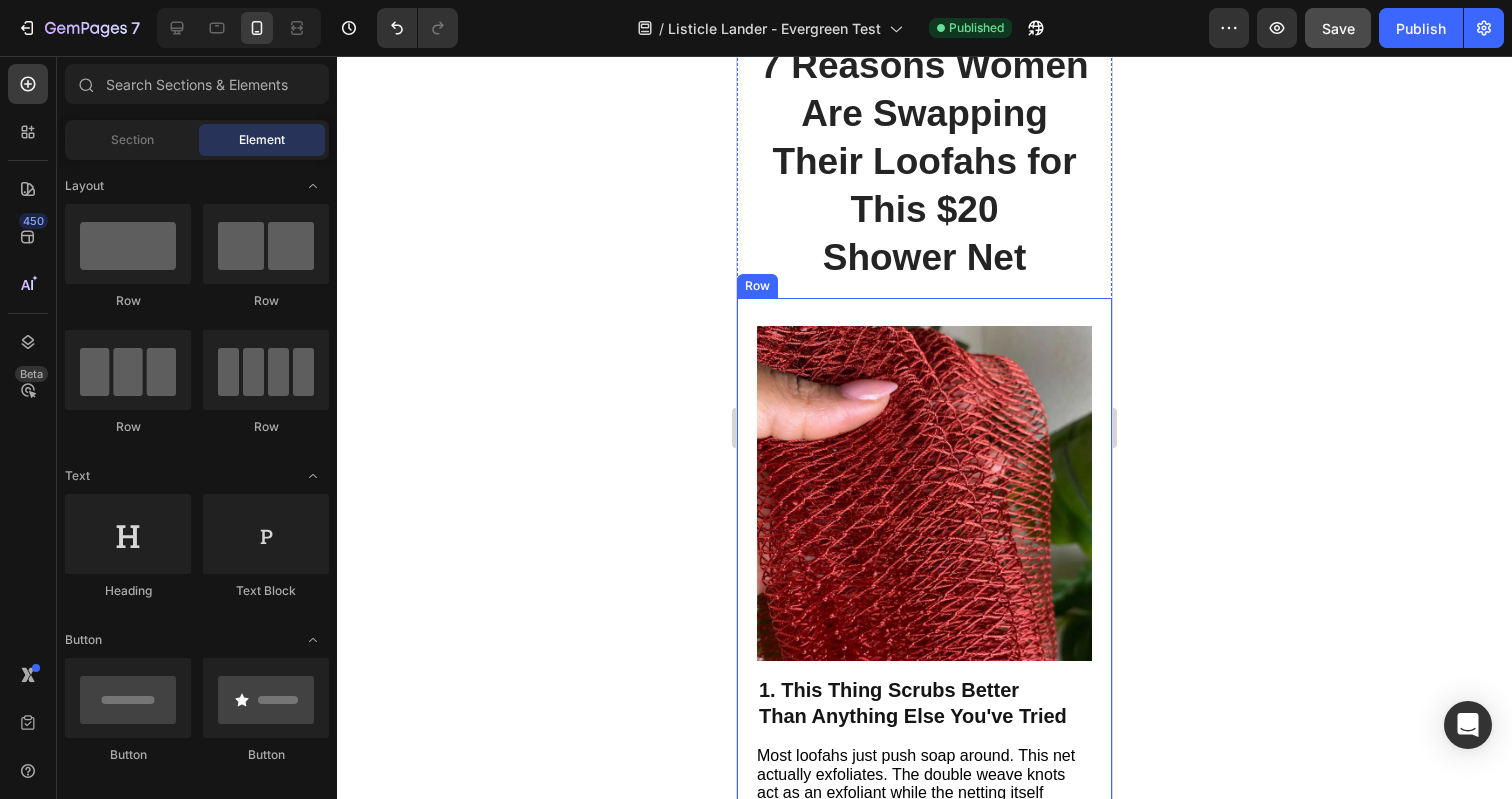 scroll, scrollTop: 0, scrollLeft: 0, axis: both 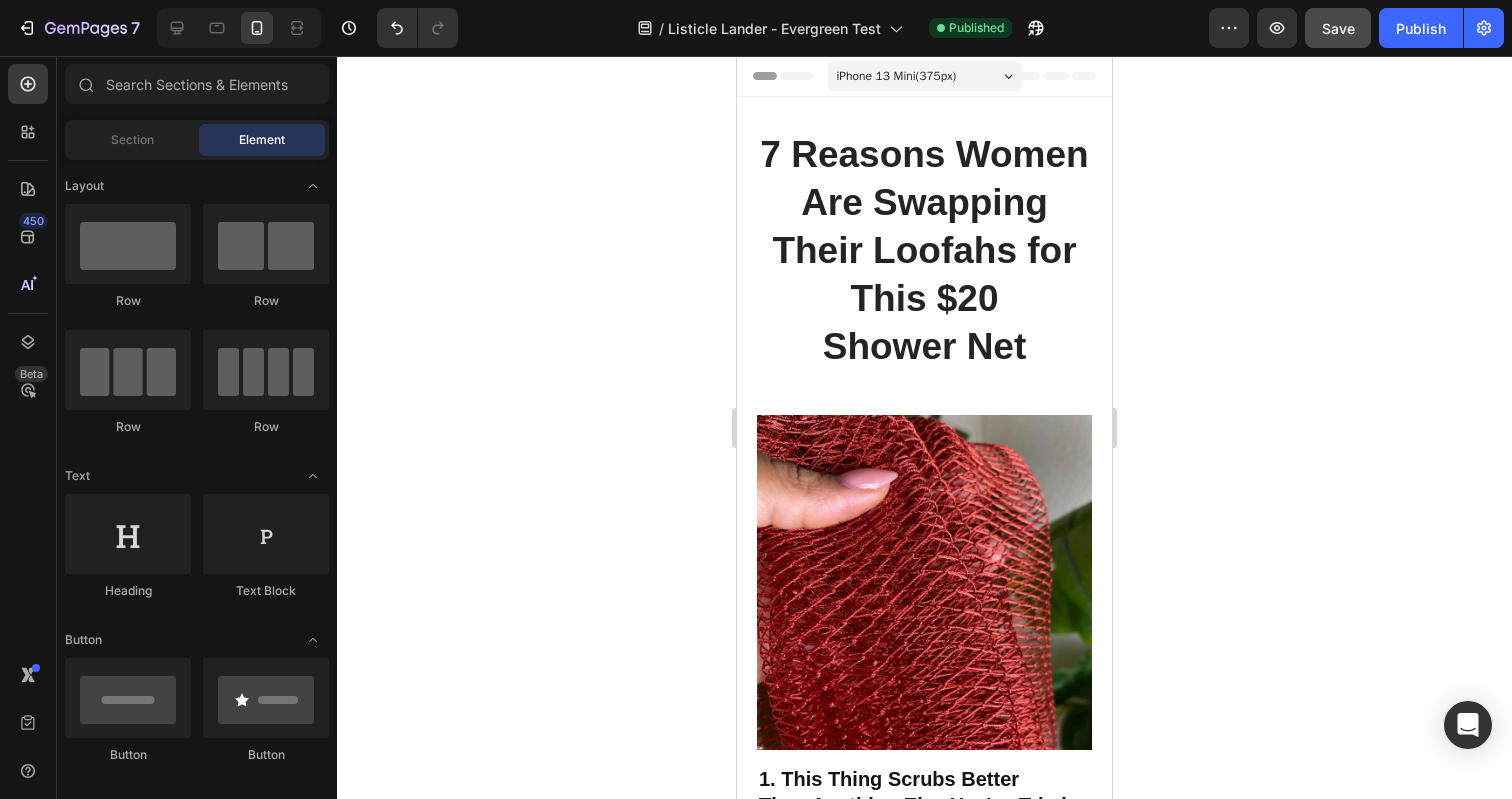 click on "iPhone 13 Mini  ( 375 px)" at bounding box center (925, 76) 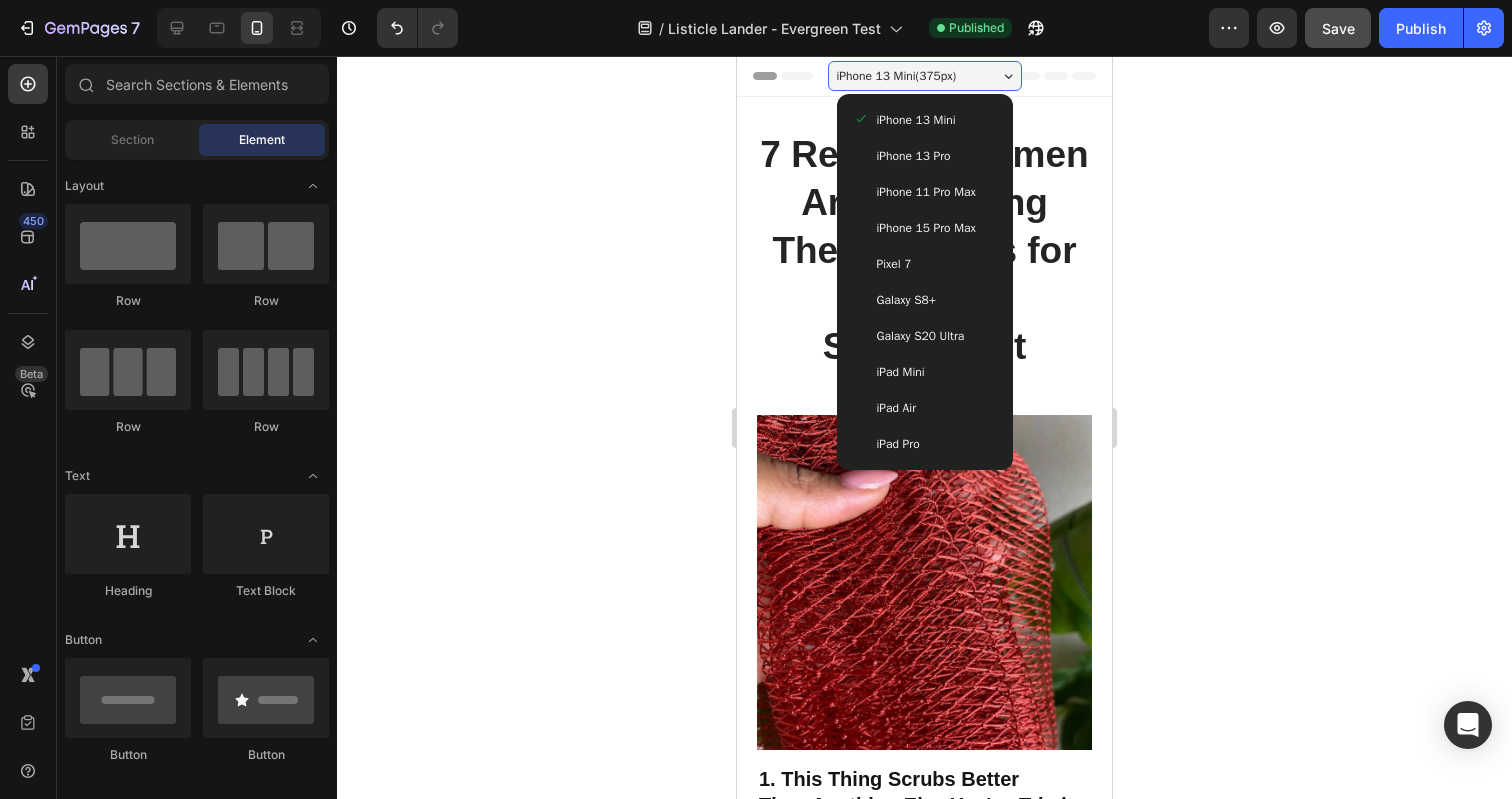 click on "iPhone 15 Pro Max" at bounding box center [926, 228] 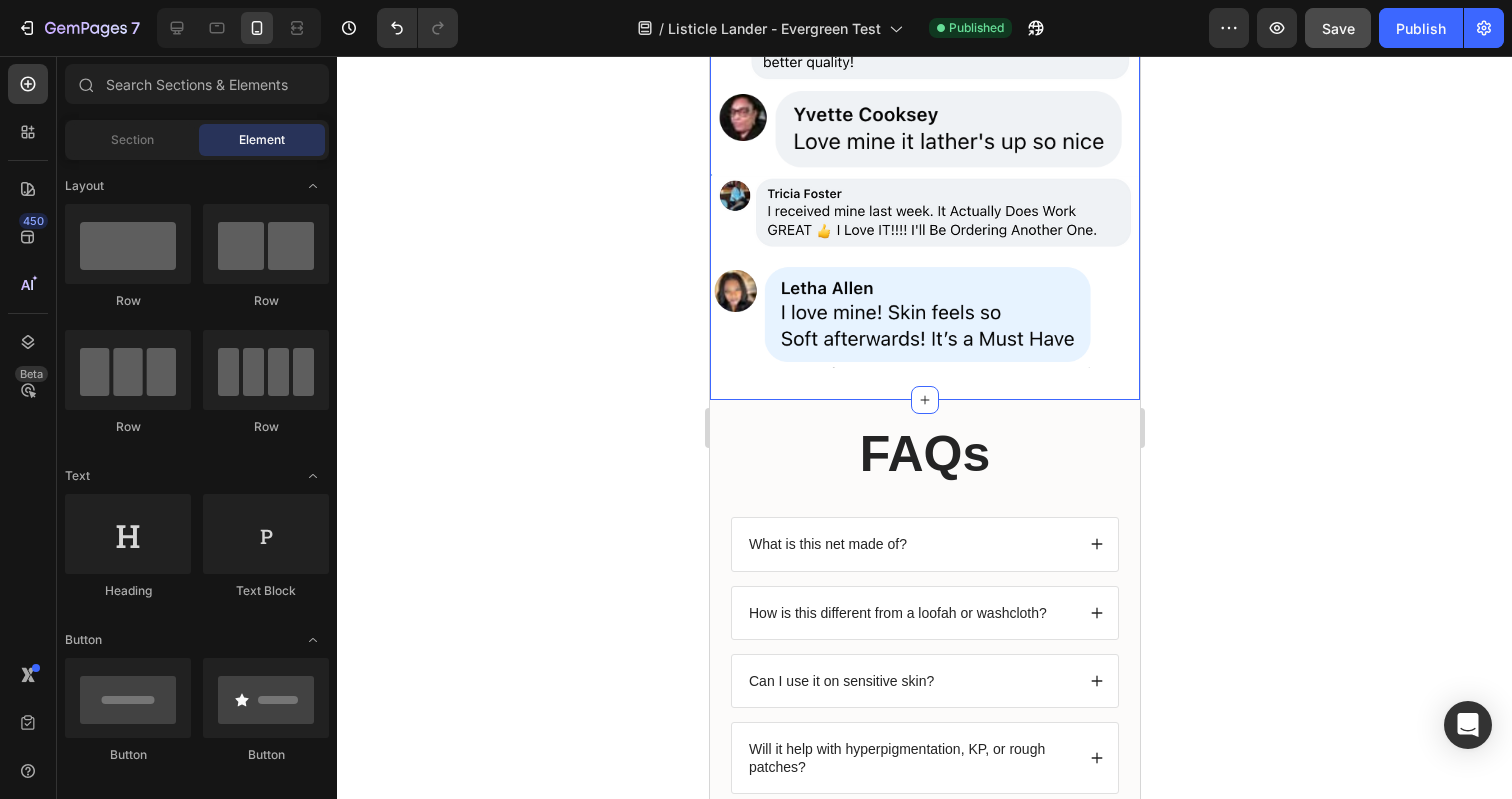scroll, scrollTop: 5966, scrollLeft: 0, axis: vertical 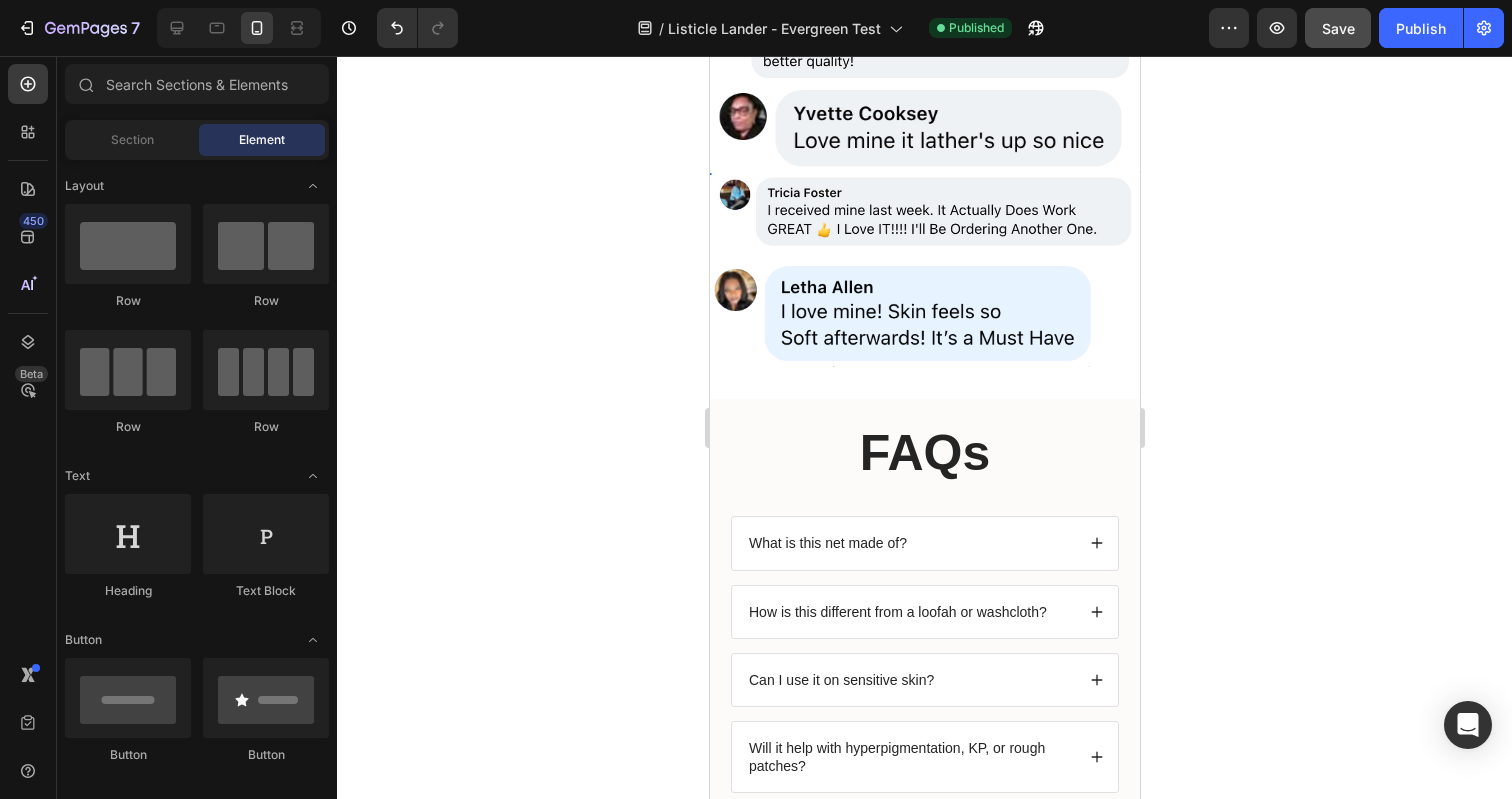 click 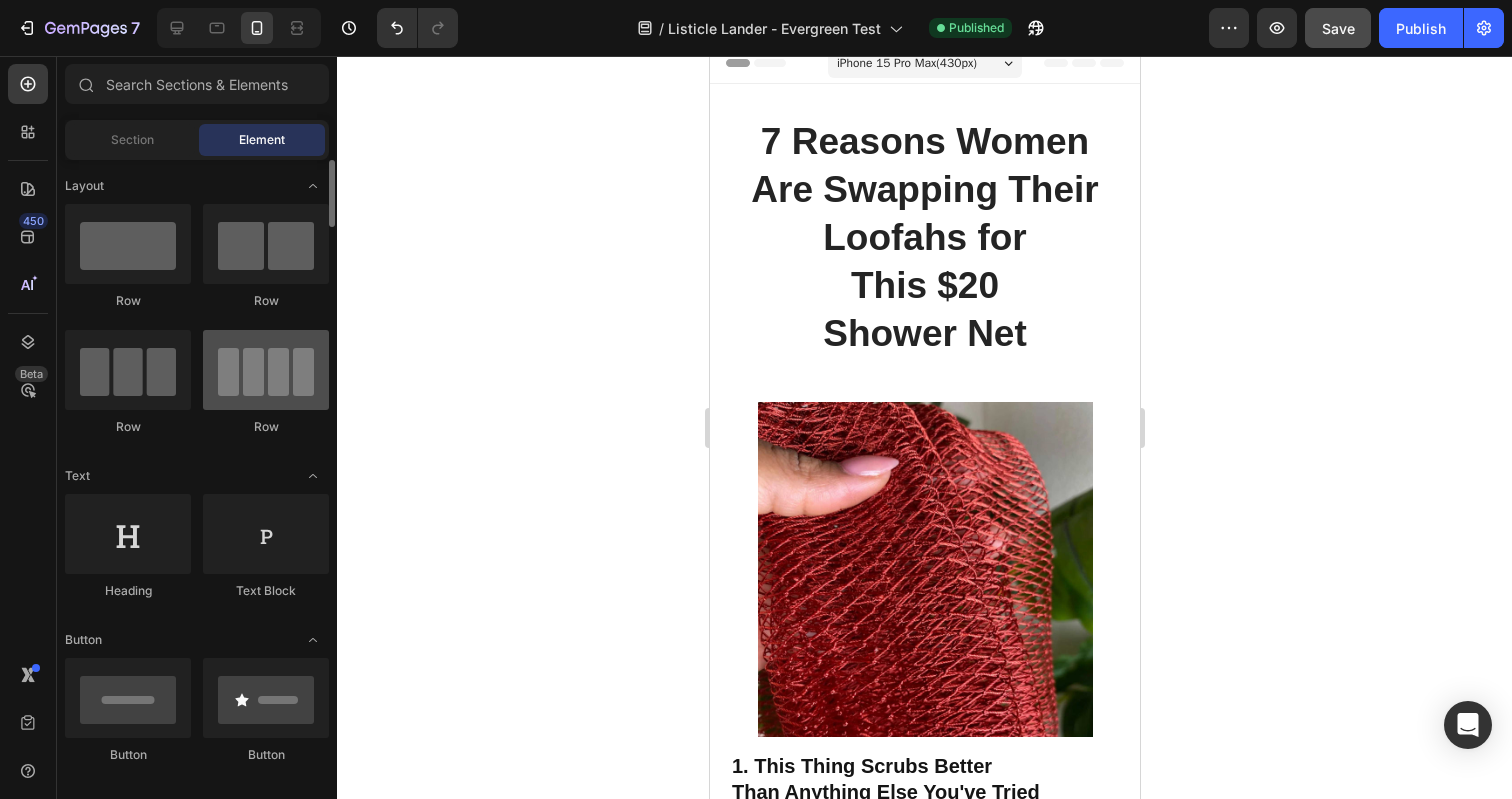 scroll, scrollTop: 0, scrollLeft: 0, axis: both 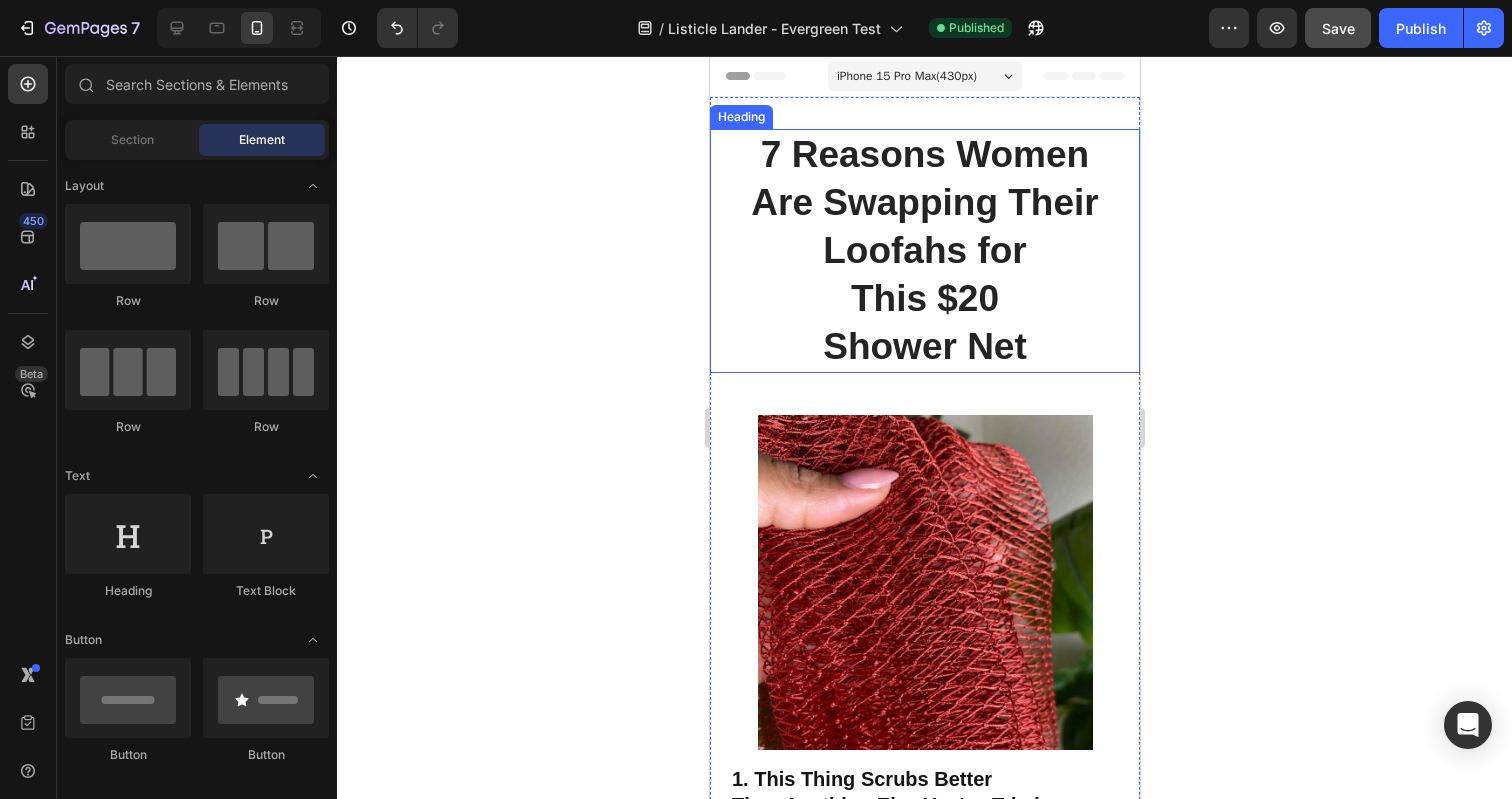 click on "7 Reasons Women Are Swapping Their Loofahs for  This $20  Shower Net" at bounding box center (924, 251) 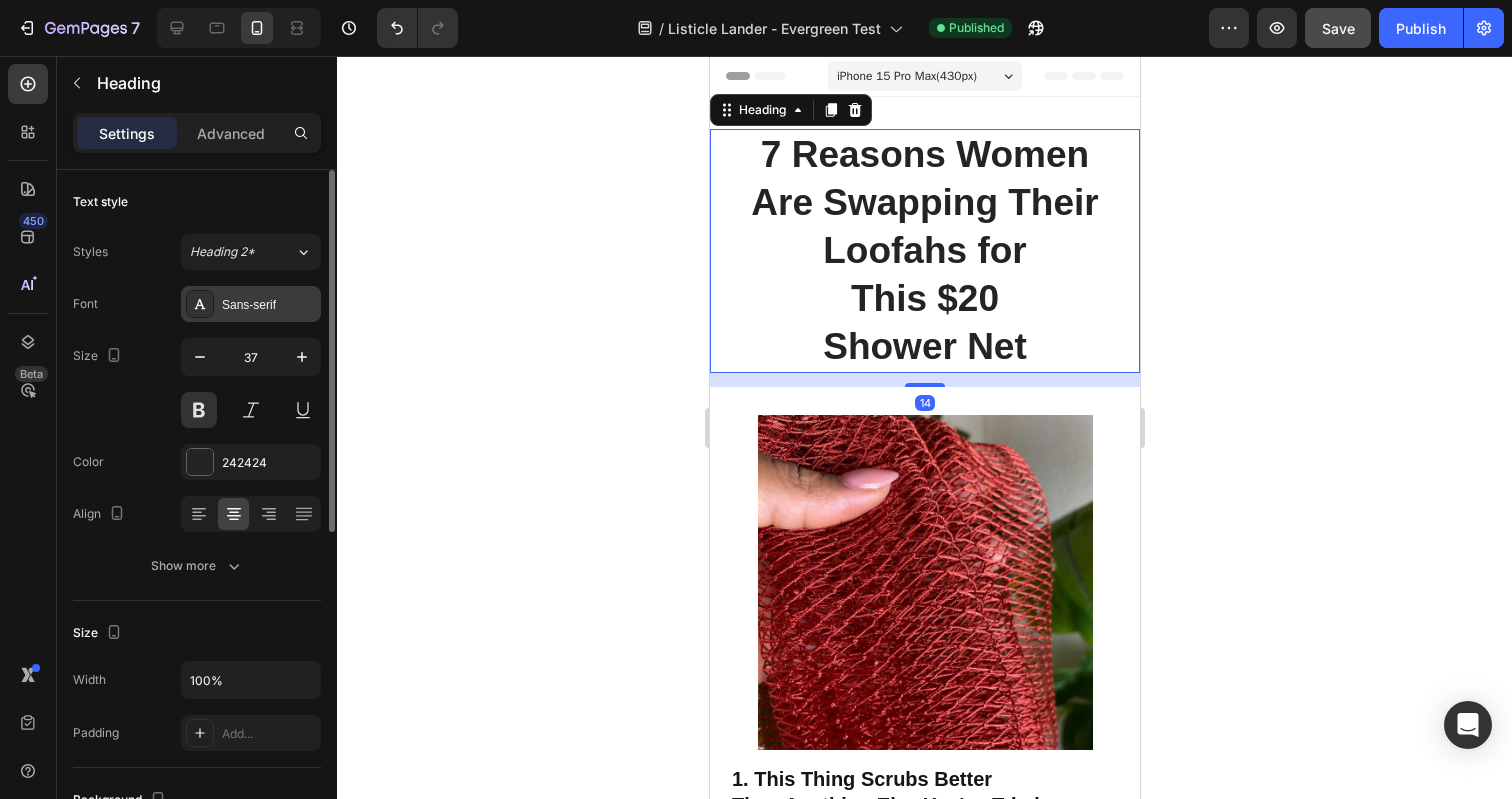click on "Sans-serif" at bounding box center [269, 305] 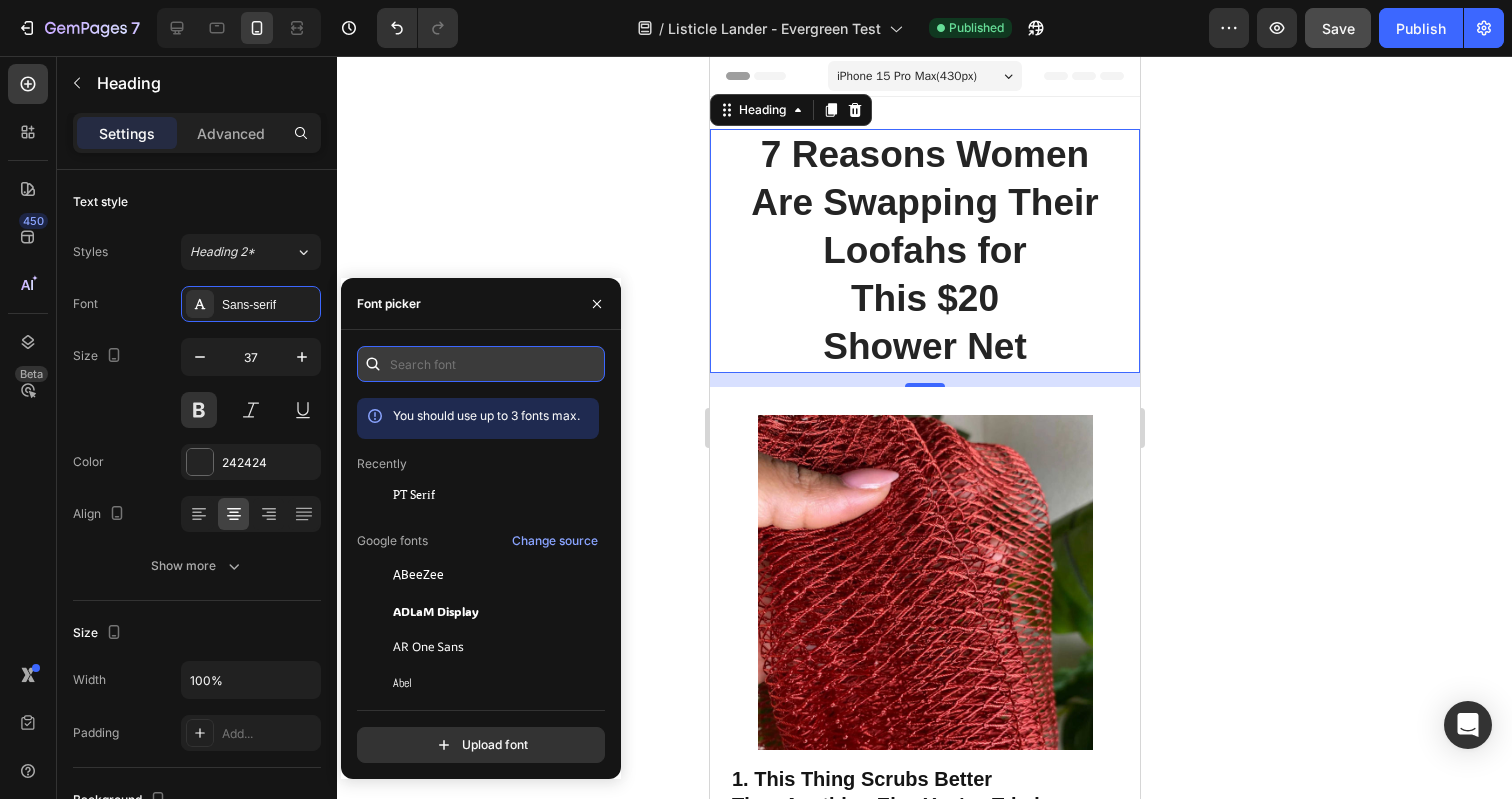 click at bounding box center [481, 364] 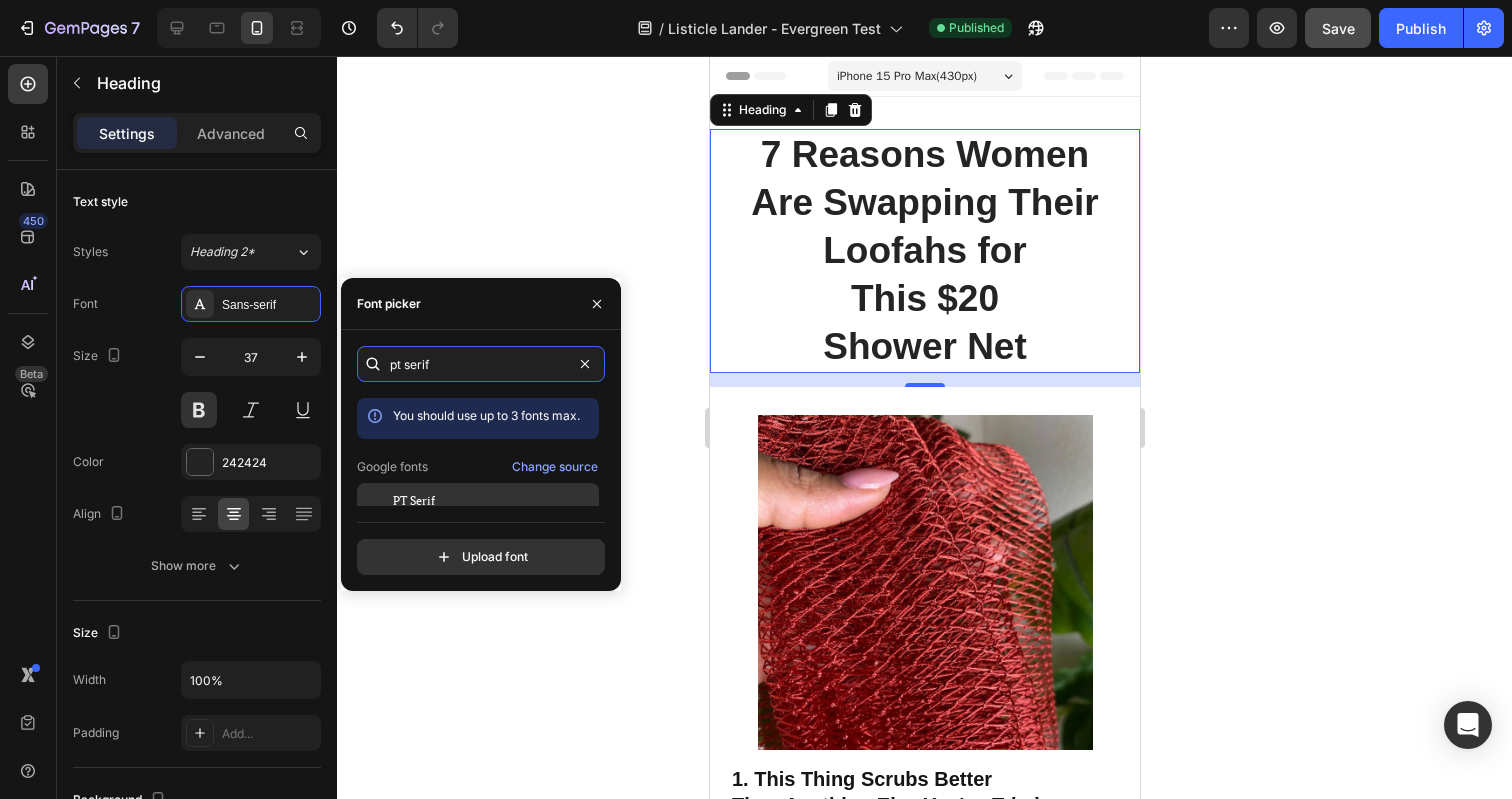 type on "pt serif" 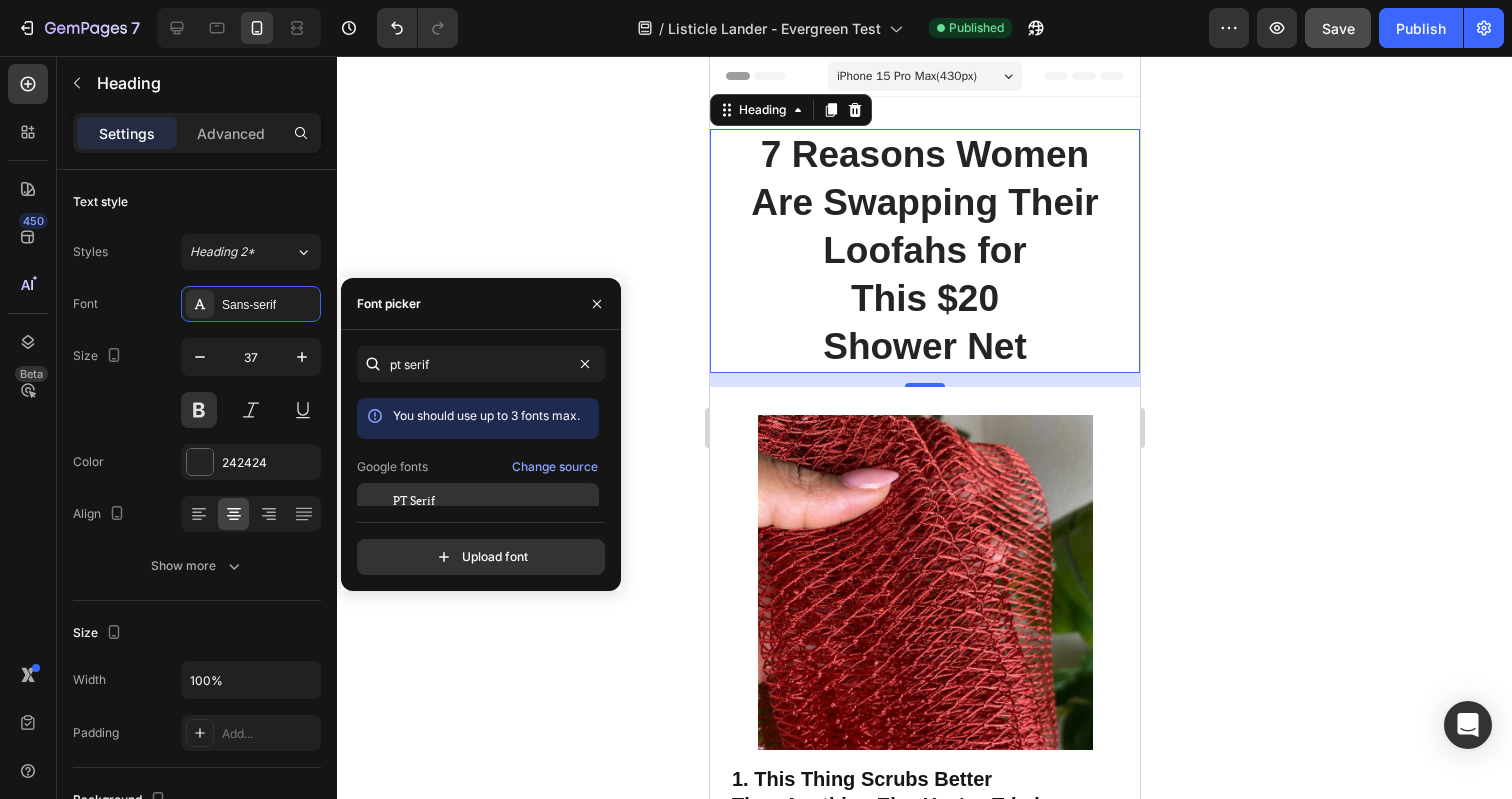 click on "PT Serif" at bounding box center (414, 501) 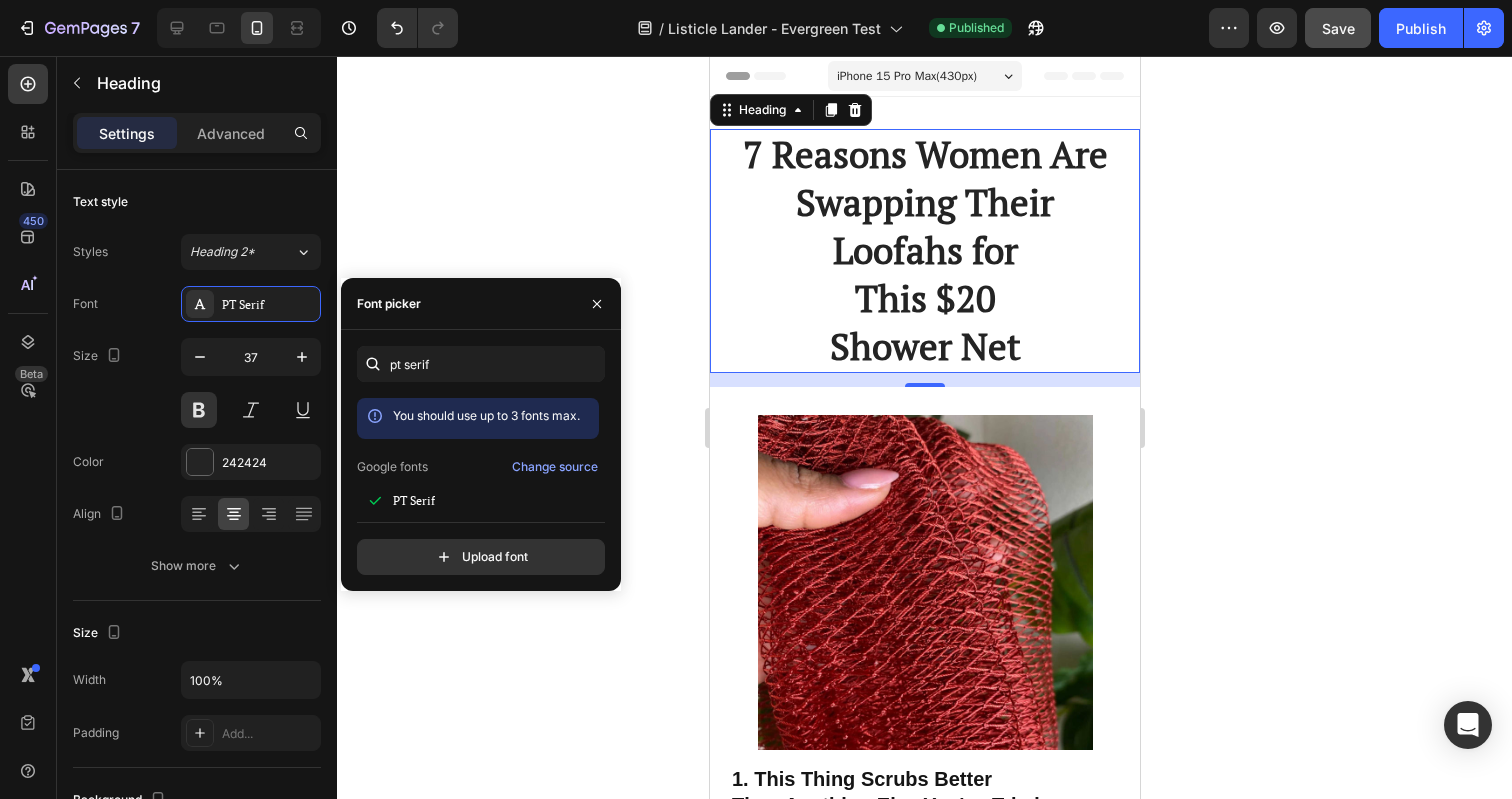 click 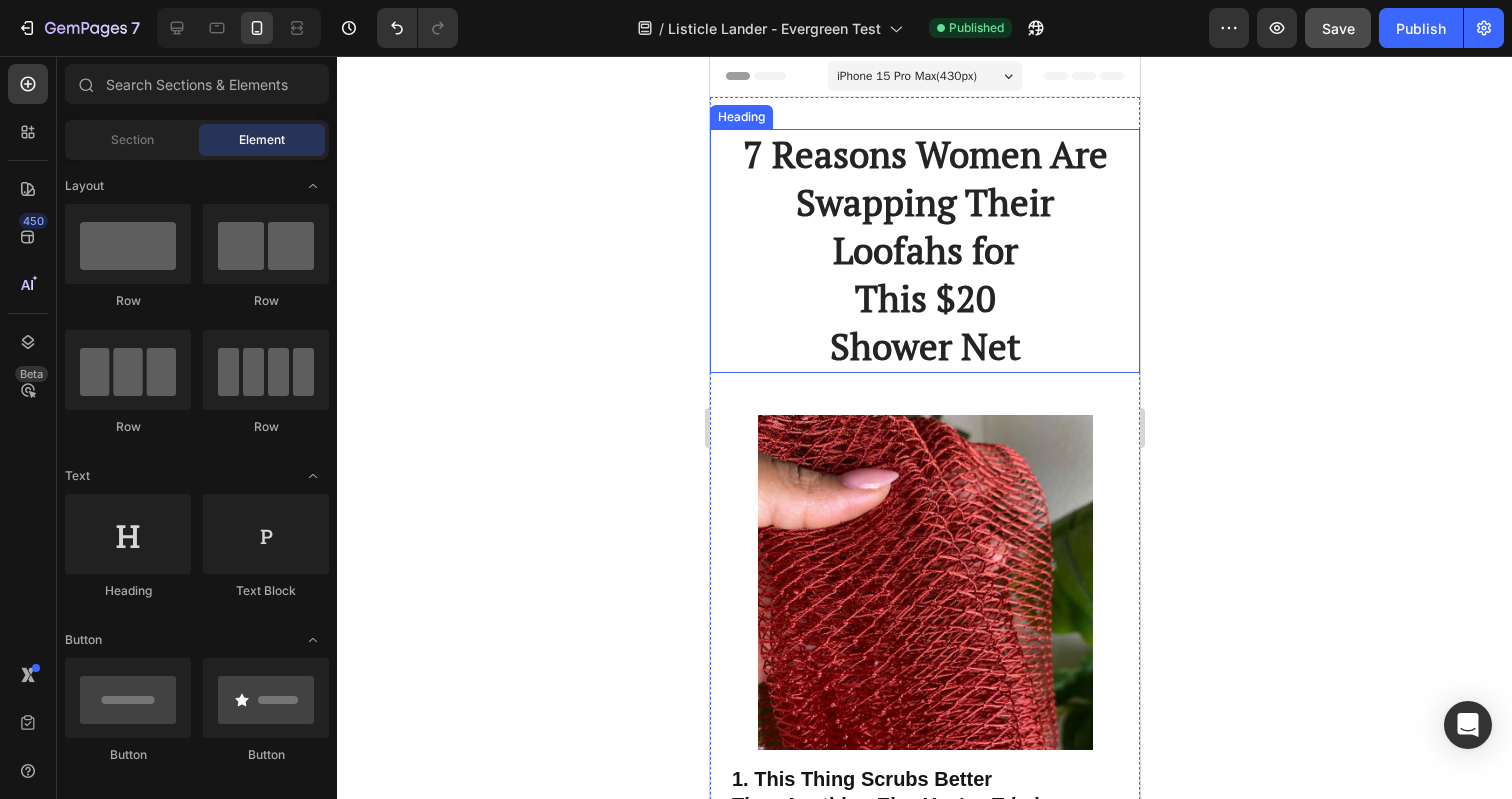 click on "7 Reasons Women Are Swapping Their Loofahs for  This $20  Shower Net" at bounding box center (924, 251) 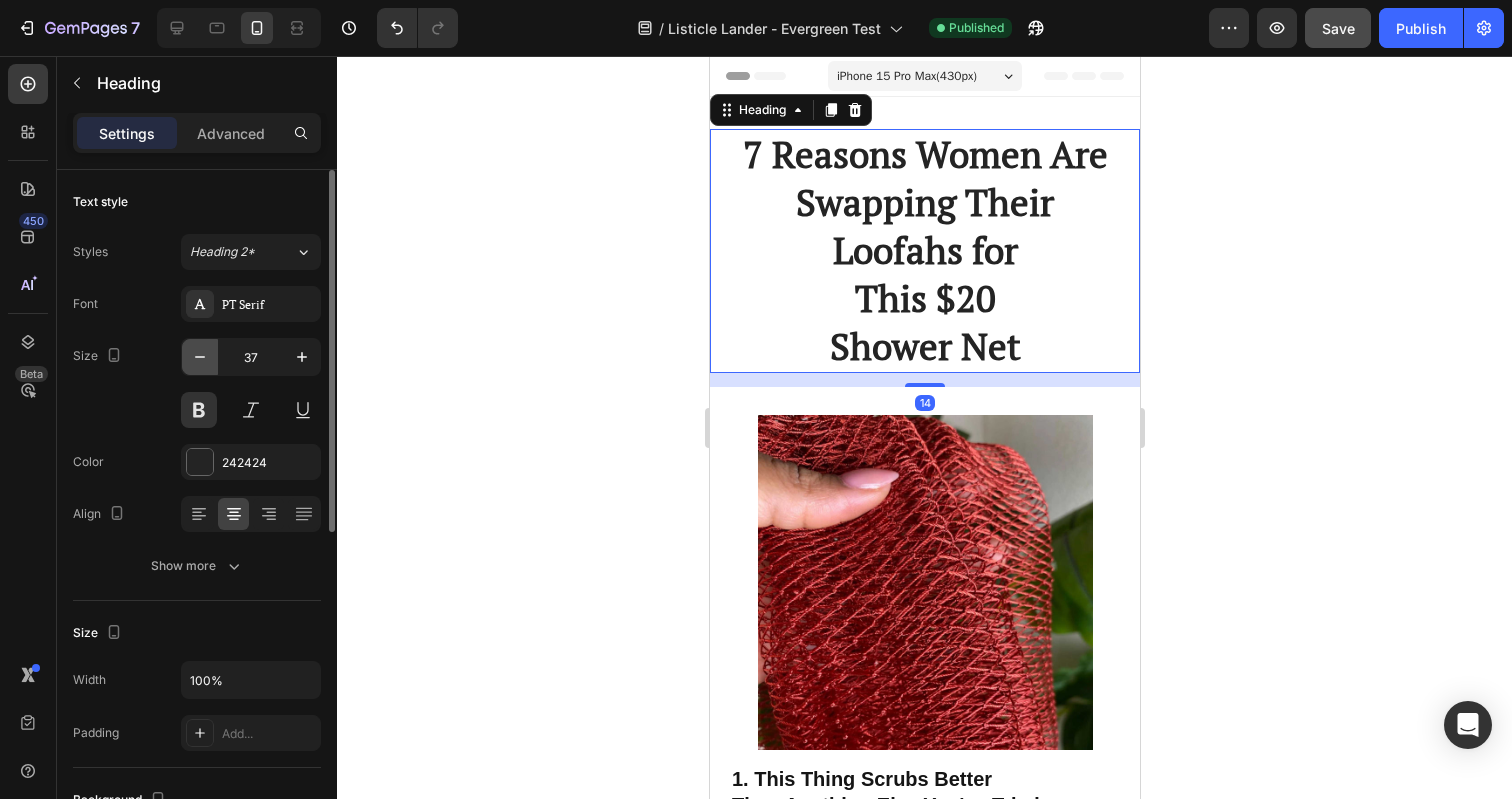 click 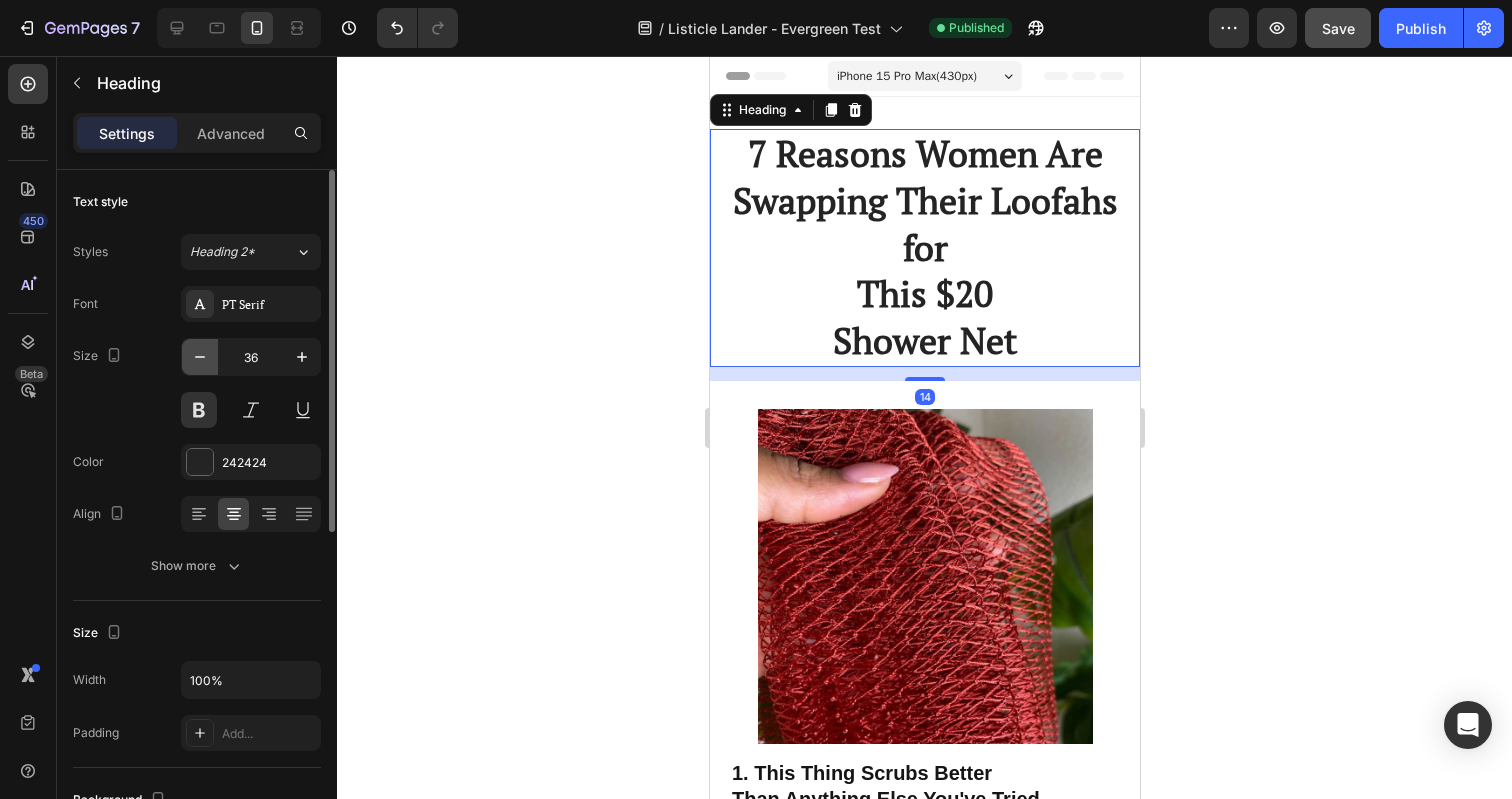 click 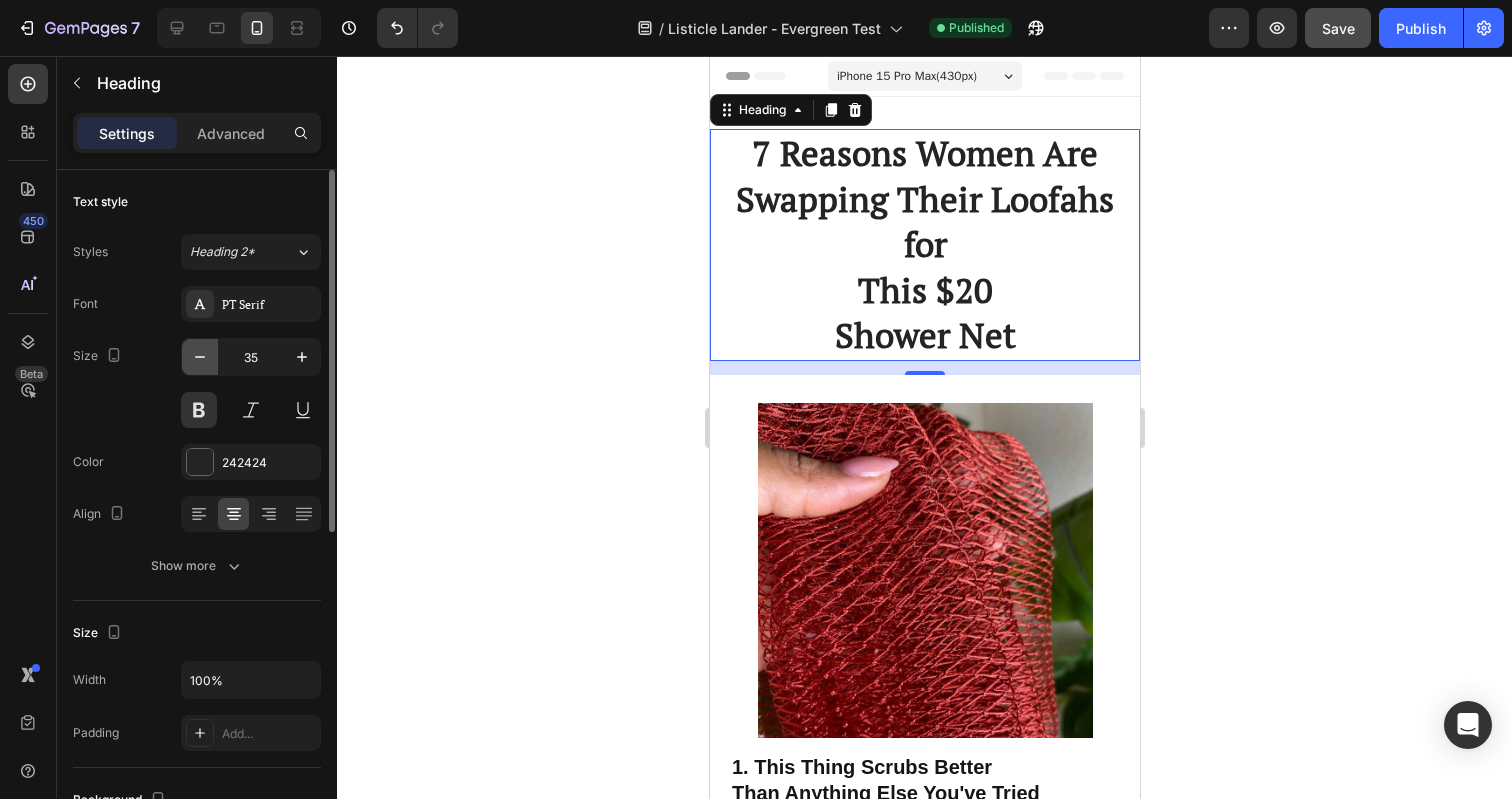 click 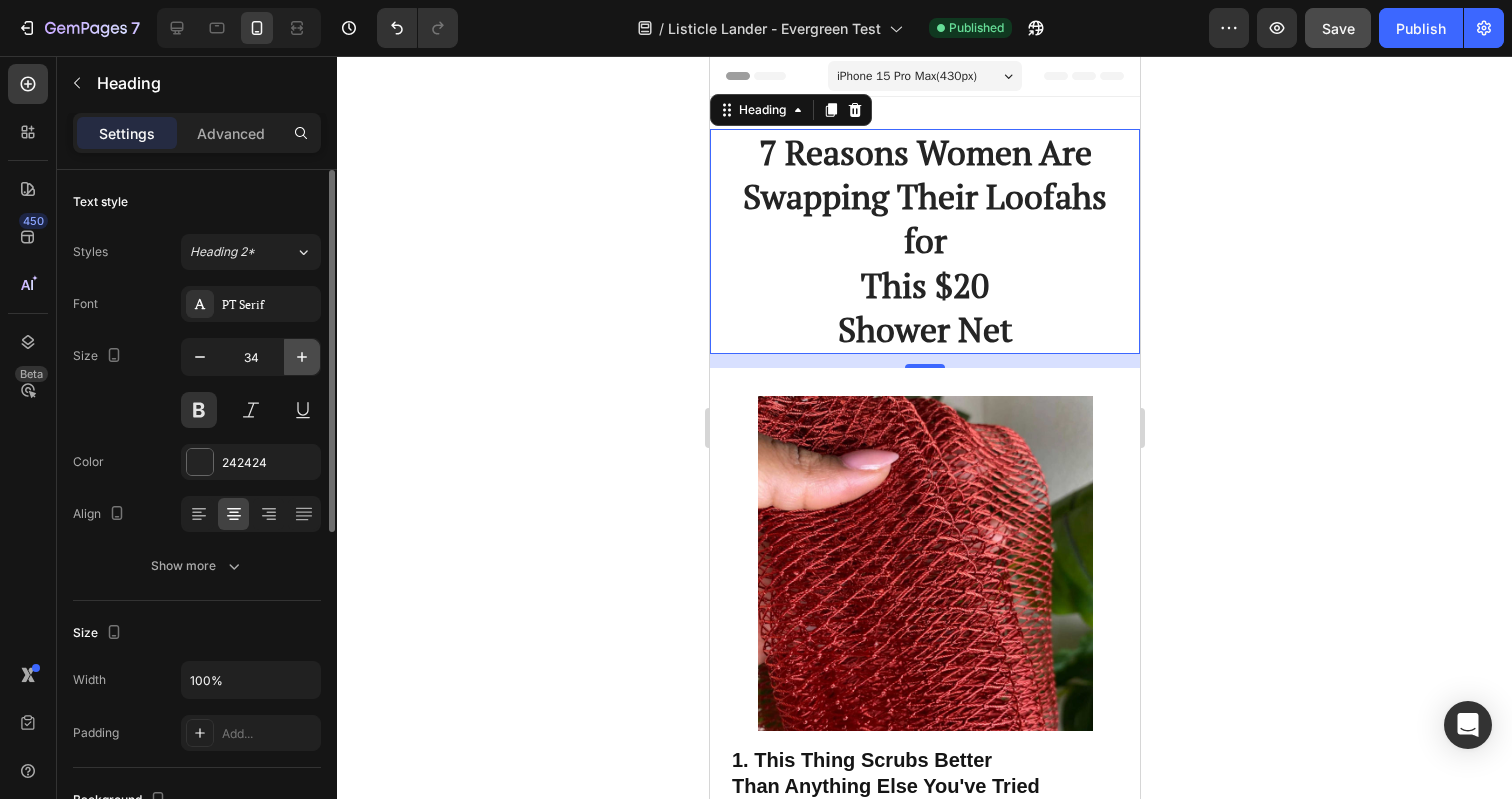 click 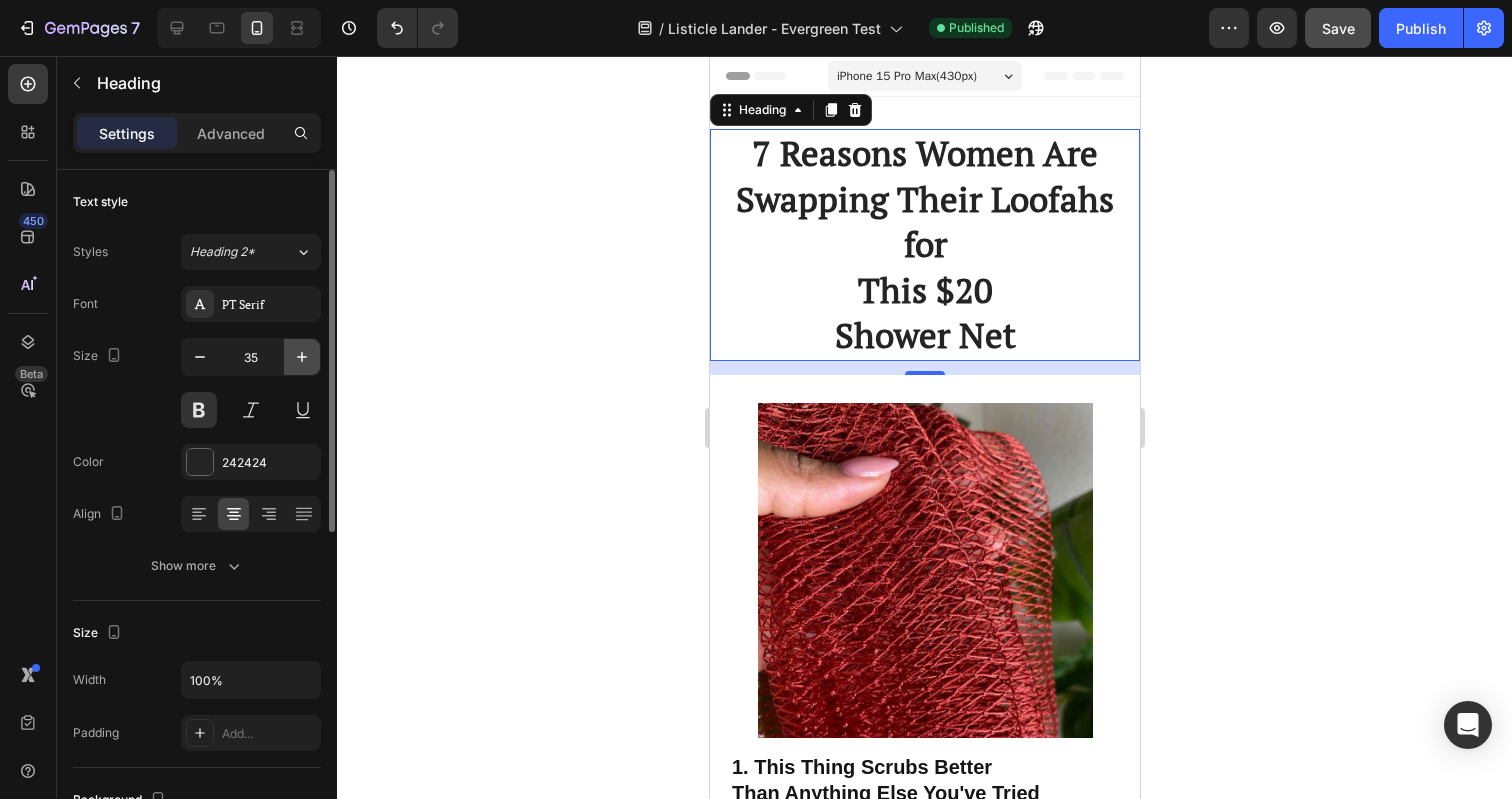 click 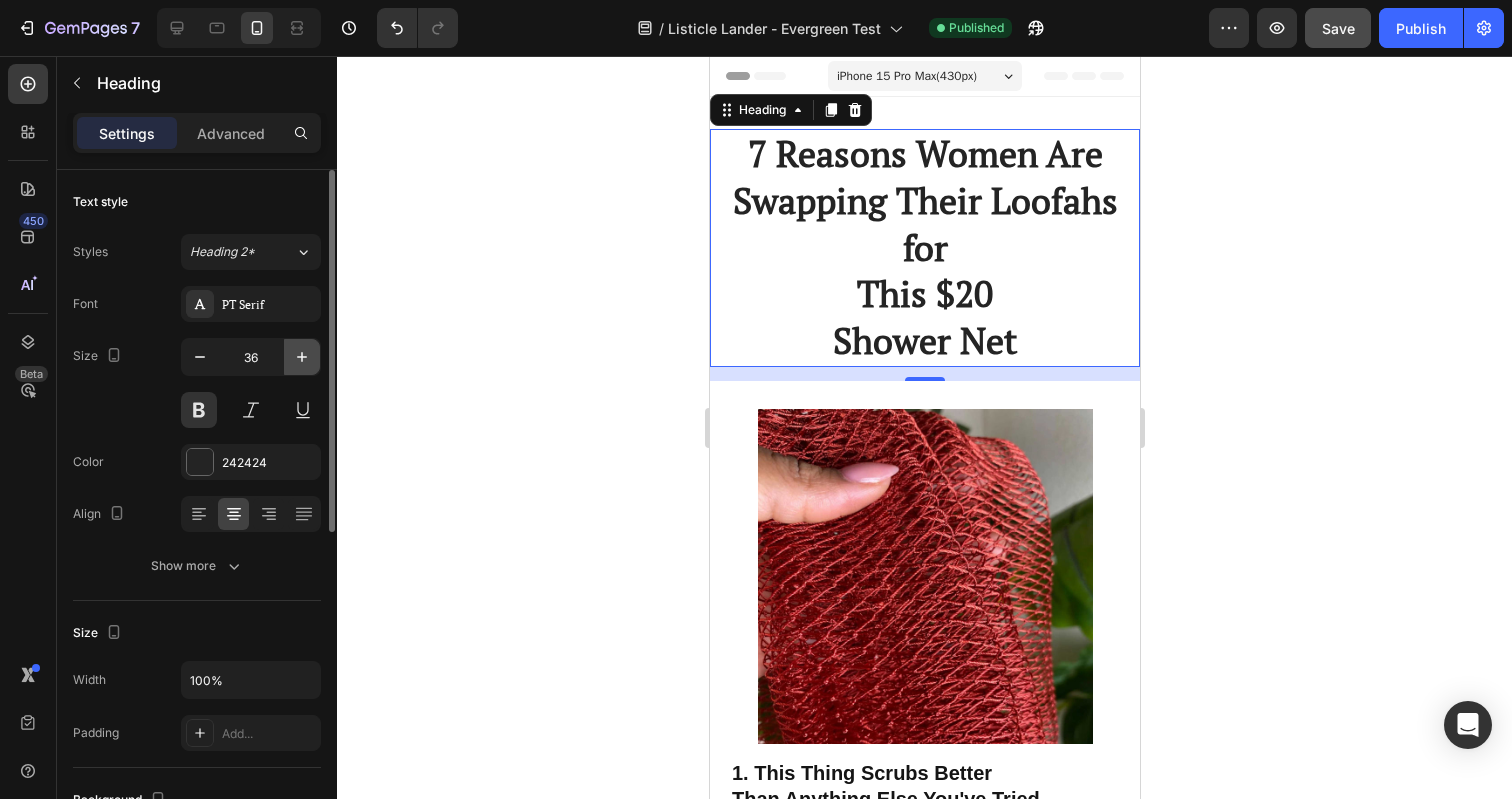 click 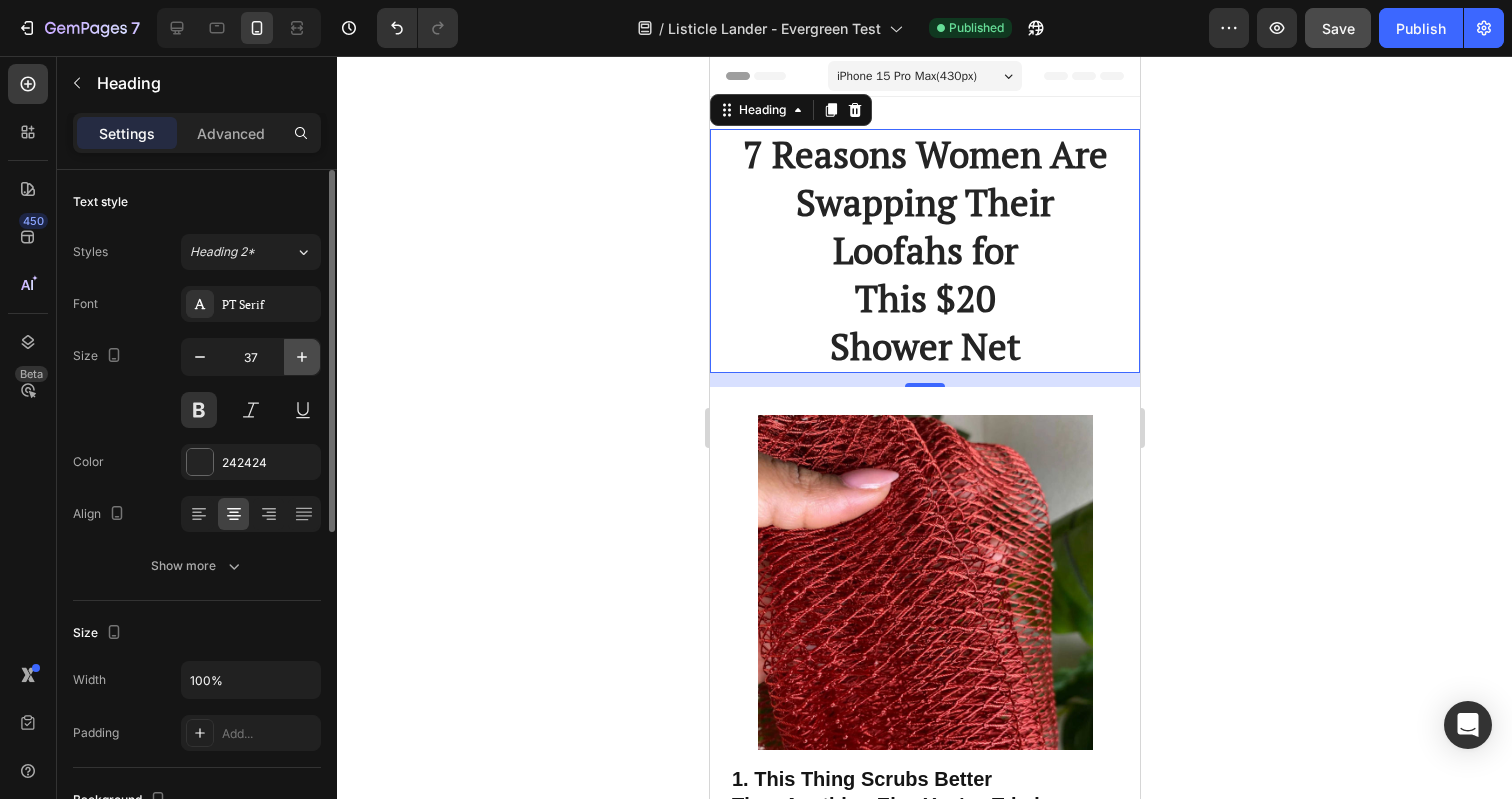 click 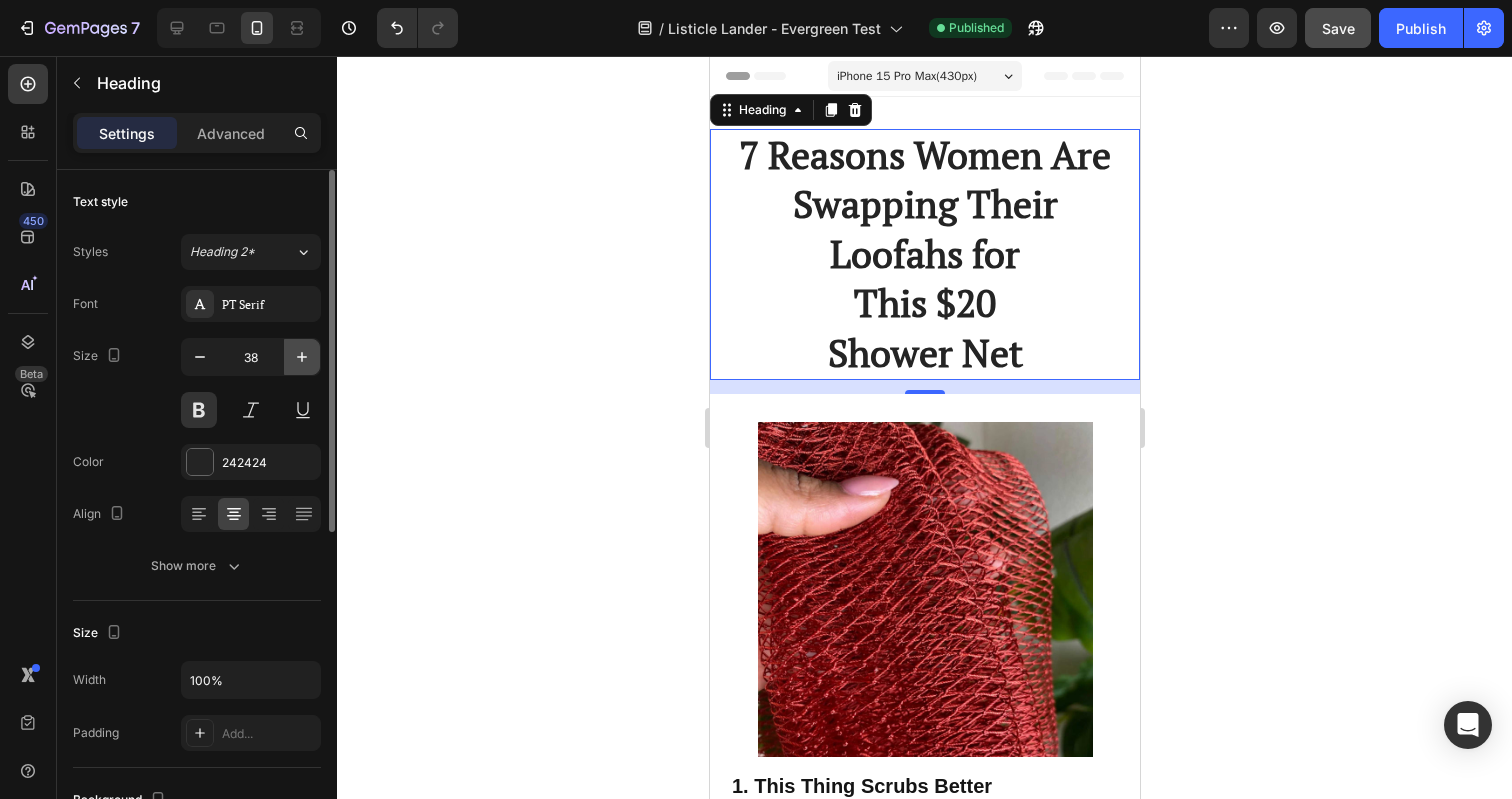 click 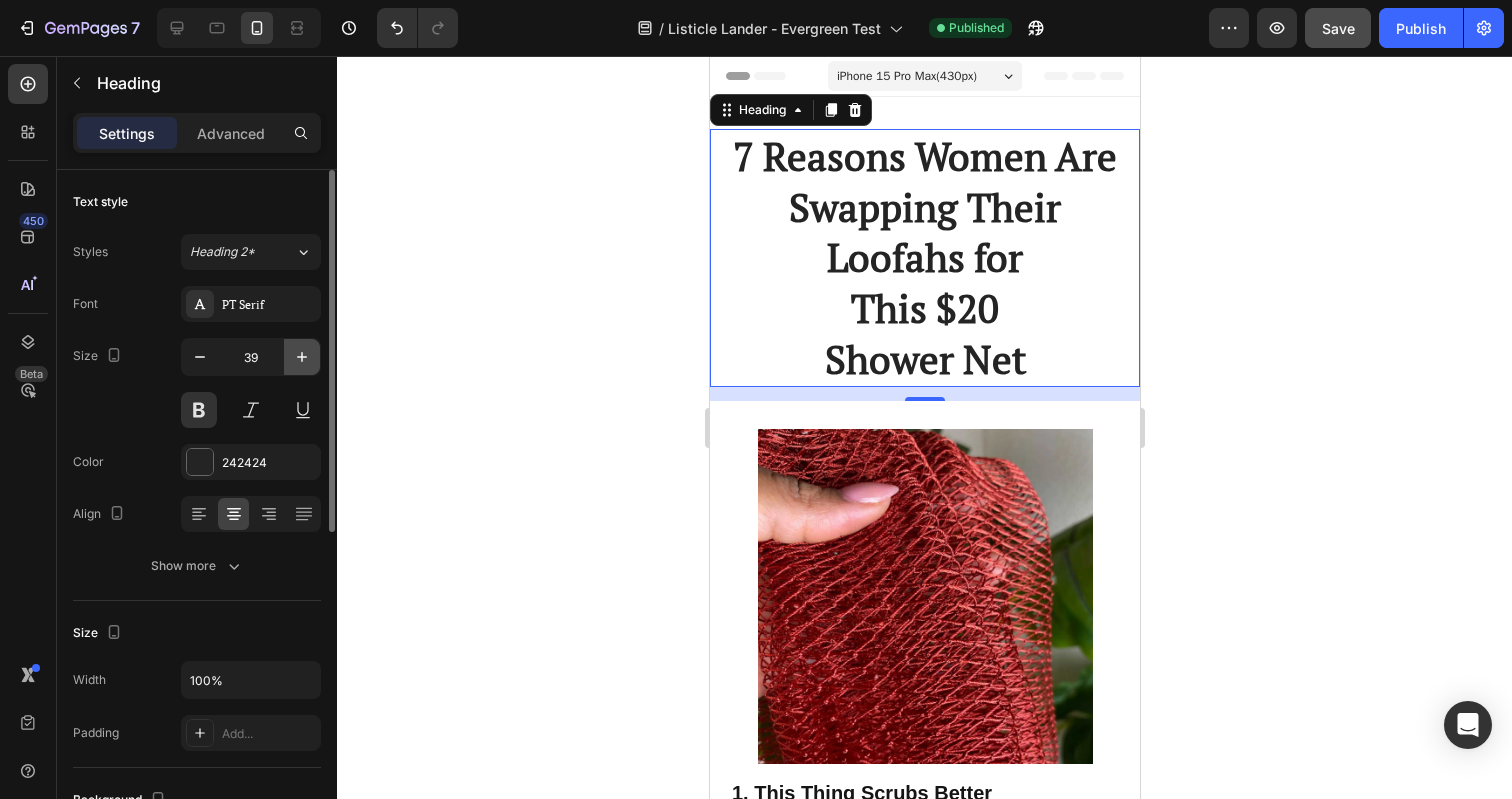 click 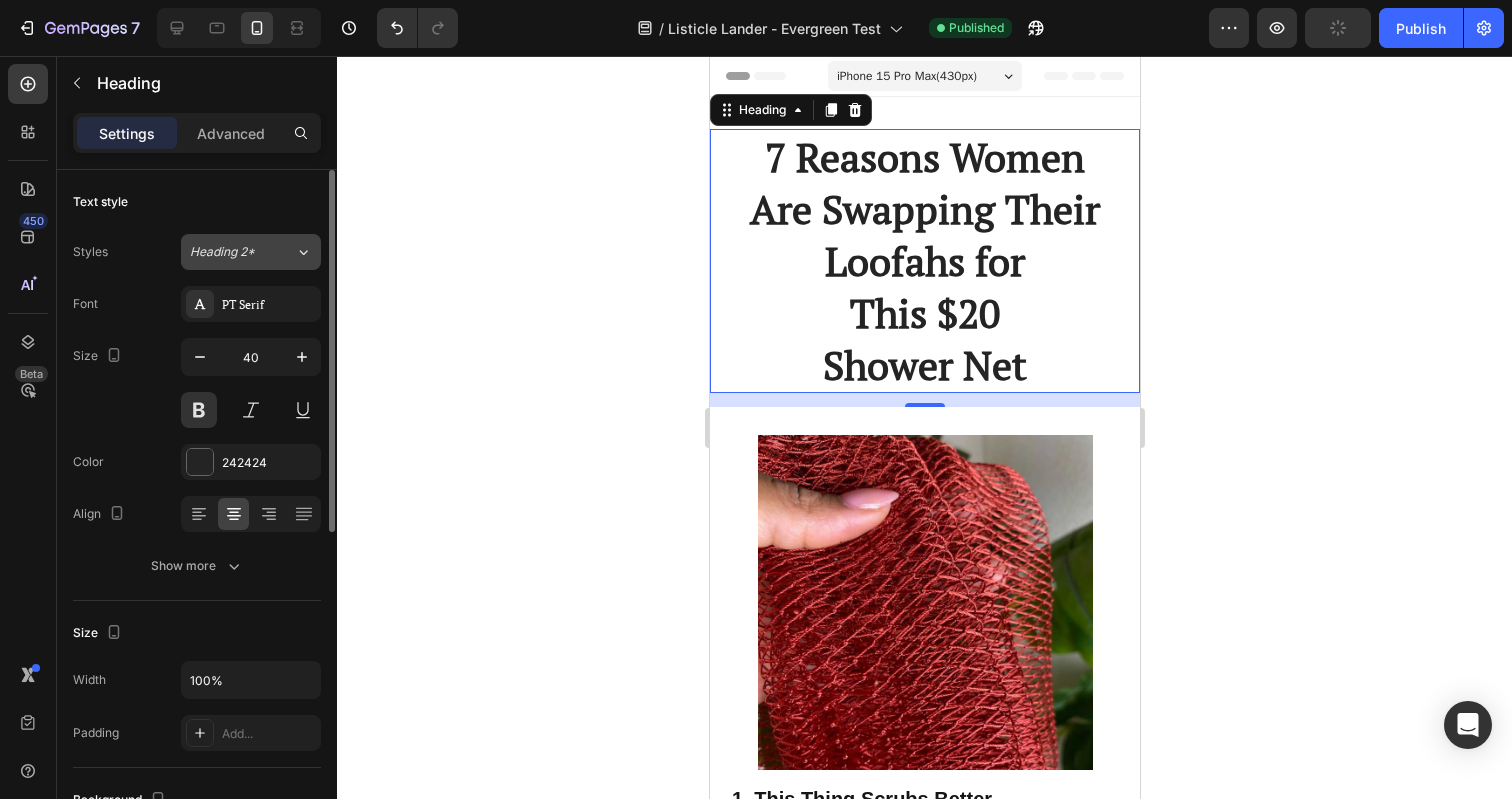 click 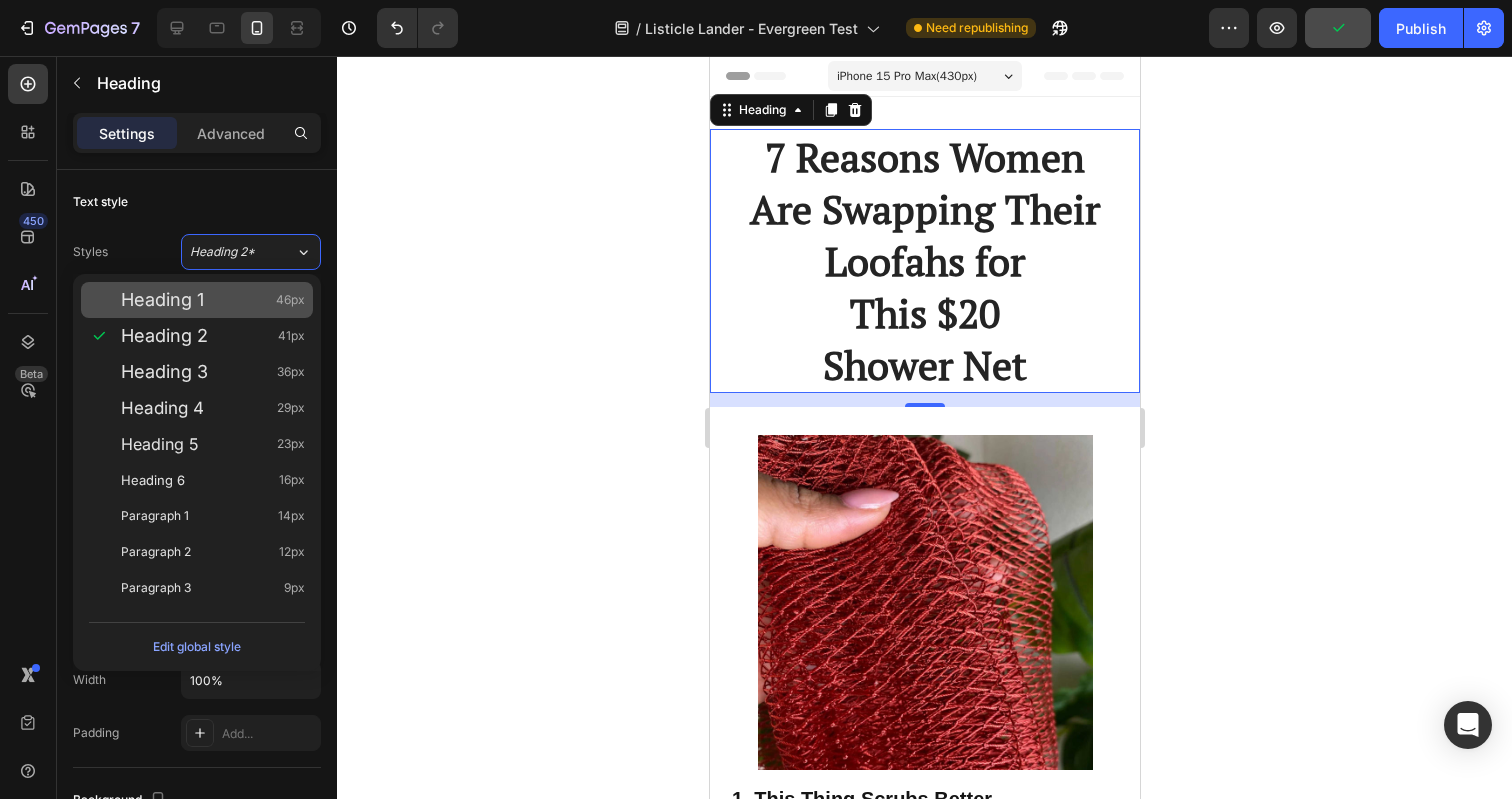 click on "Heading 1 46px" at bounding box center [213, 300] 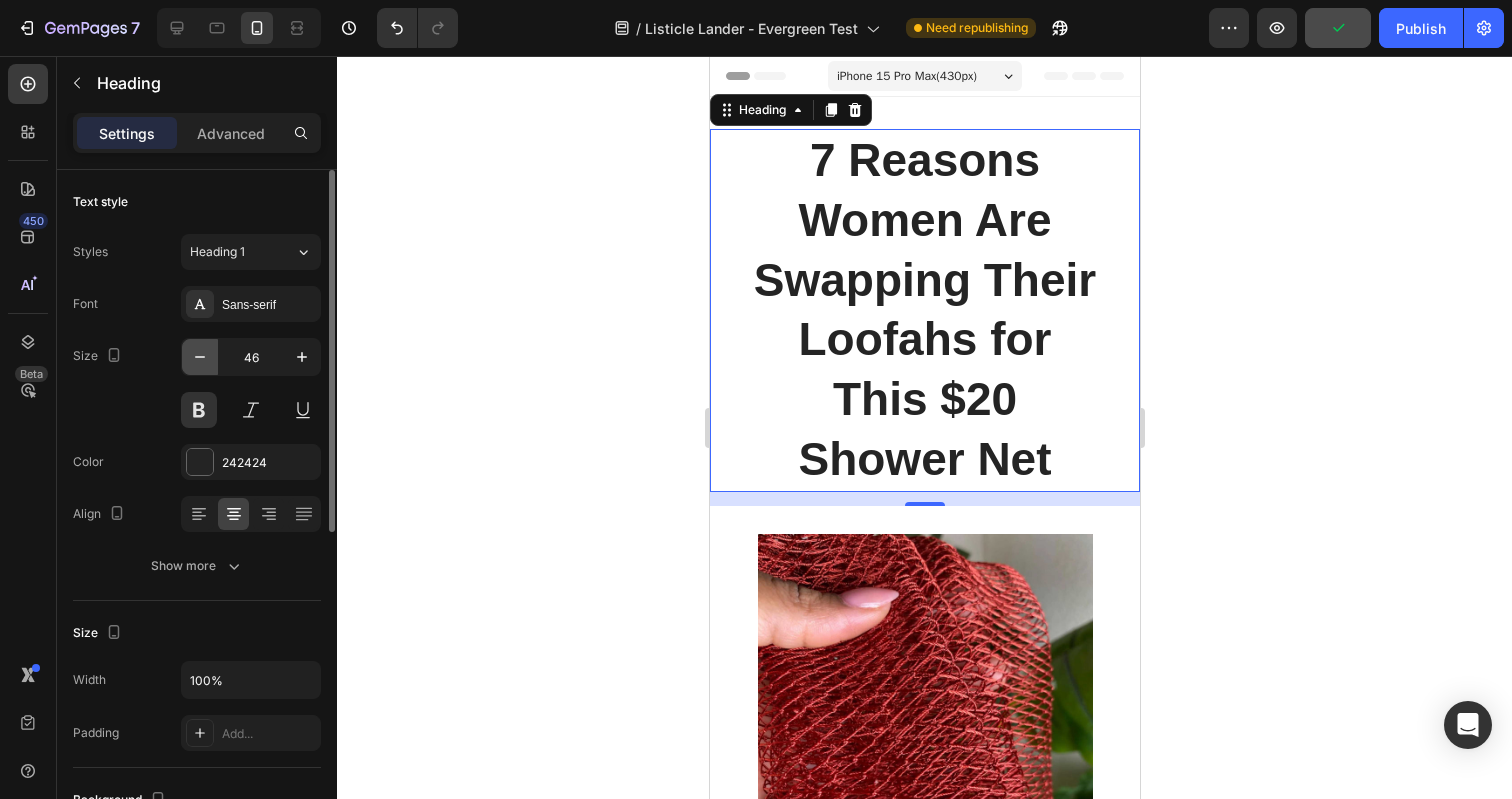 click 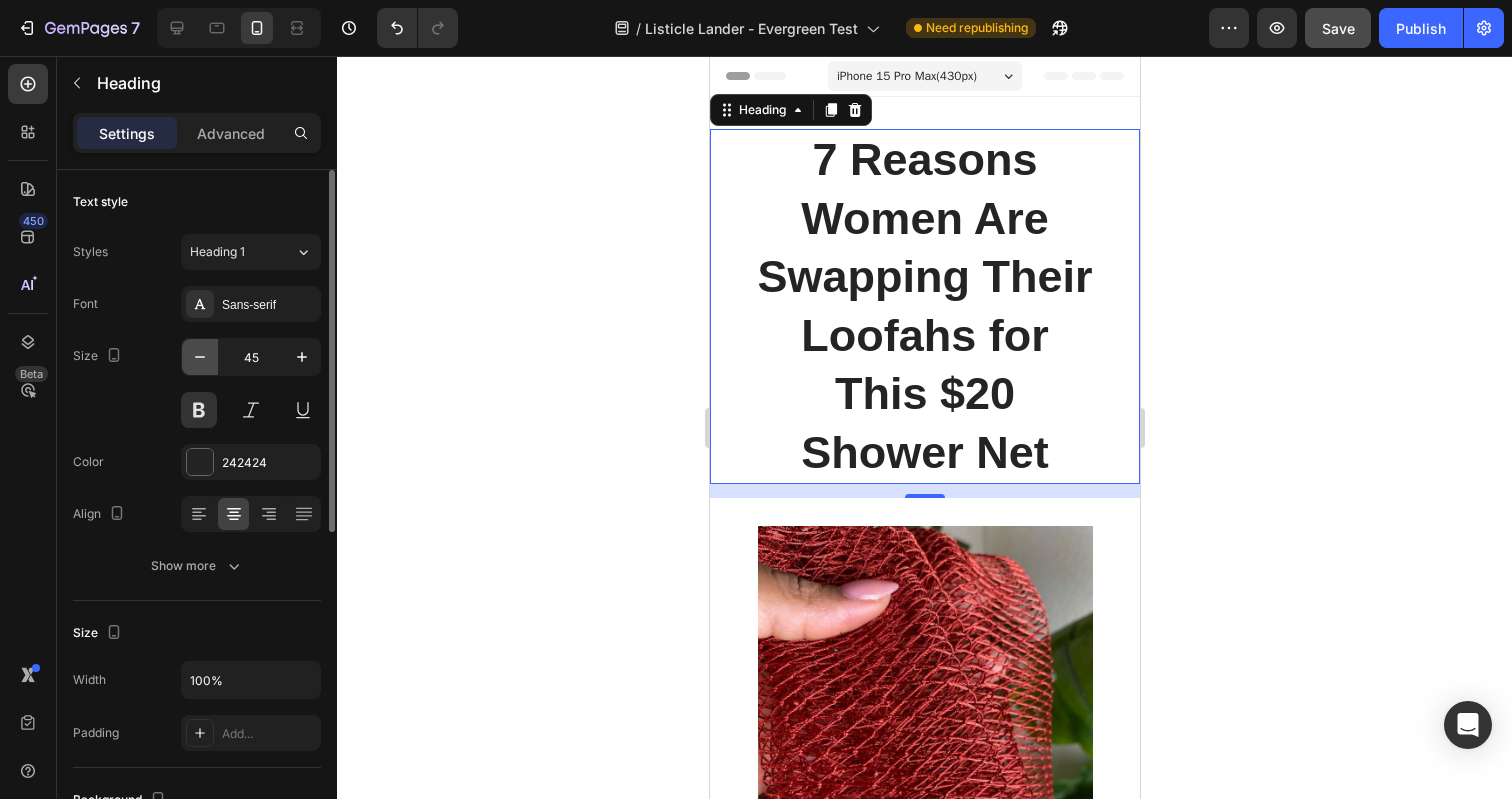 click 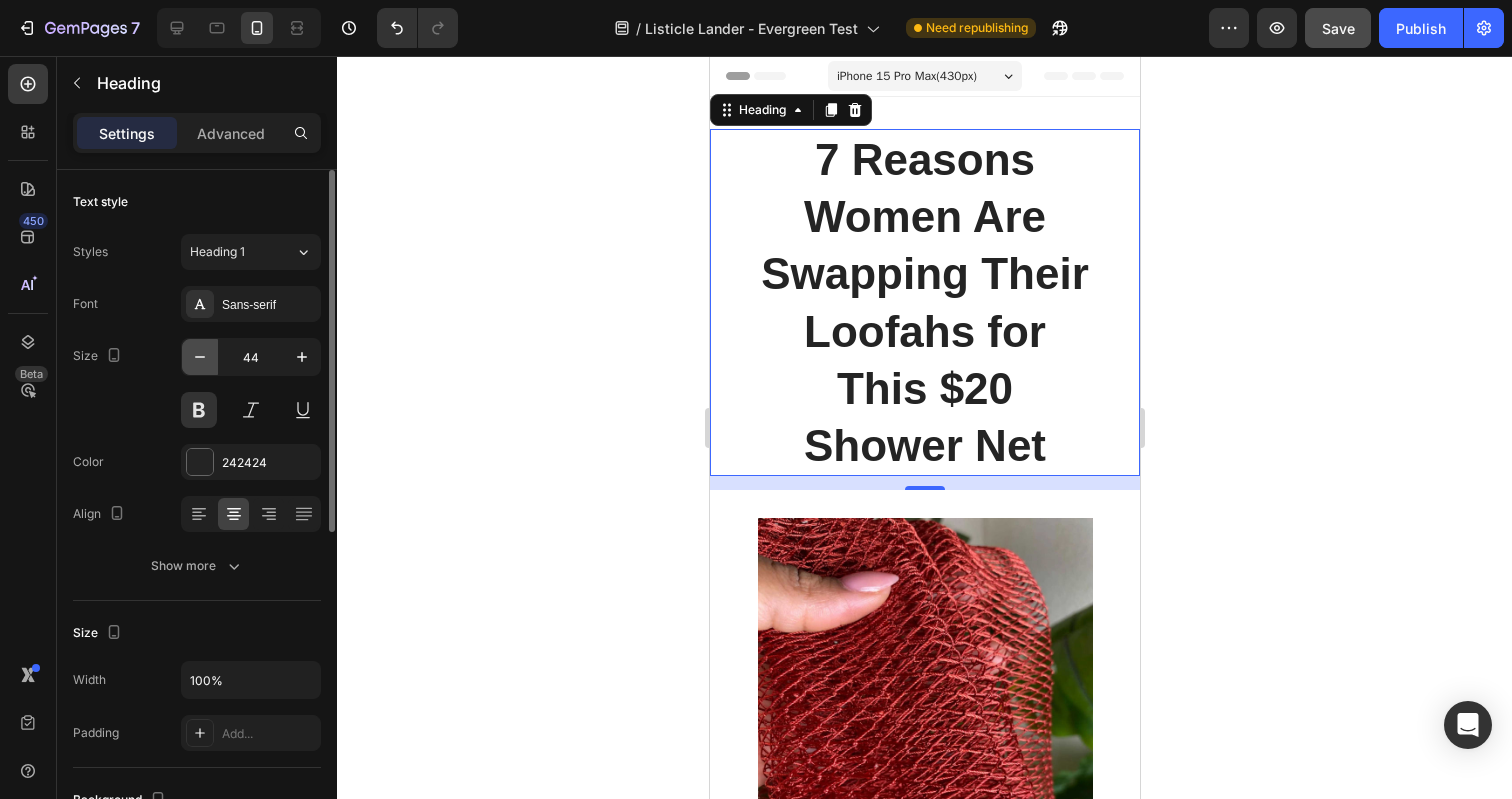 click 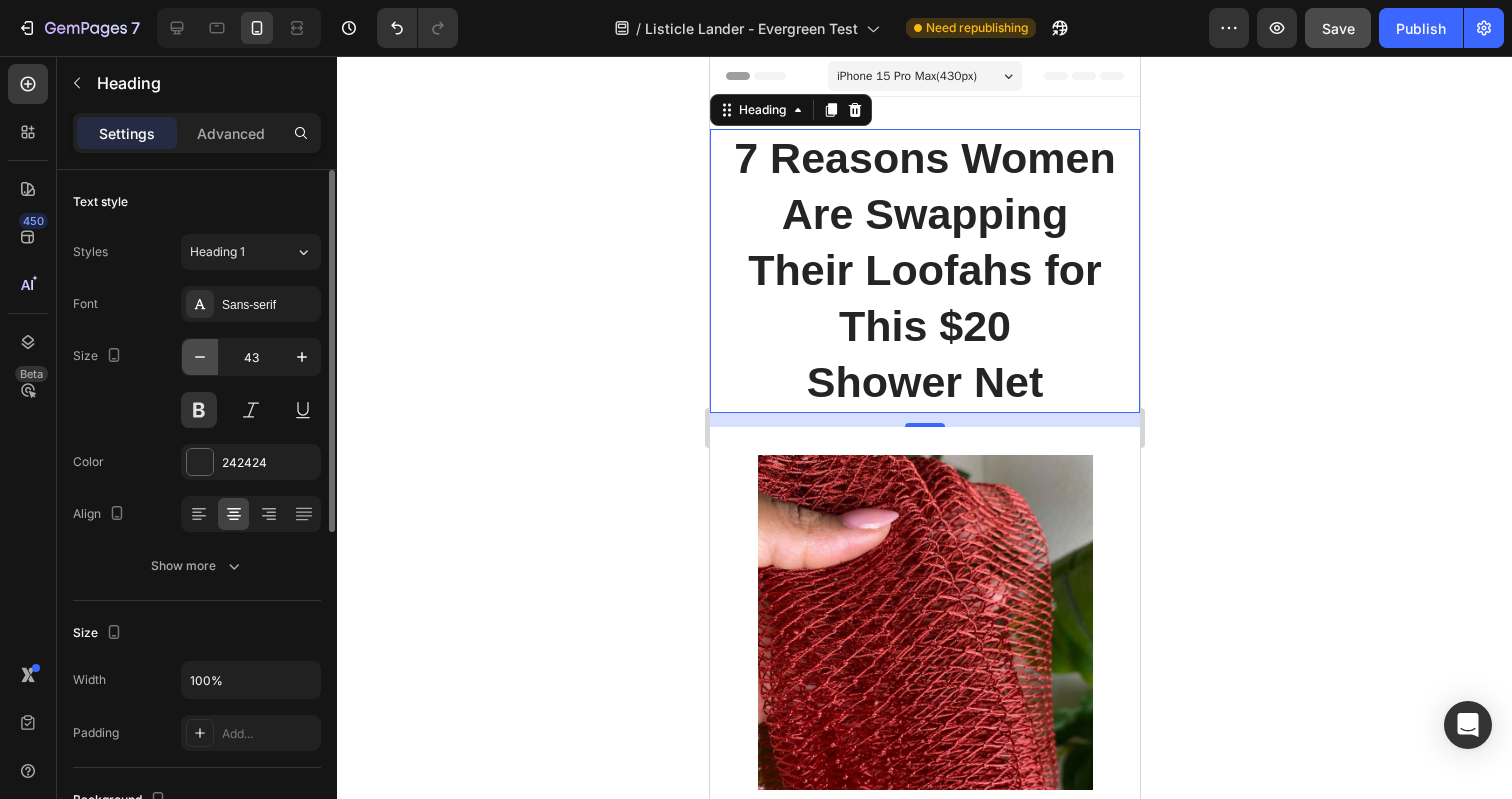 click 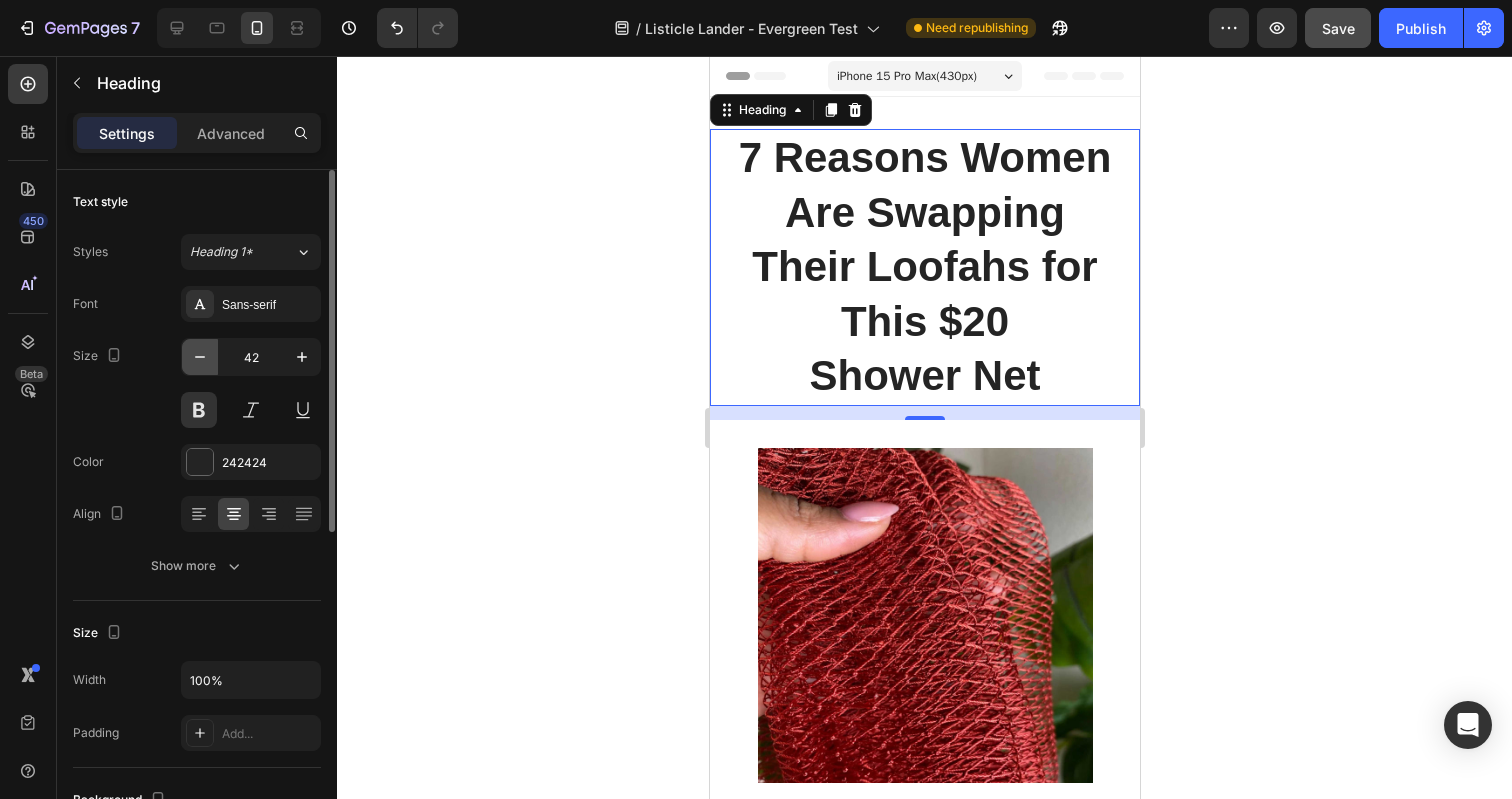 click 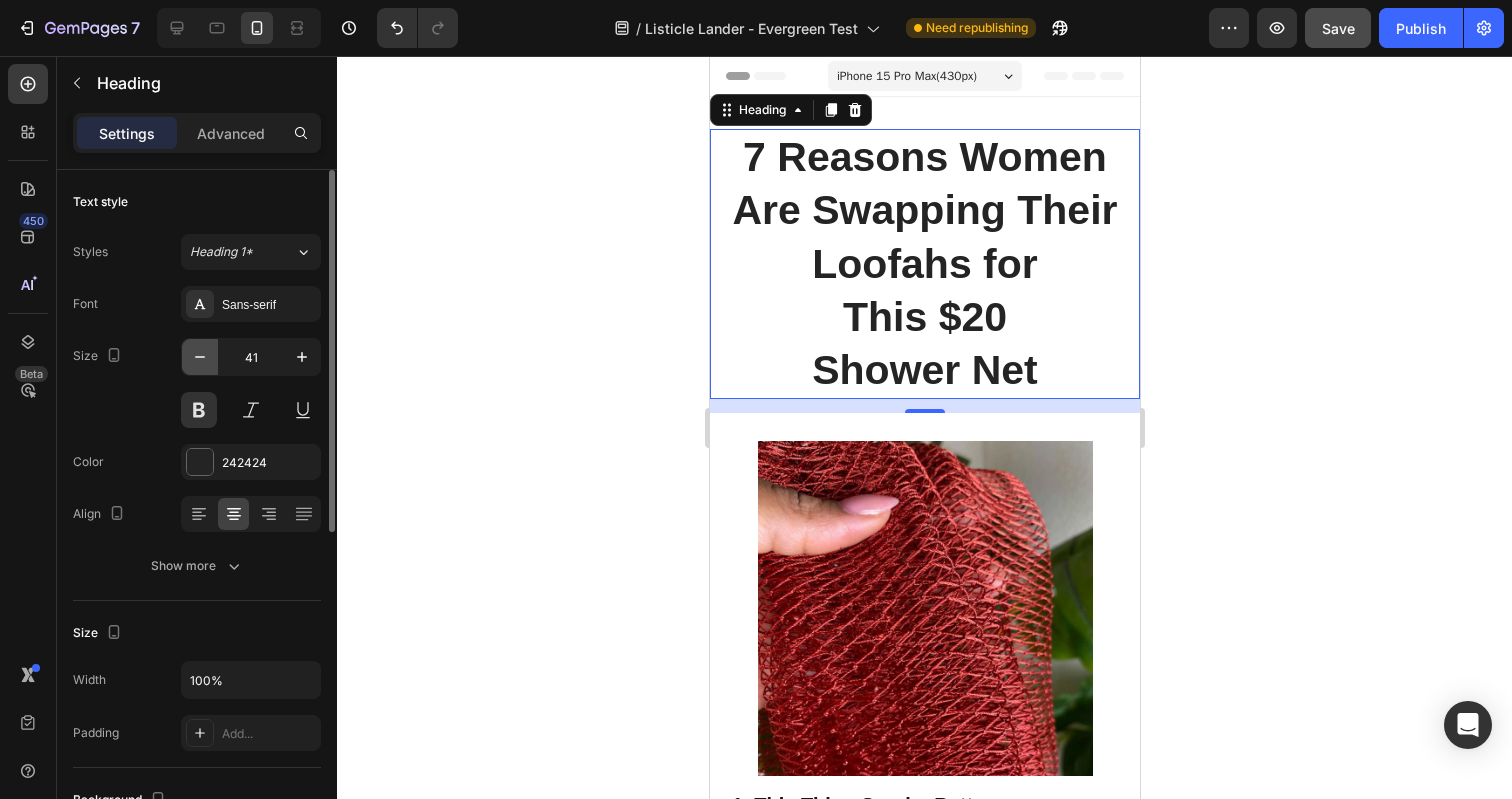 click 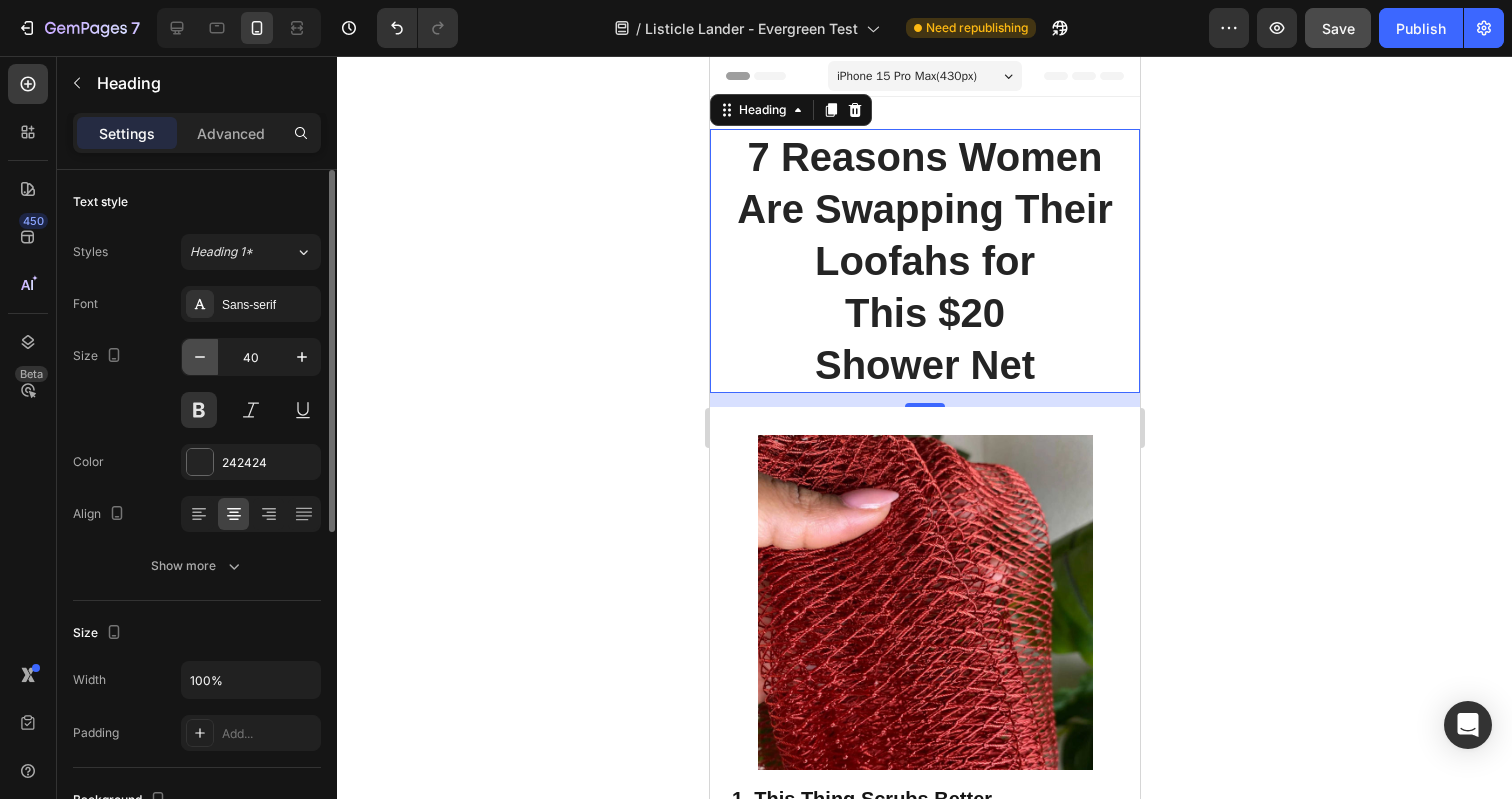 click 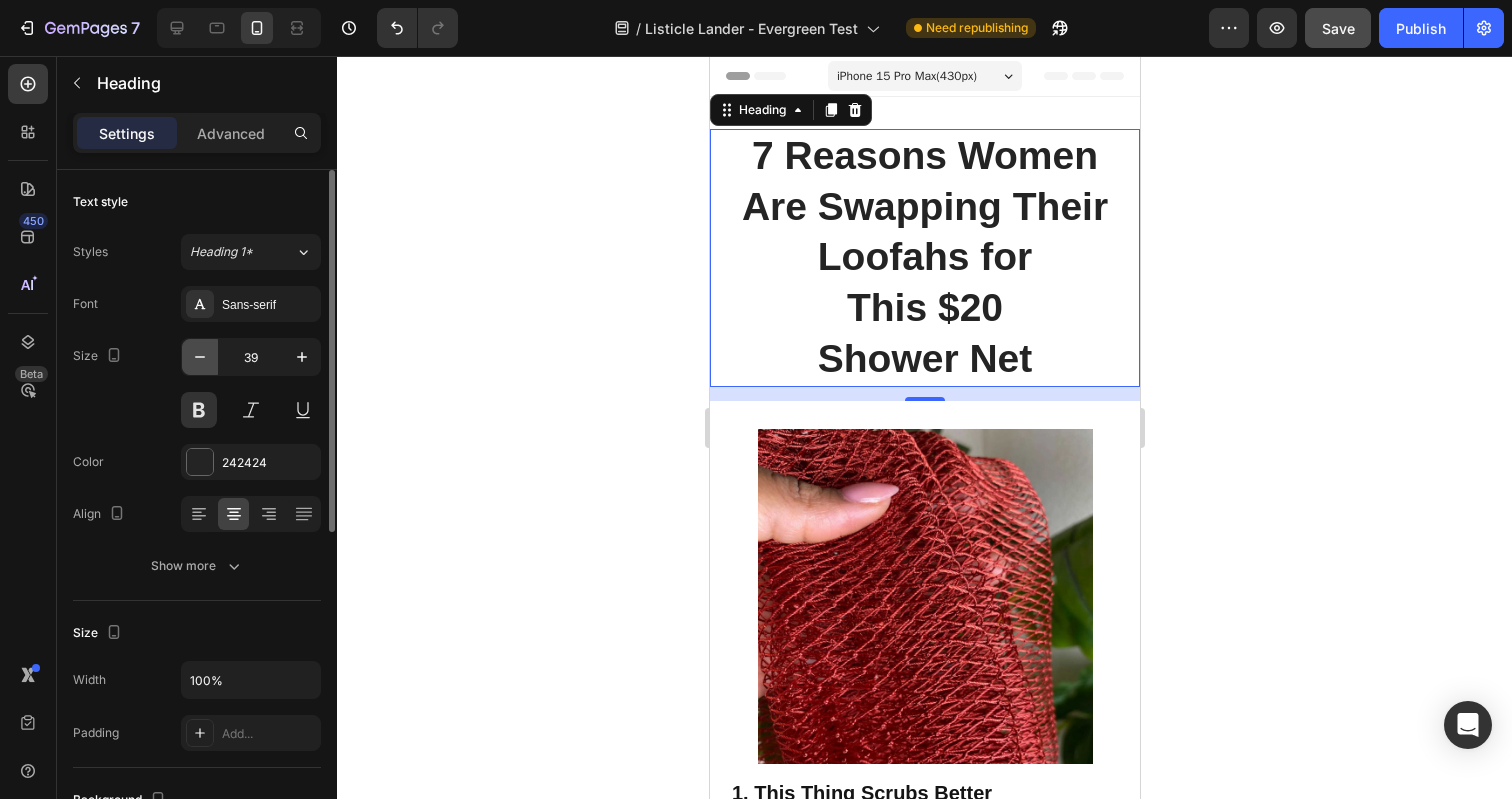 click 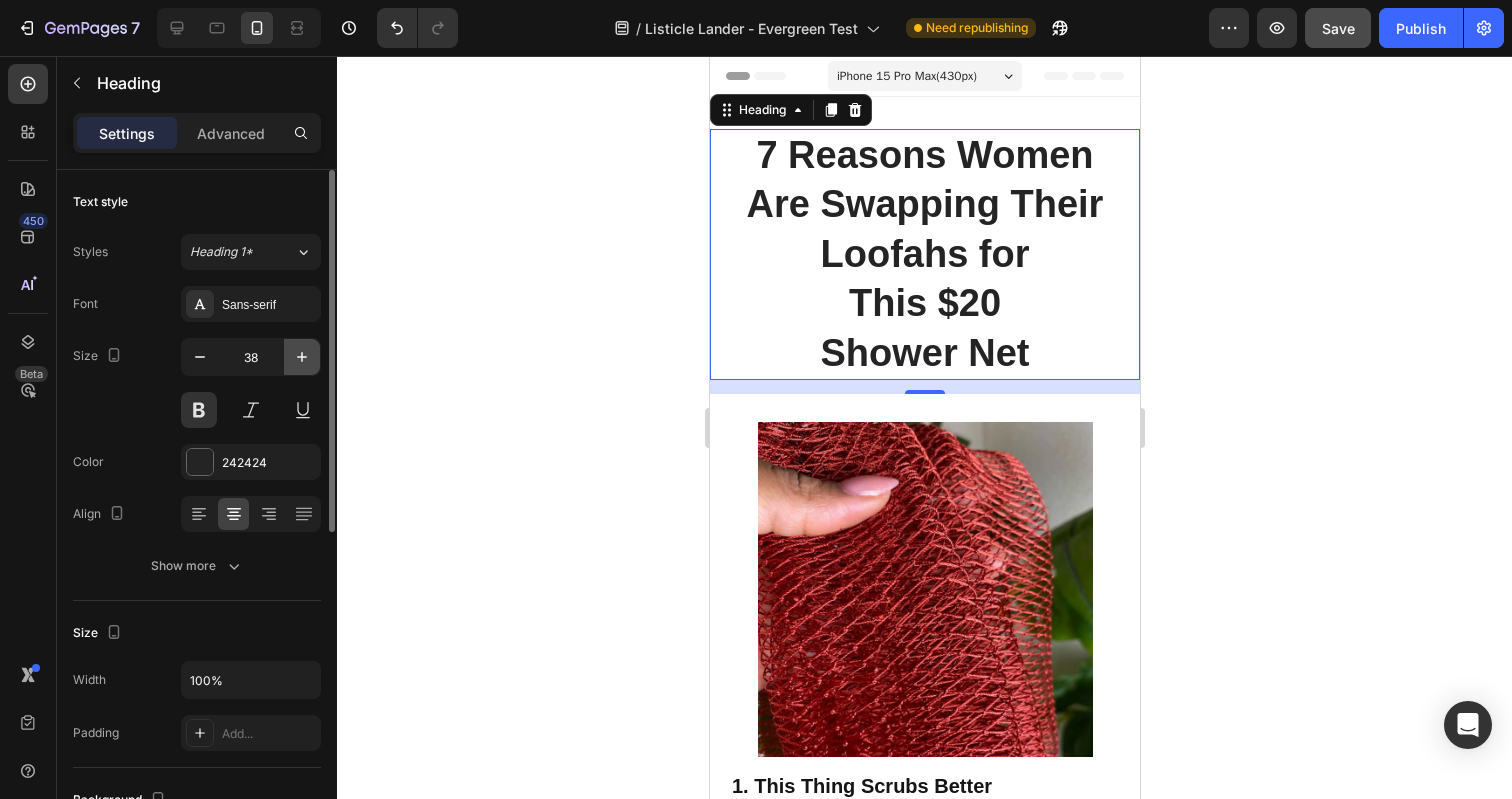 click 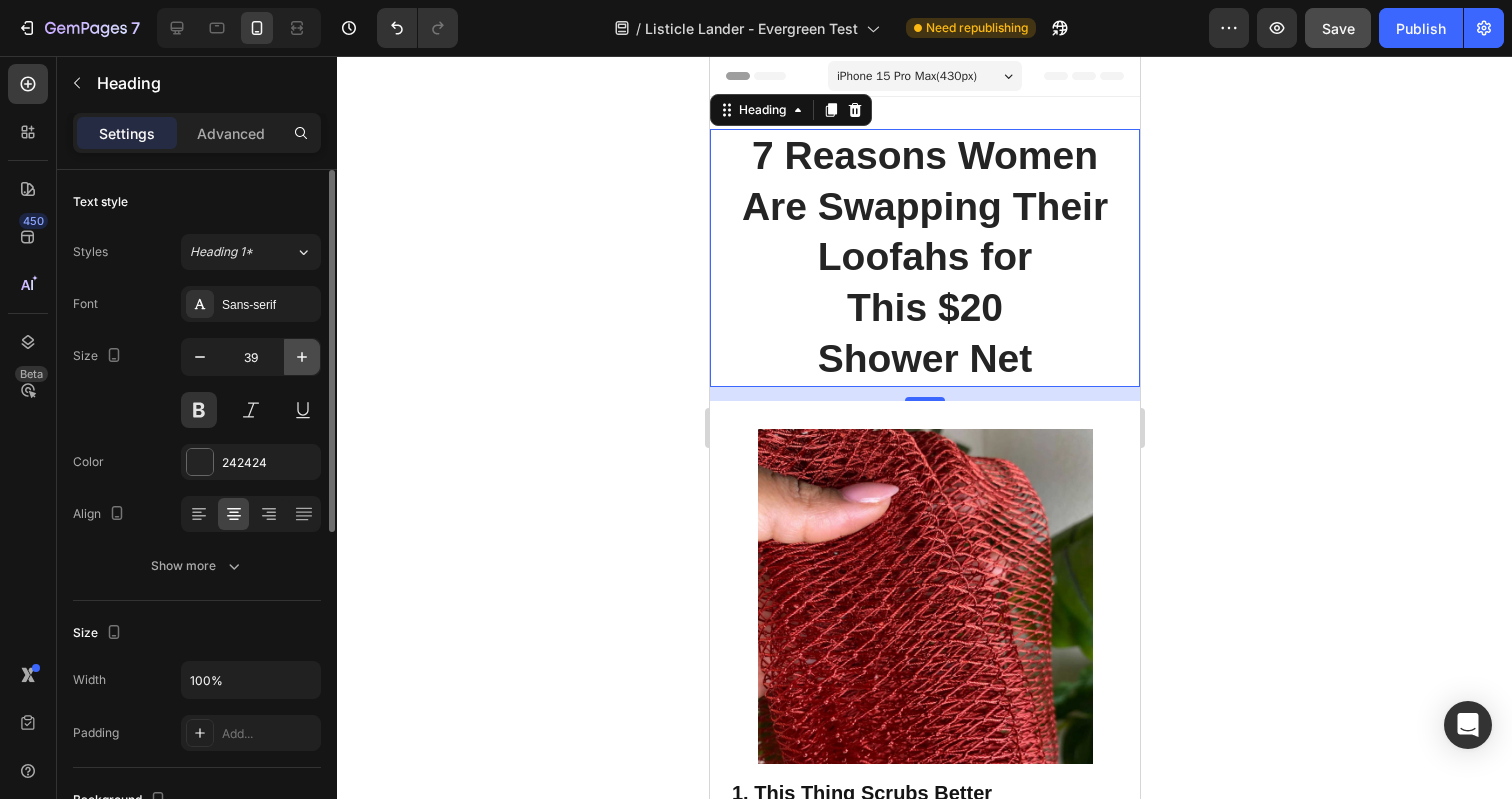 click 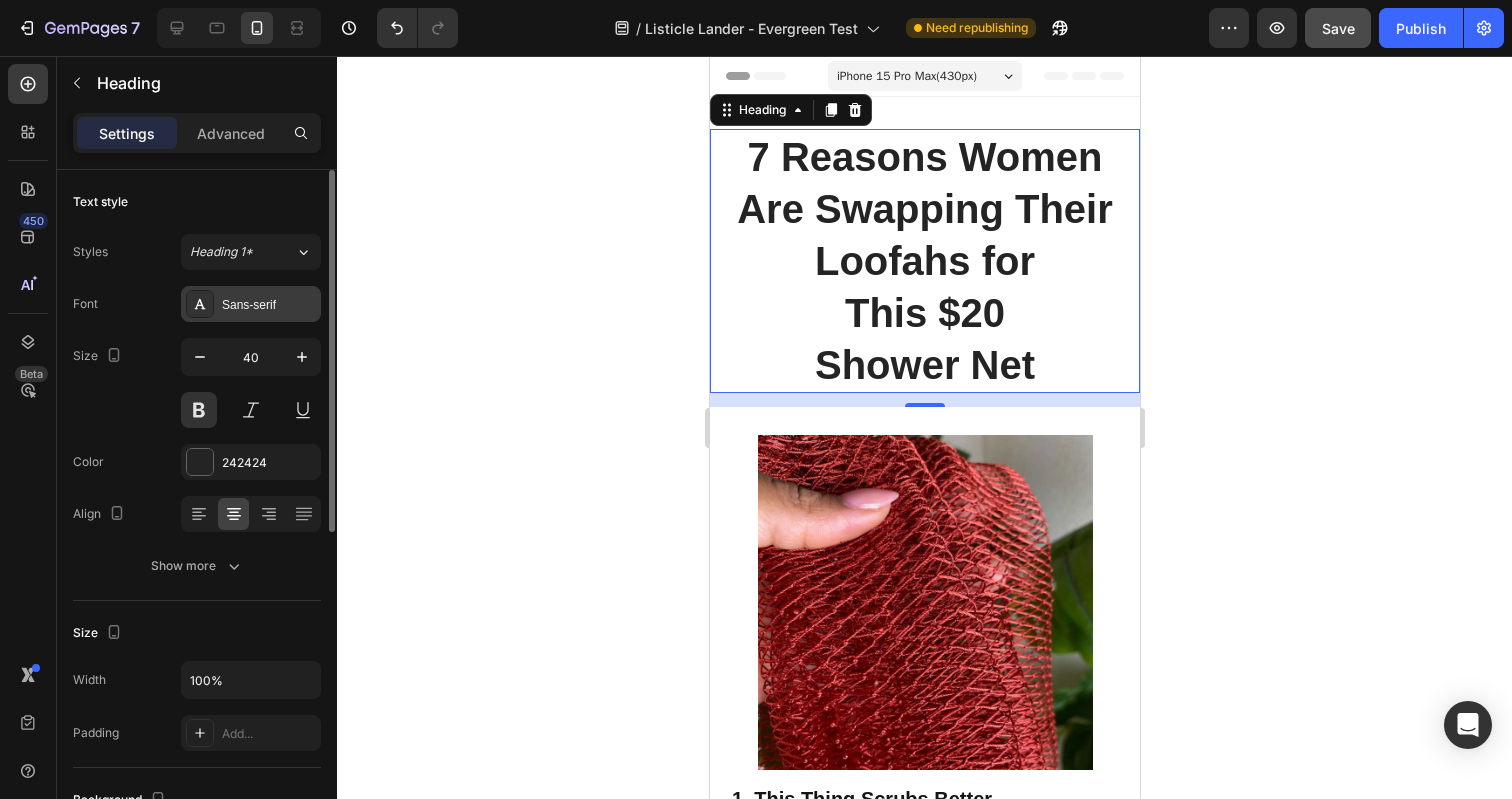 click on "Sans-serif" at bounding box center (269, 305) 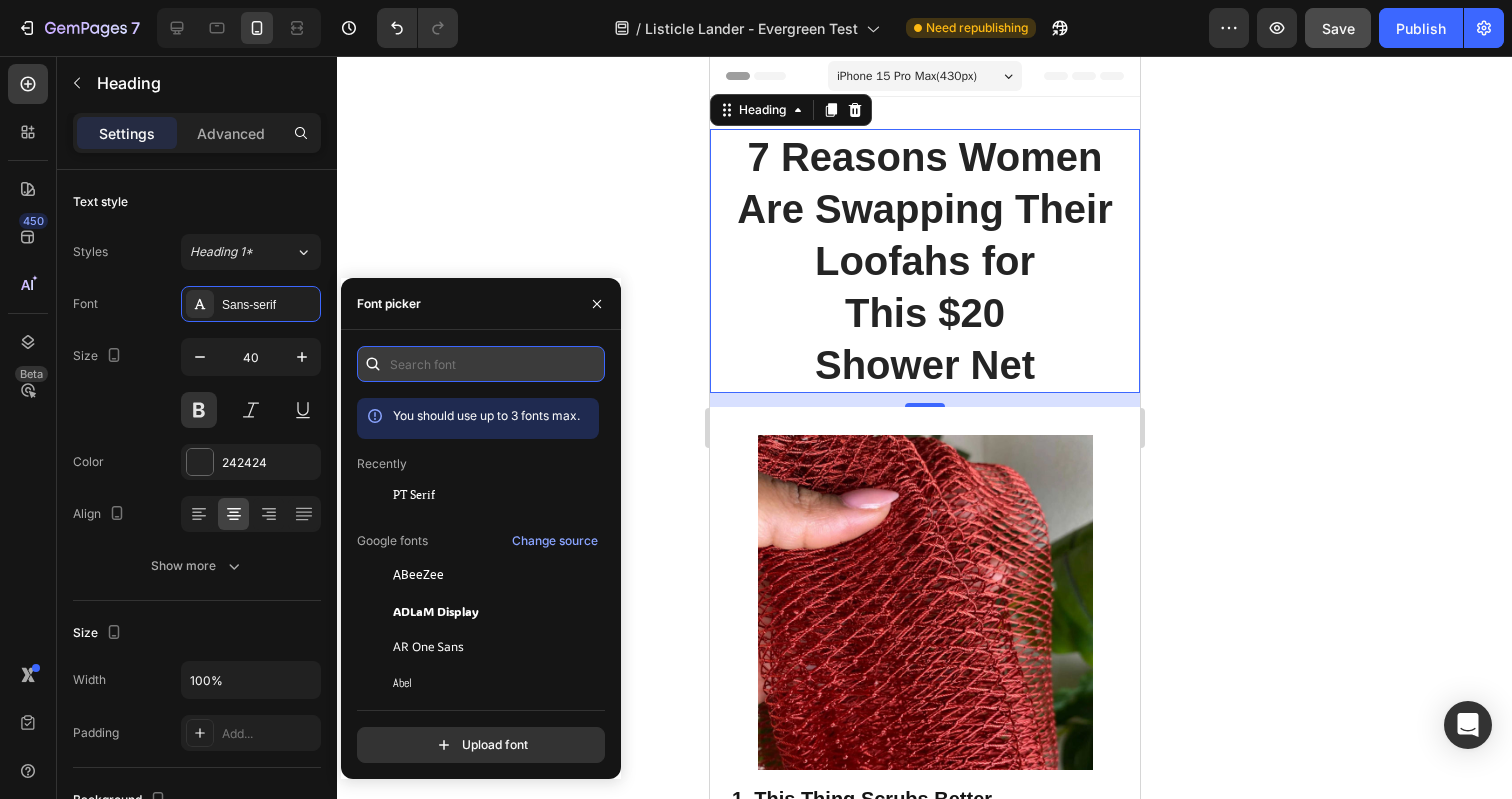 click at bounding box center [481, 364] 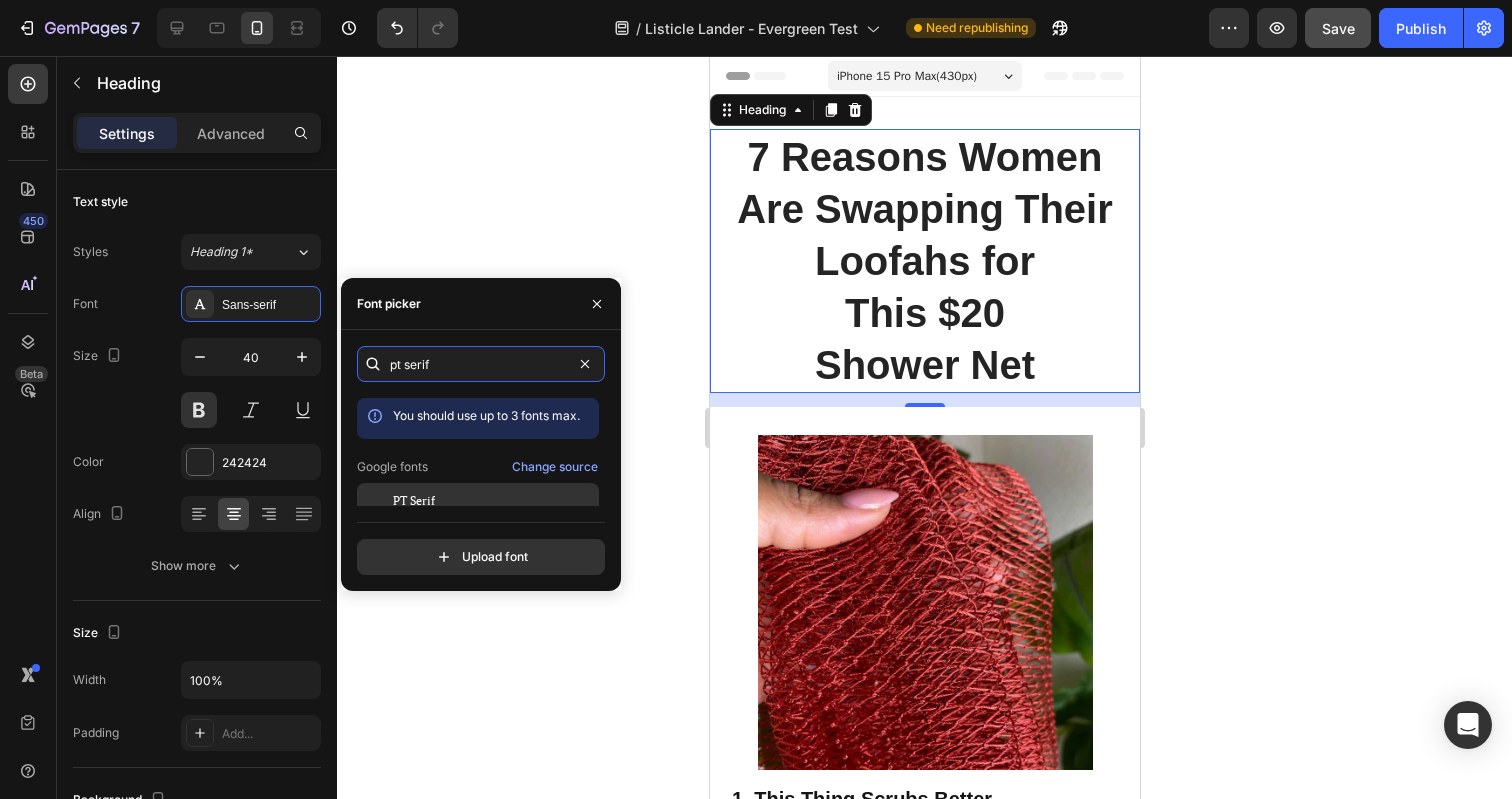 type on "pt serif" 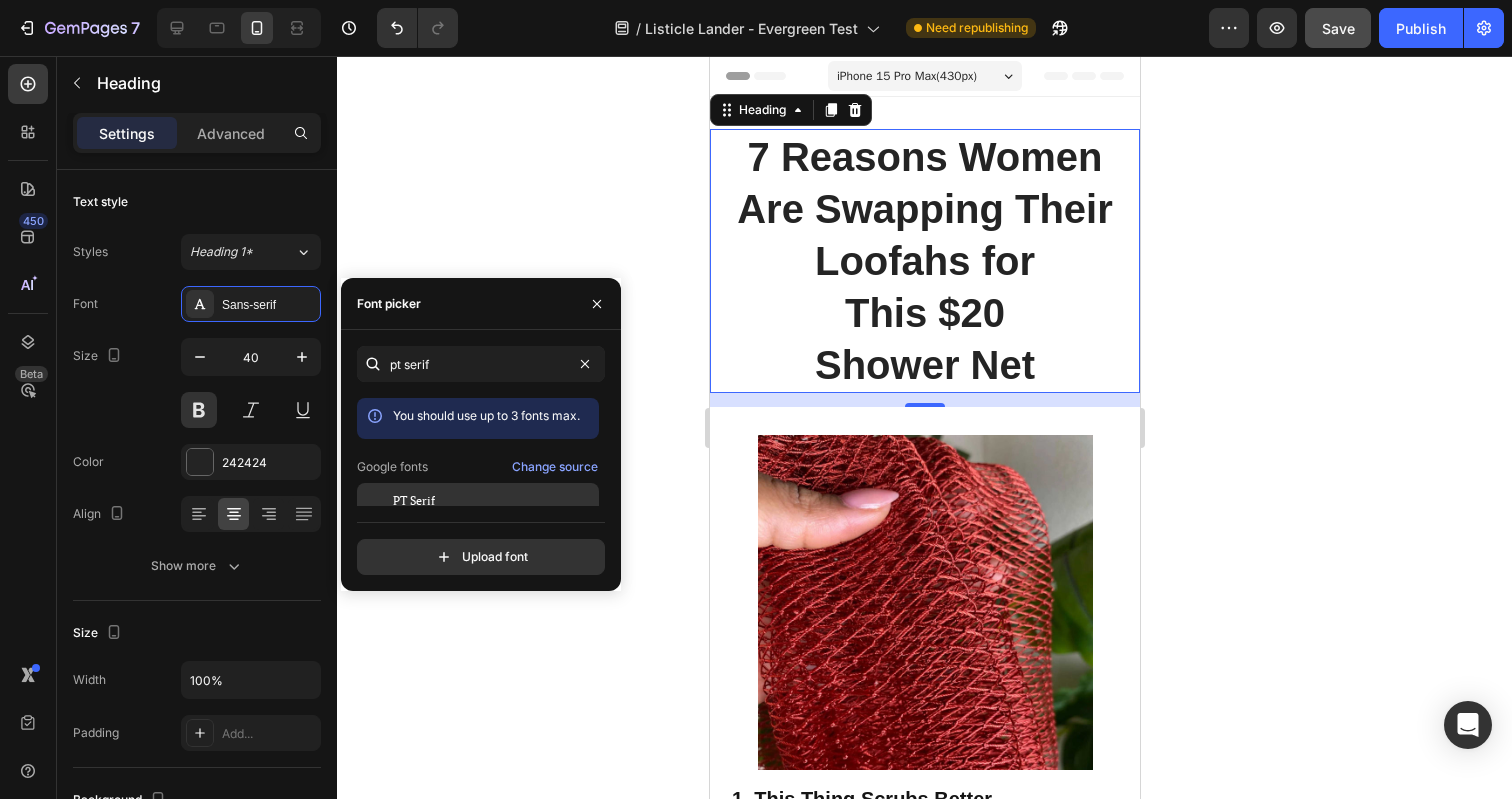 click on "PT Serif" at bounding box center (414, 501) 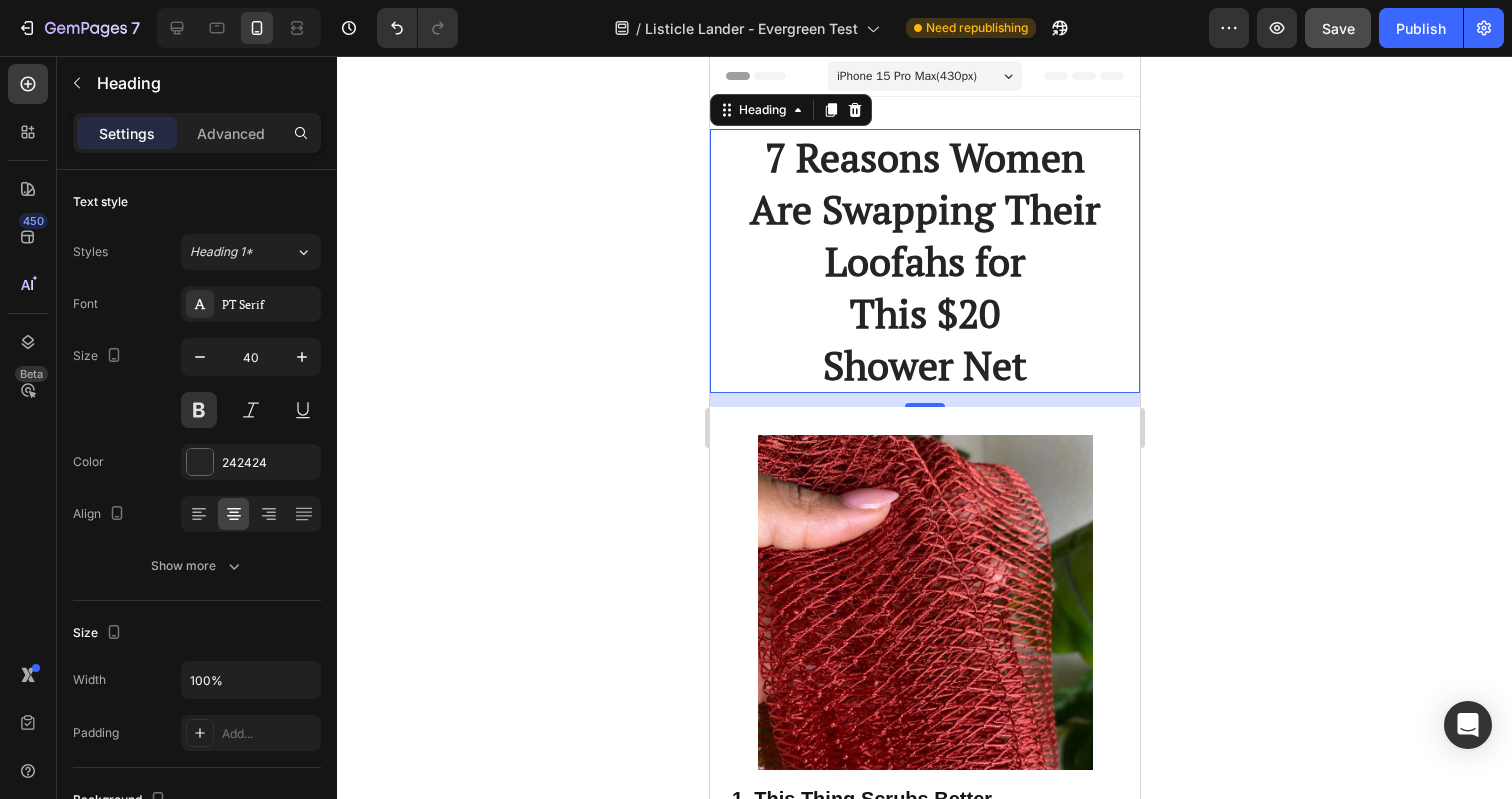 click 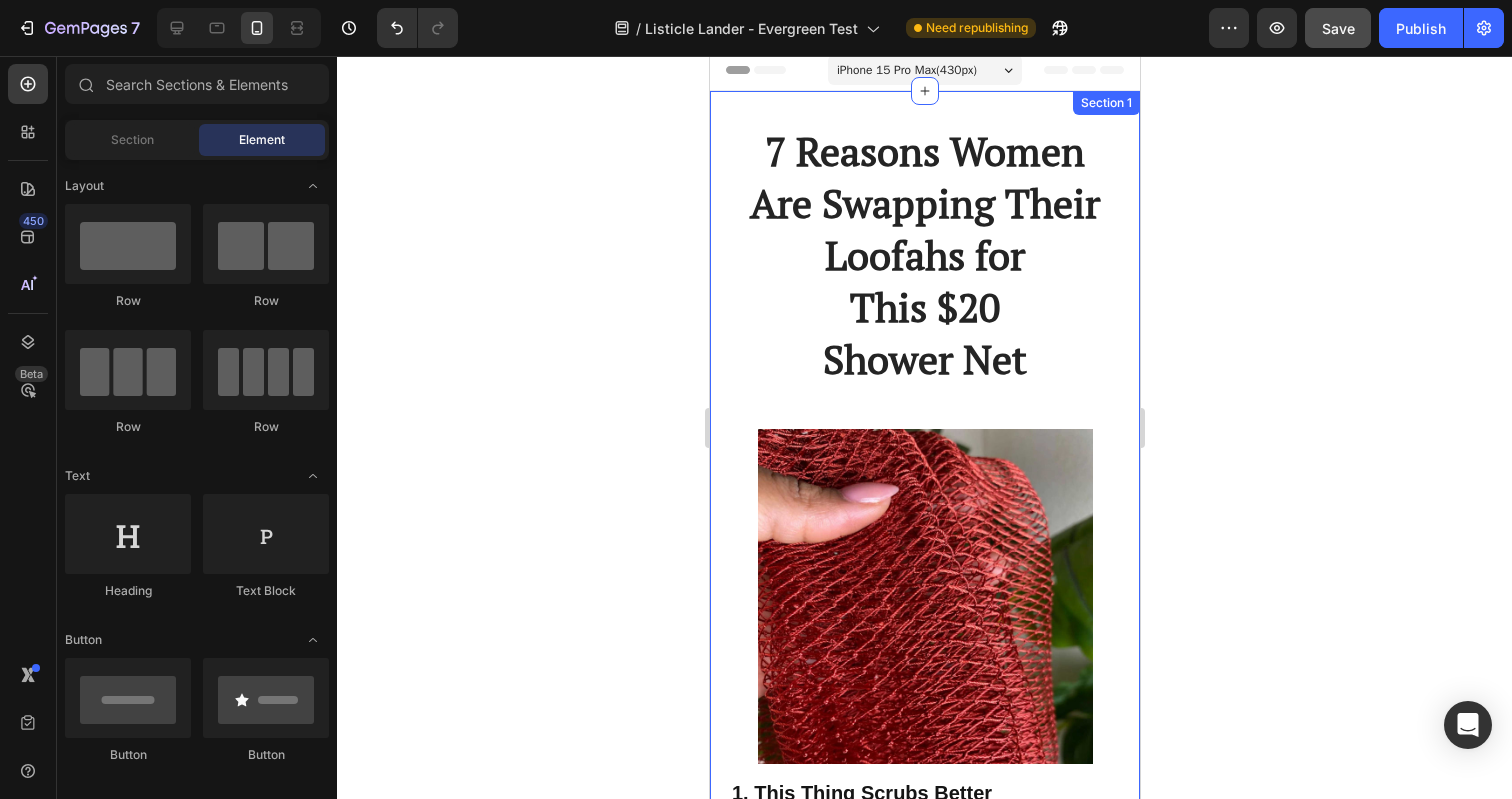scroll, scrollTop: 0, scrollLeft: 0, axis: both 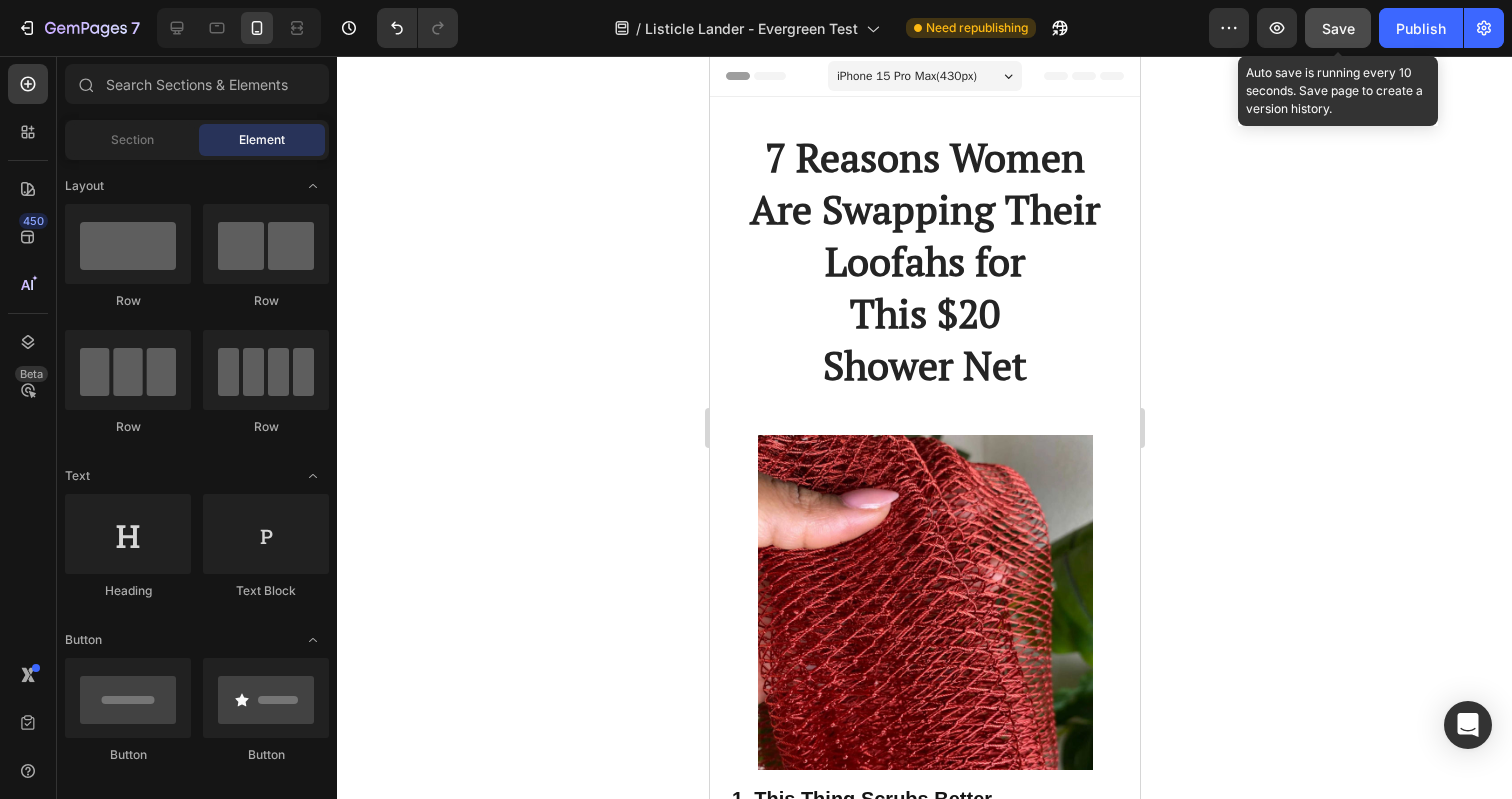 click on "Save" at bounding box center (1338, 28) 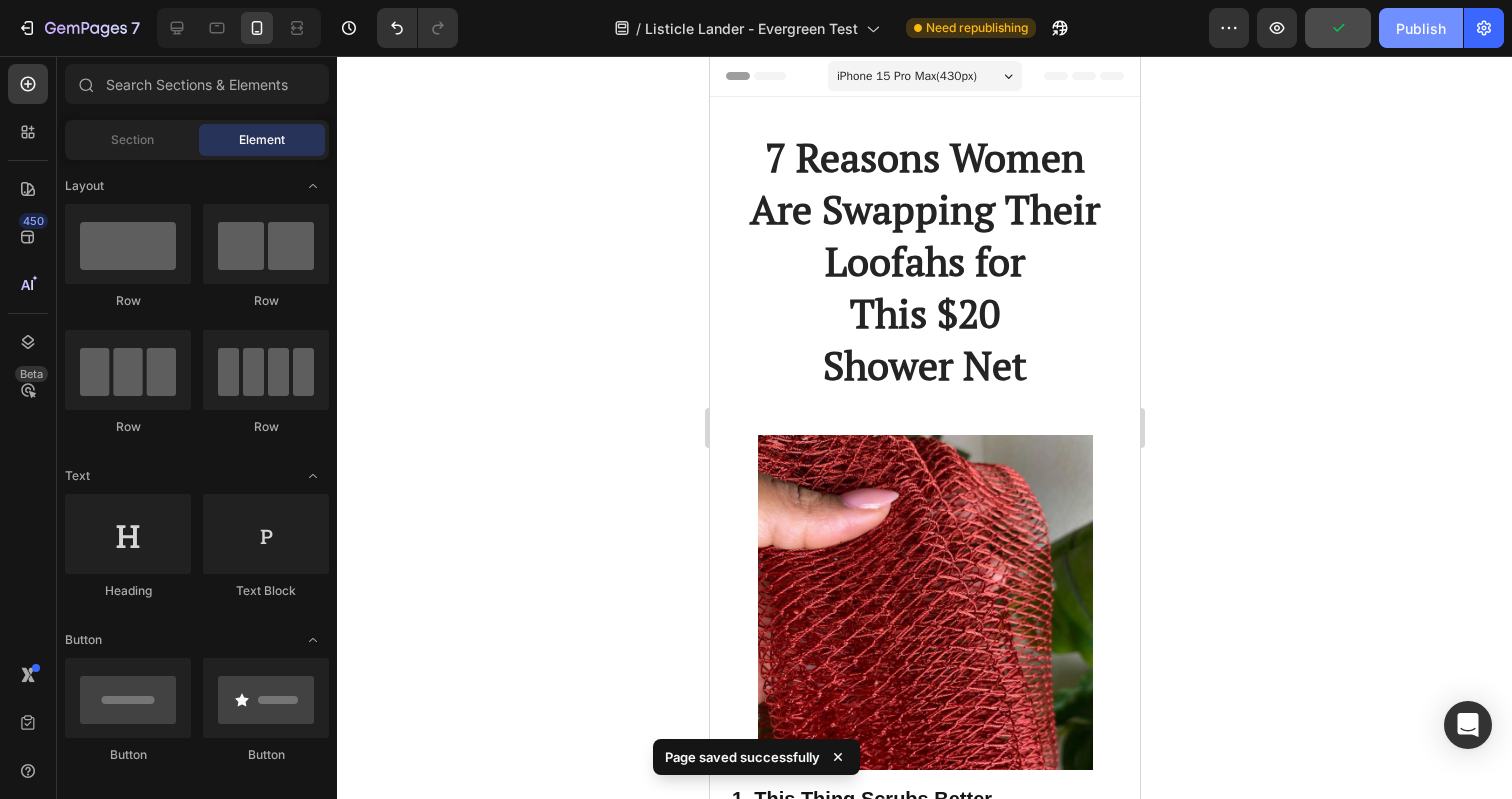 click on "Publish" at bounding box center (1421, 28) 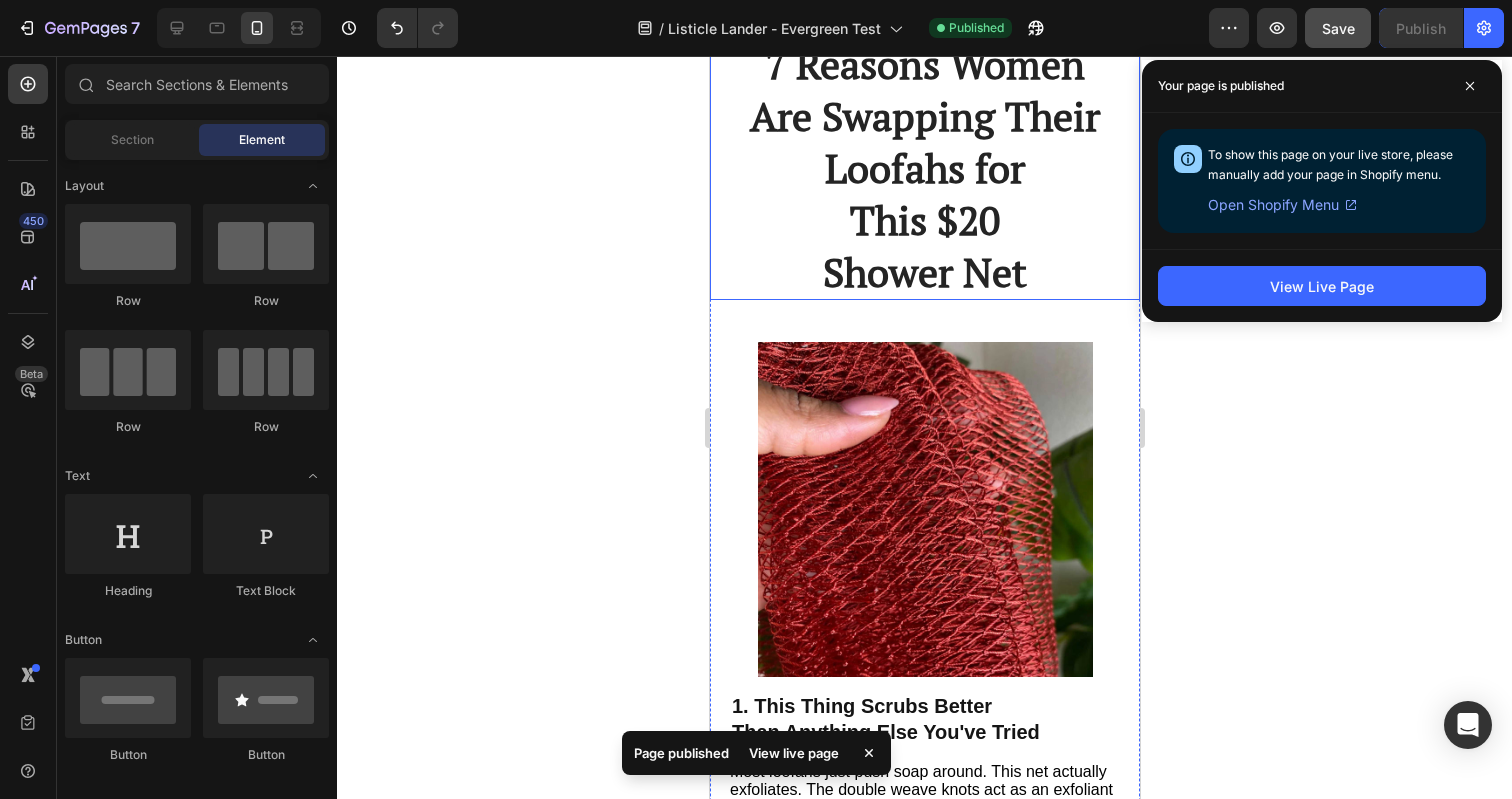 scroll, scrollTop: 103, scrollLeft: 0, axis: vertical 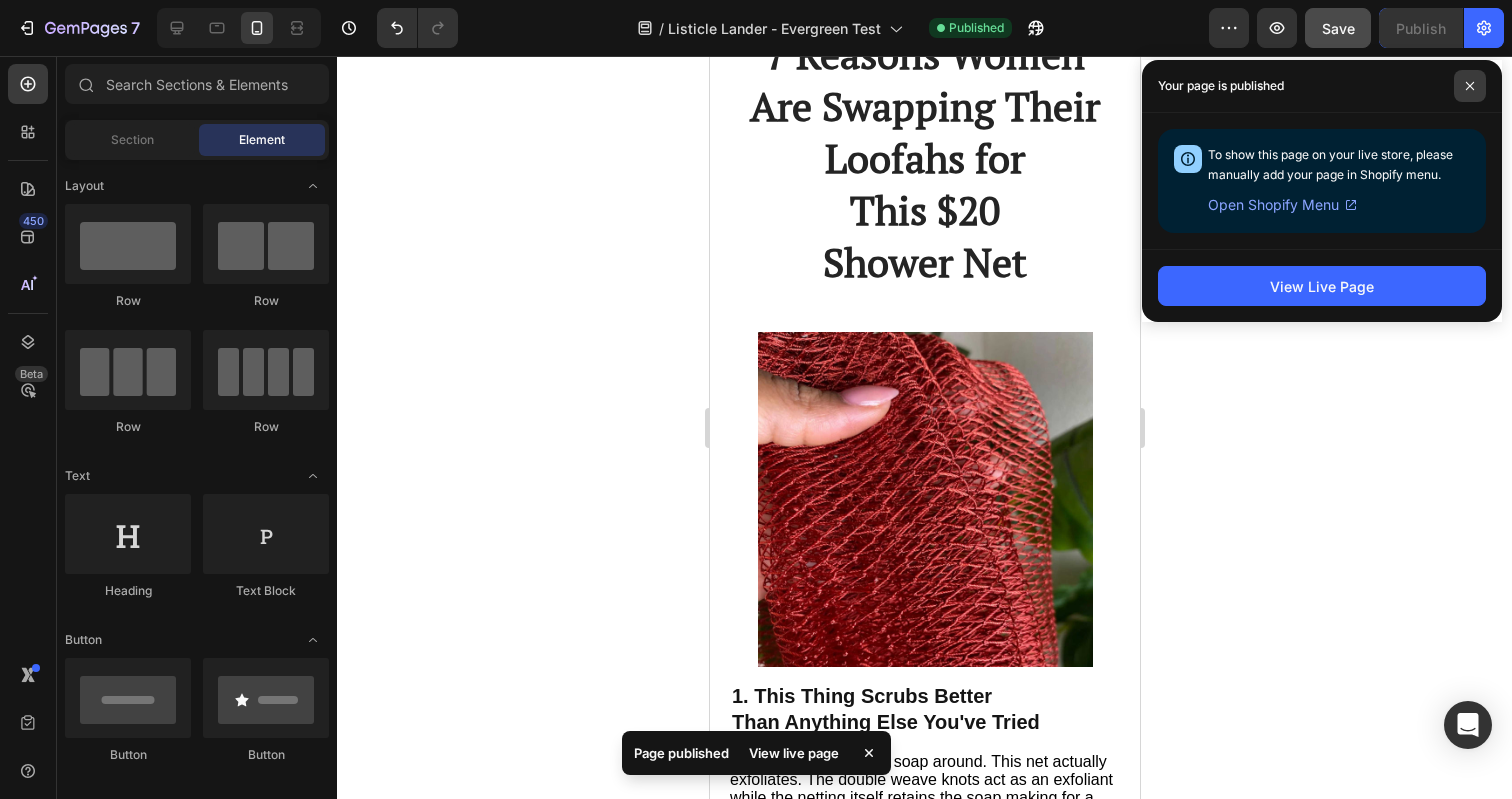 click 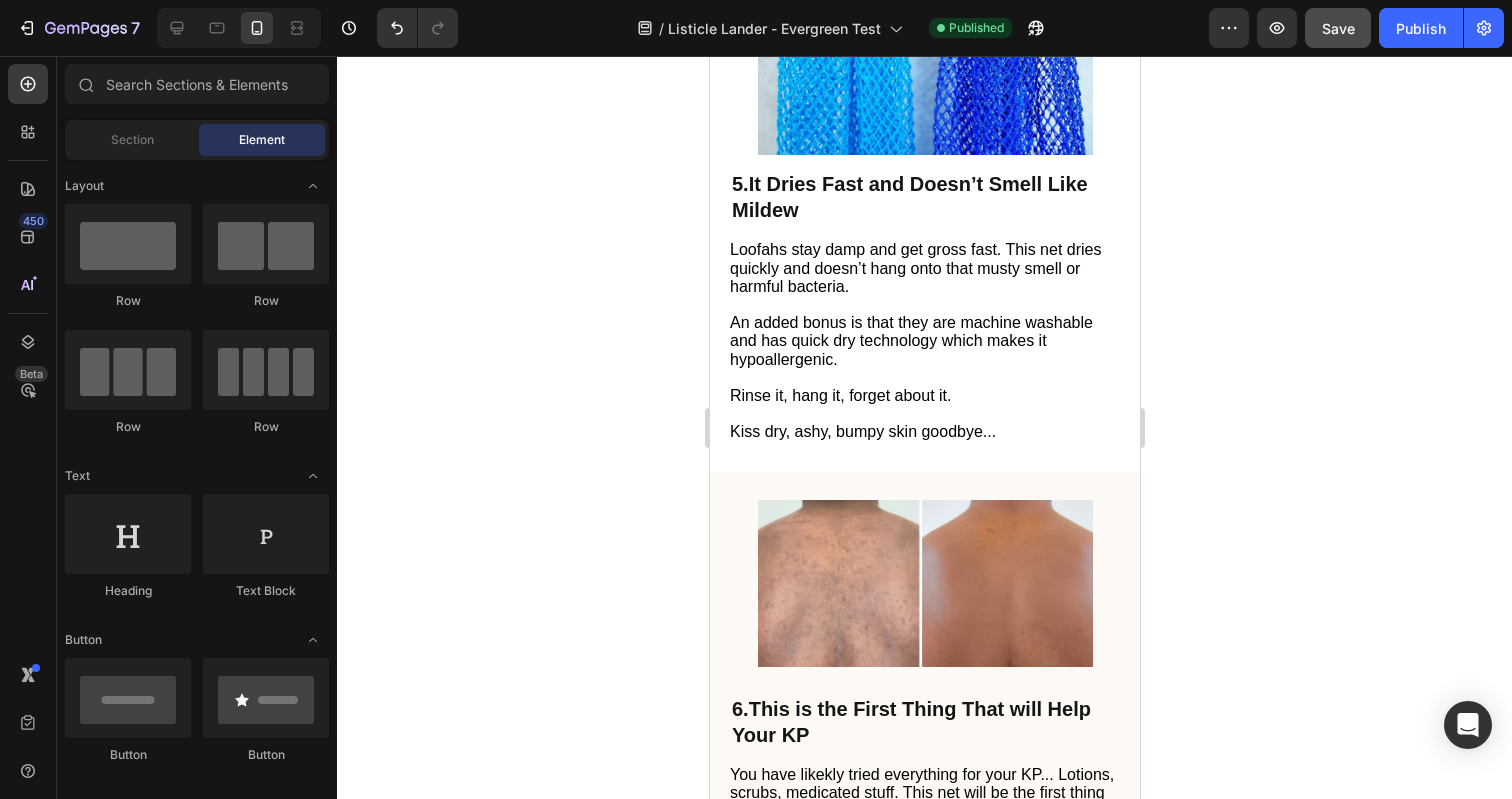 scroll, scrollTop: 3310, scrollLeft: 0, axis: vertical 